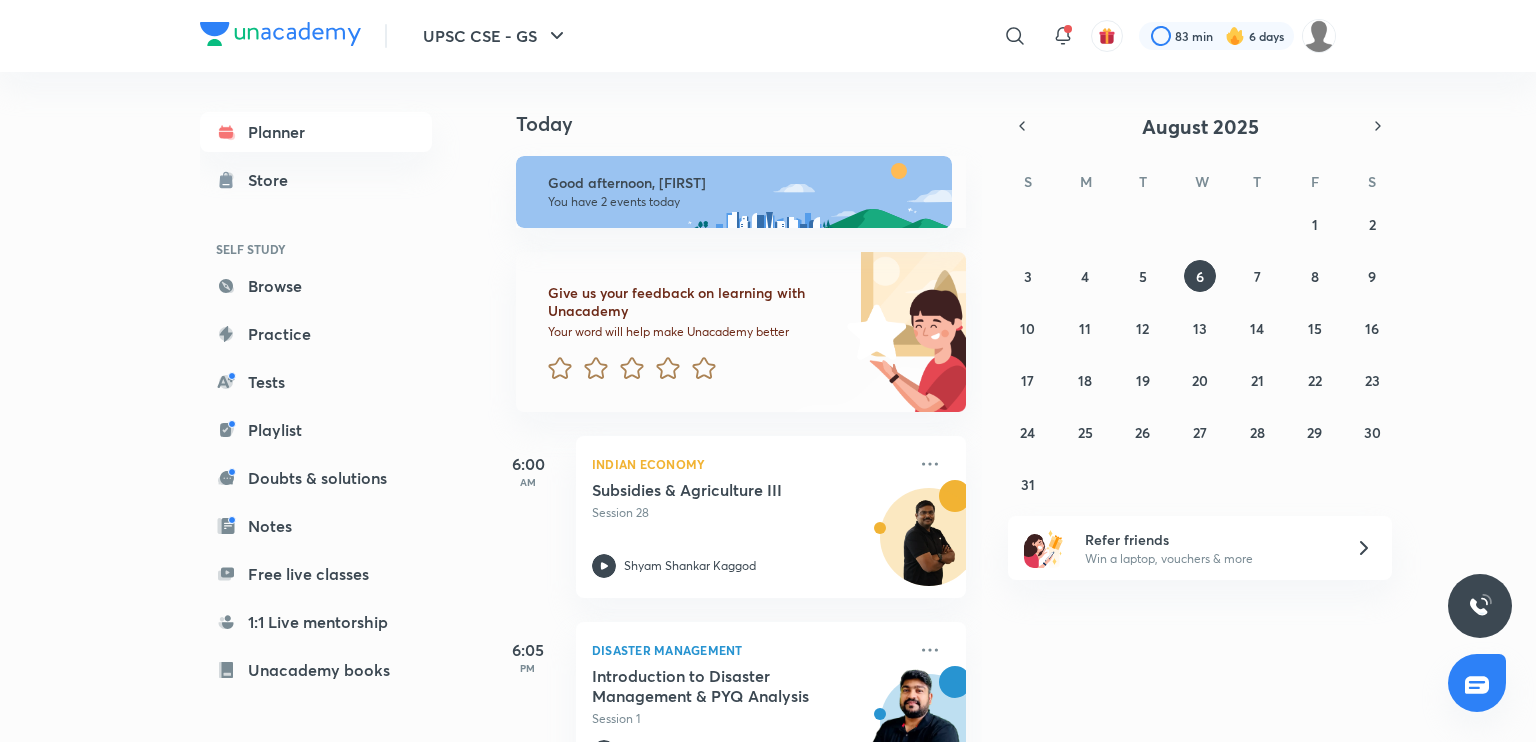scroll, scrollTop: 0, scrollLeft: 0, axis: both 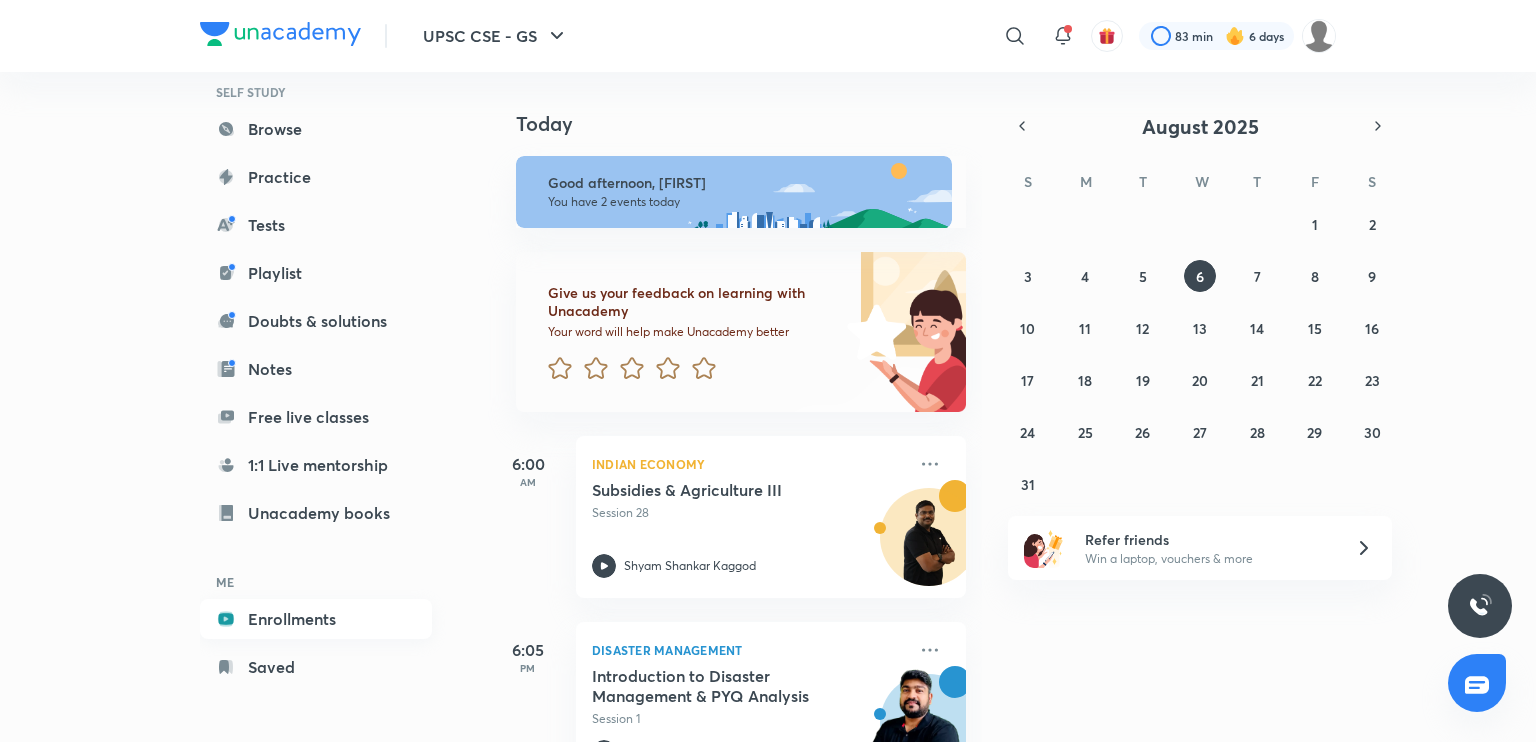 click on "Enrollments" at bounding box center (316, 619) 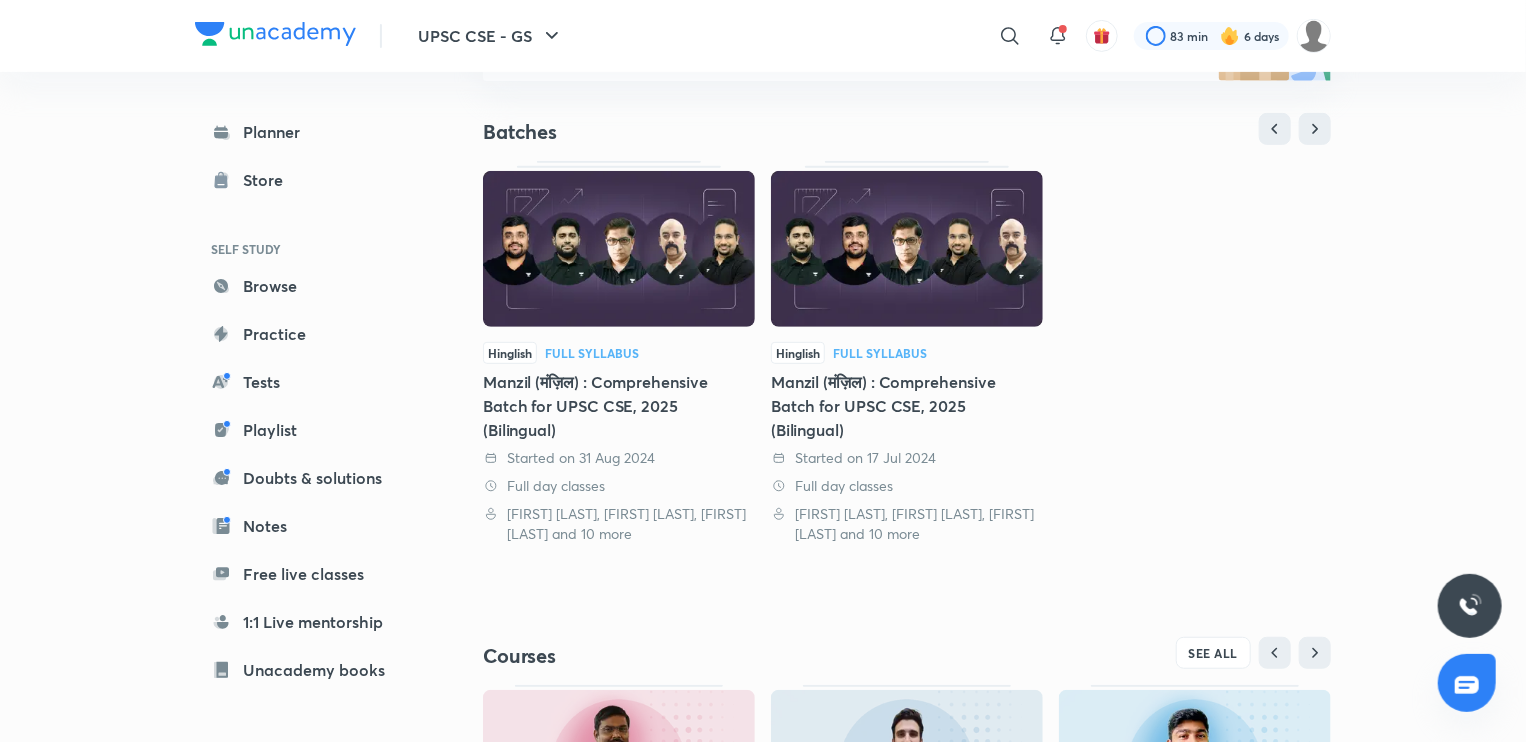 scroll, scrollTop: 656, scrollLeft: 0, axis: vertical 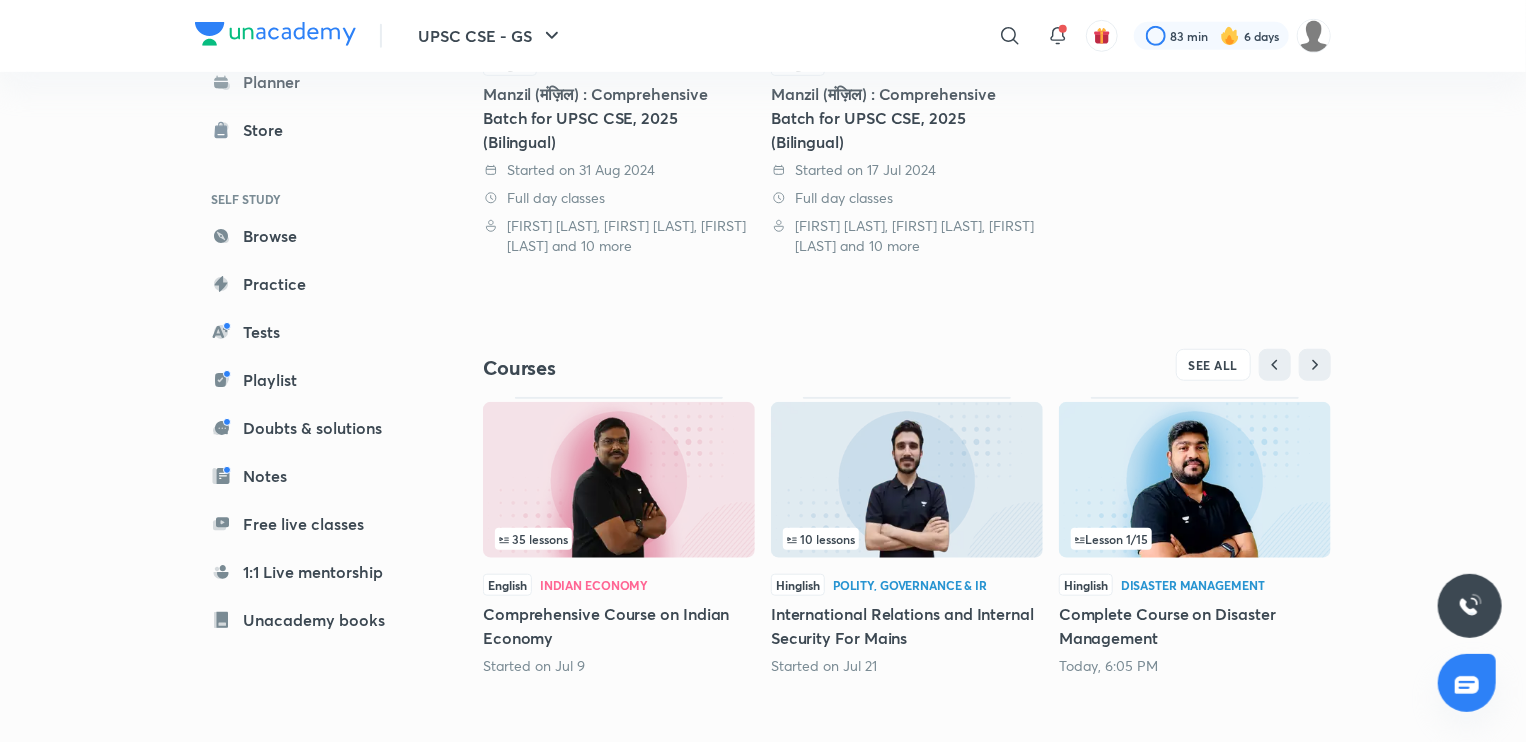 click at bounding box center (619, 480) 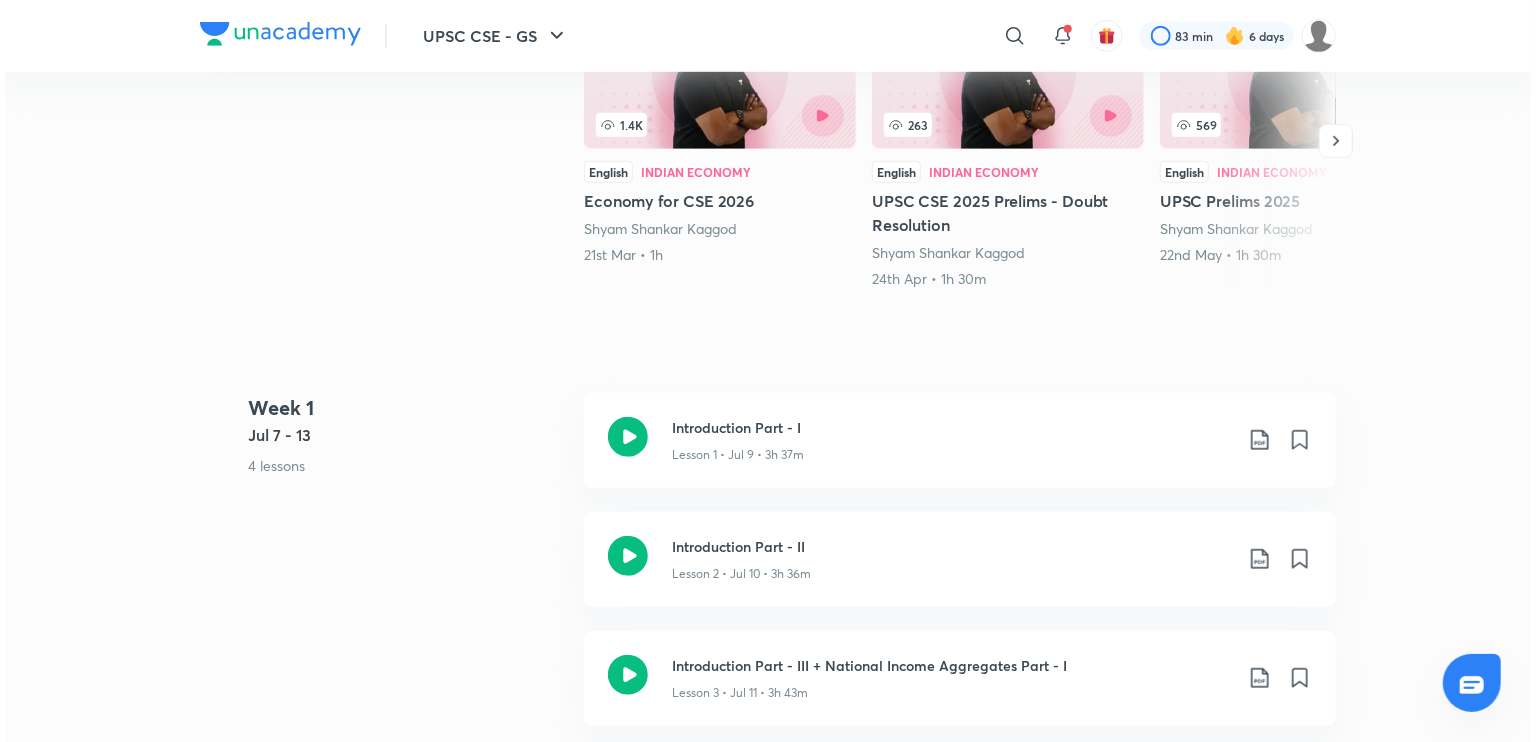 scroll, scrollTop: 0, scrollLeft: 0, axis: both 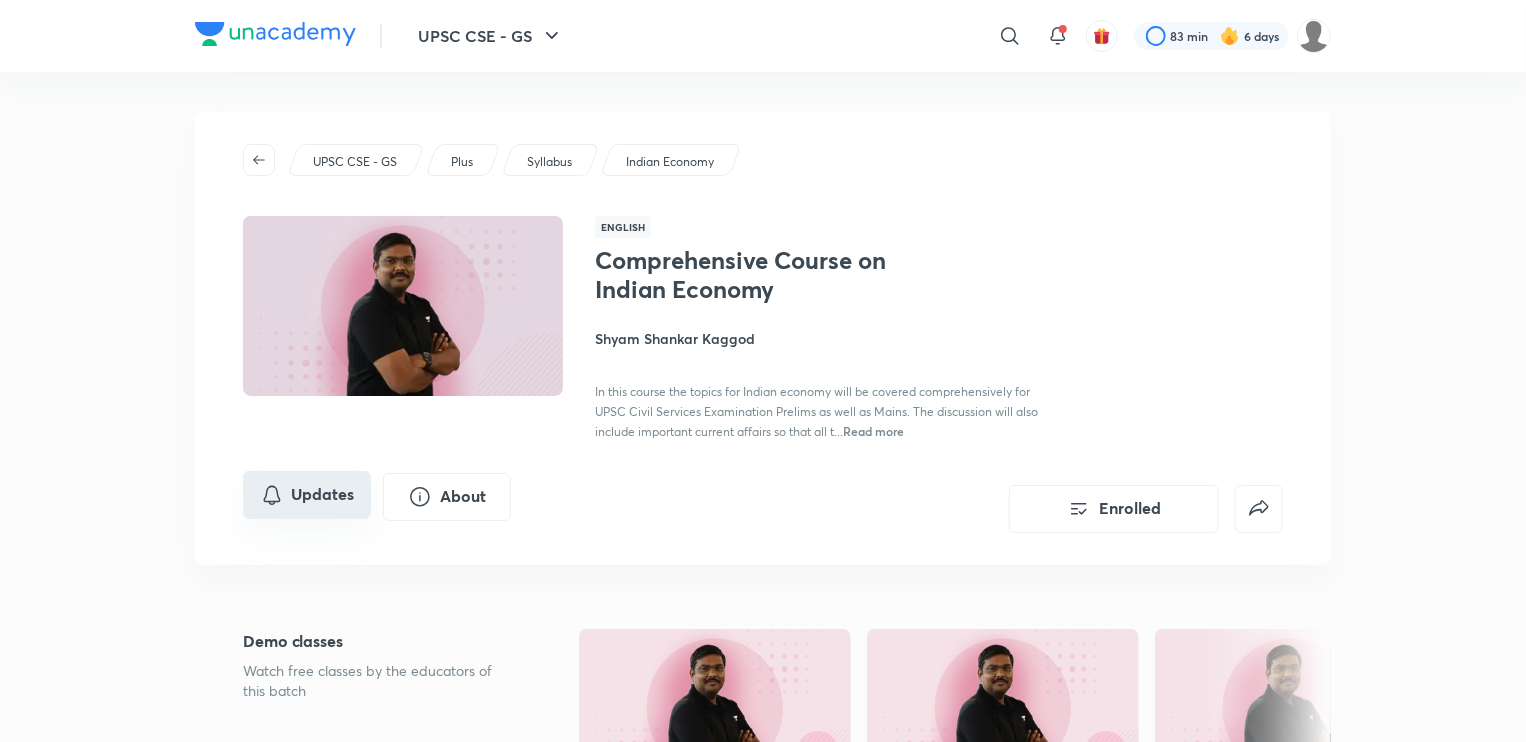 click on "Updates" at bounding box center (307, 495) 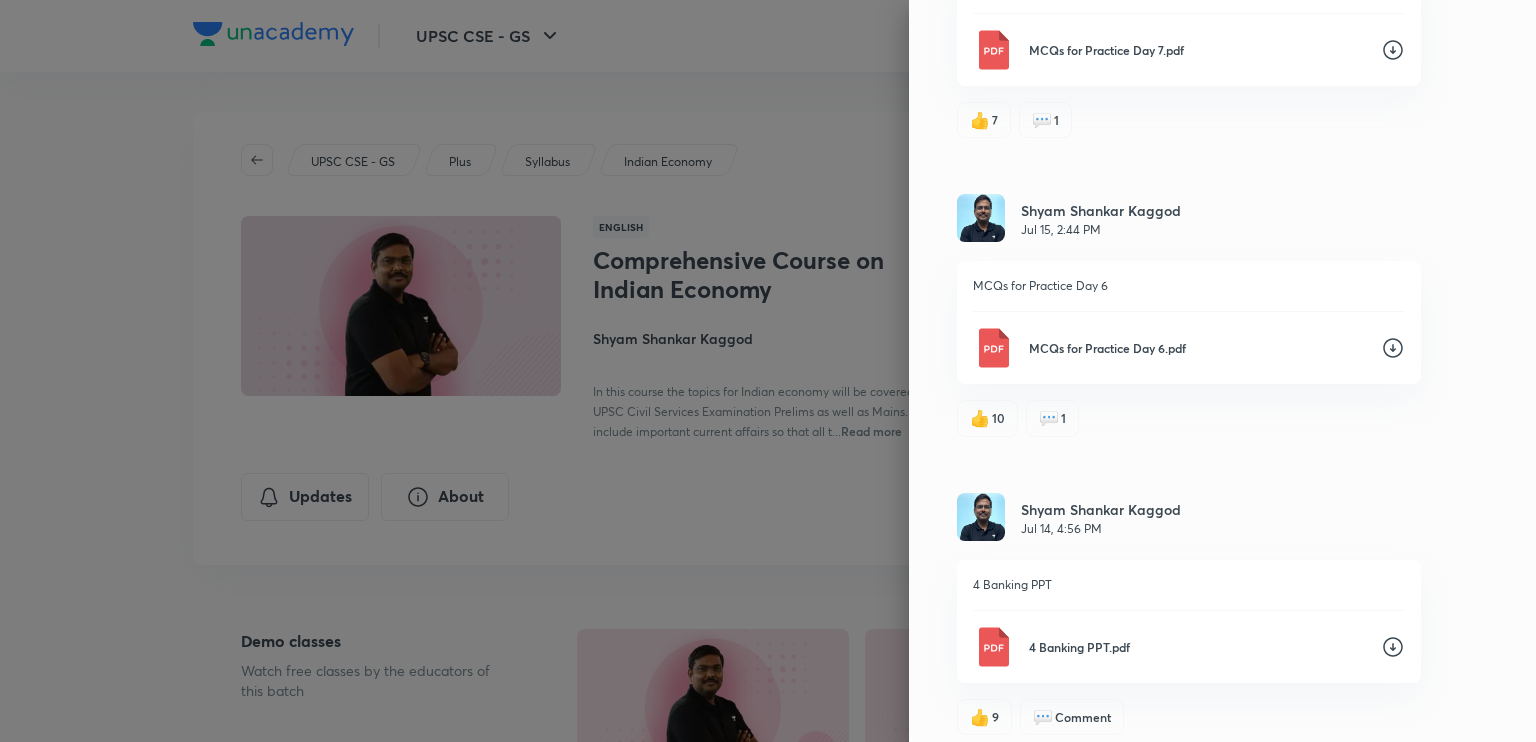 scroll, scrollTop: 15613, scrollLeft: 0, axis: vertical 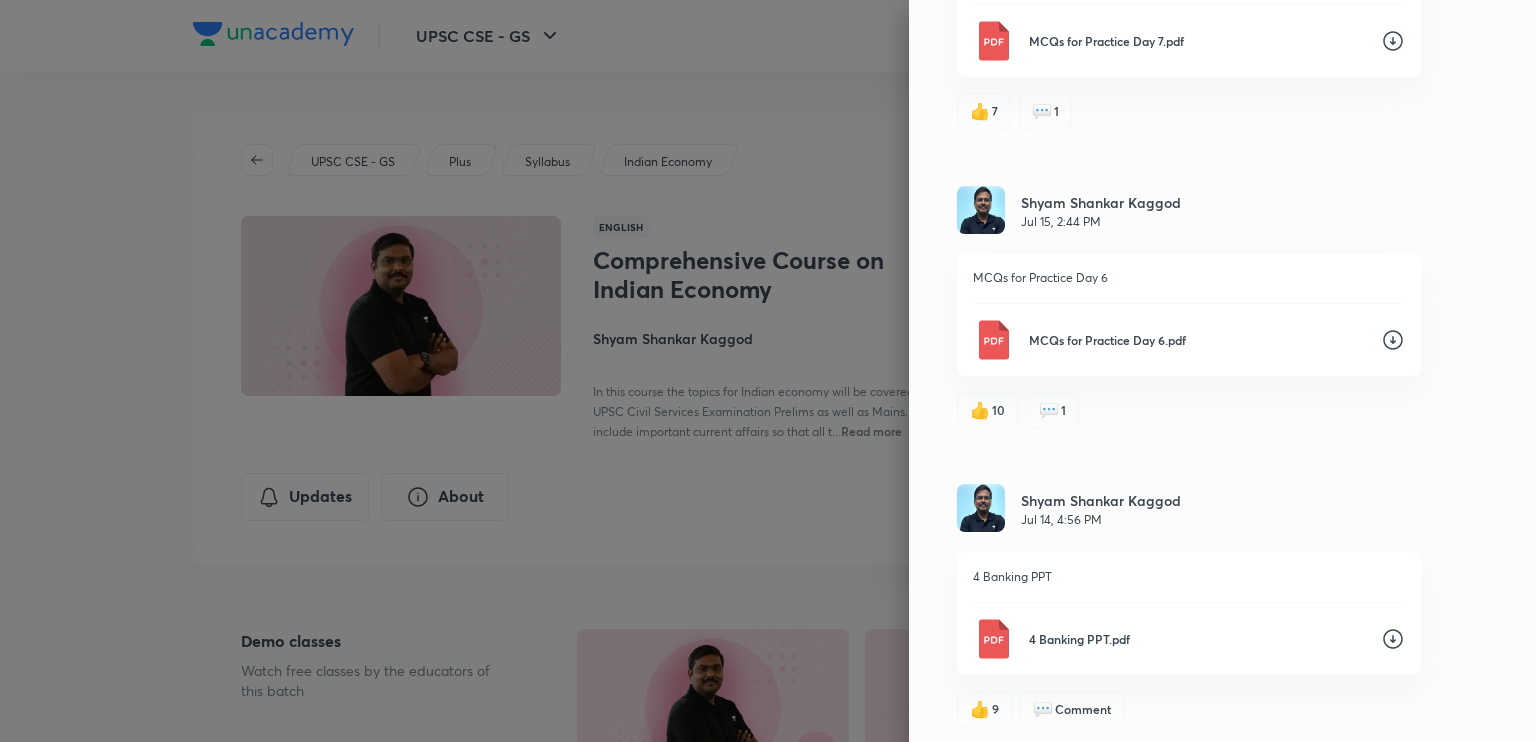 click 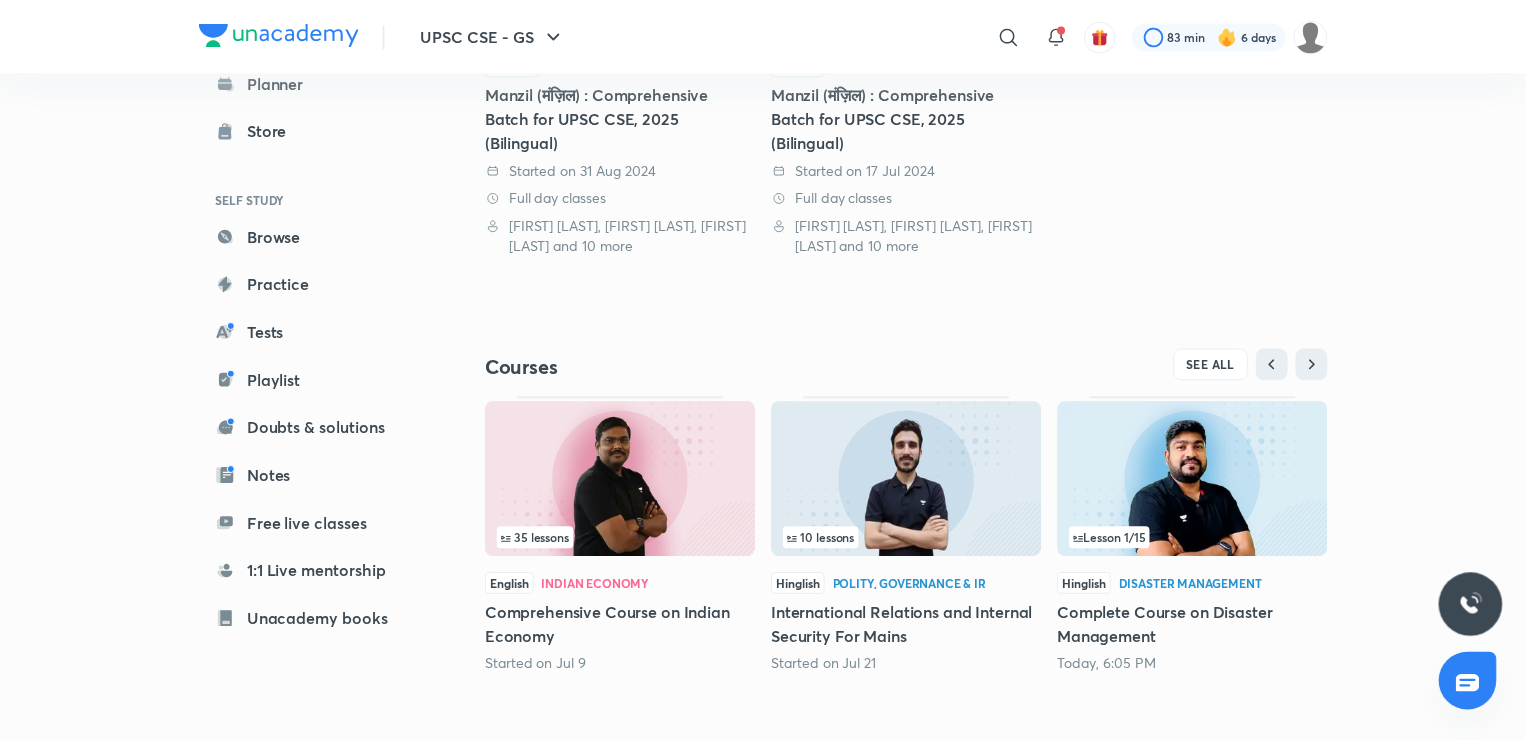 scroll, scrollTop: 0, scrollLeft: 0, axis: both 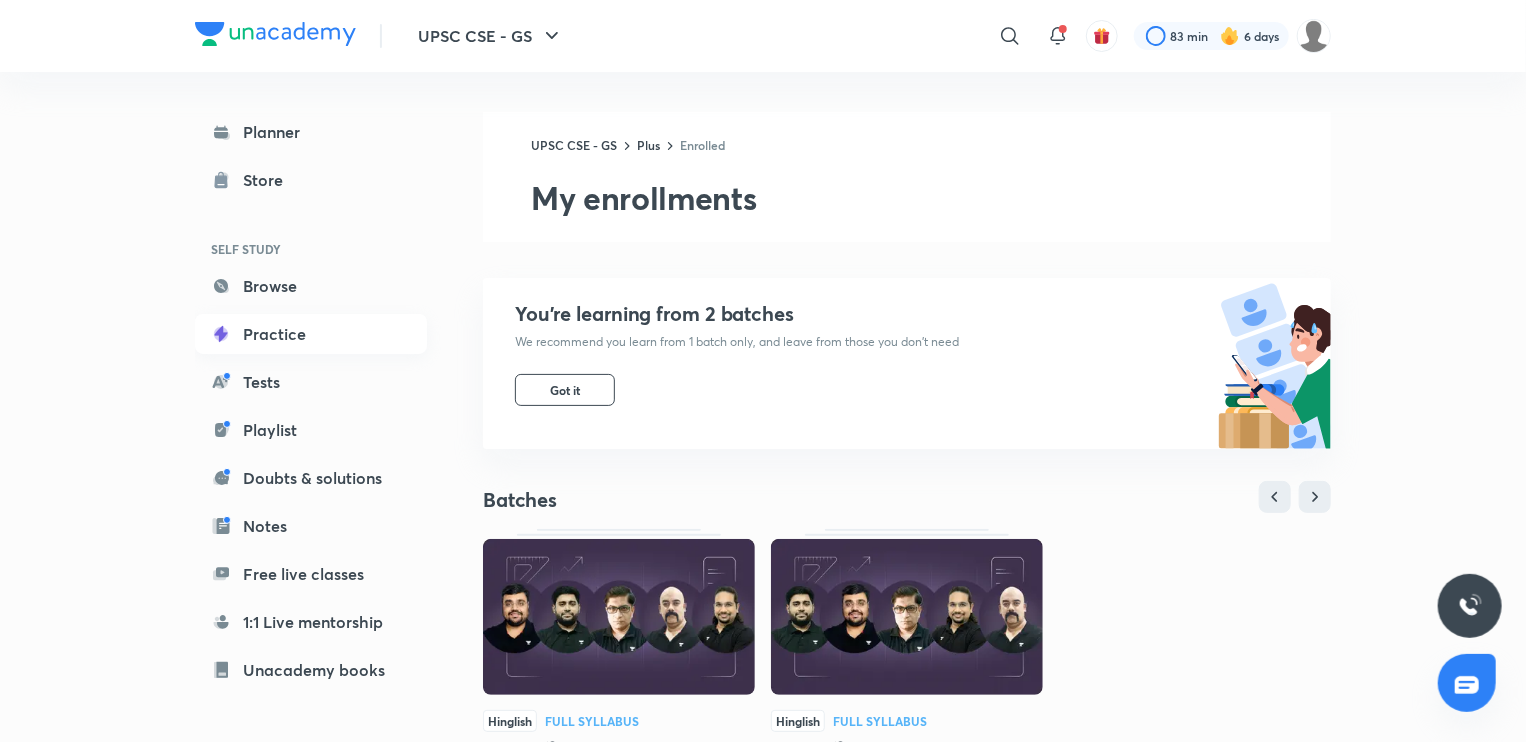 click on "Practice" at bounding box center (311, 334) 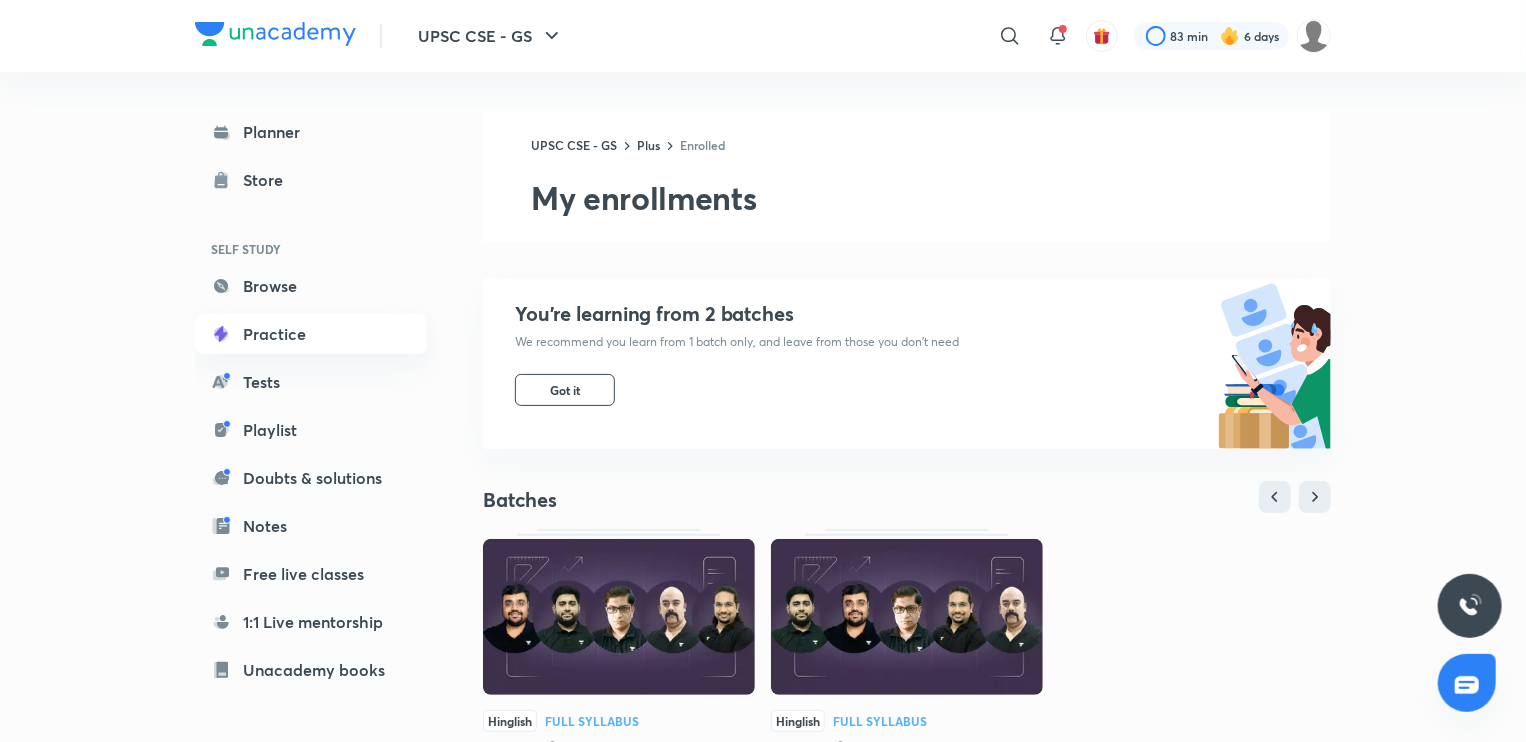click on "Practice" at bounding box center (311, 334) 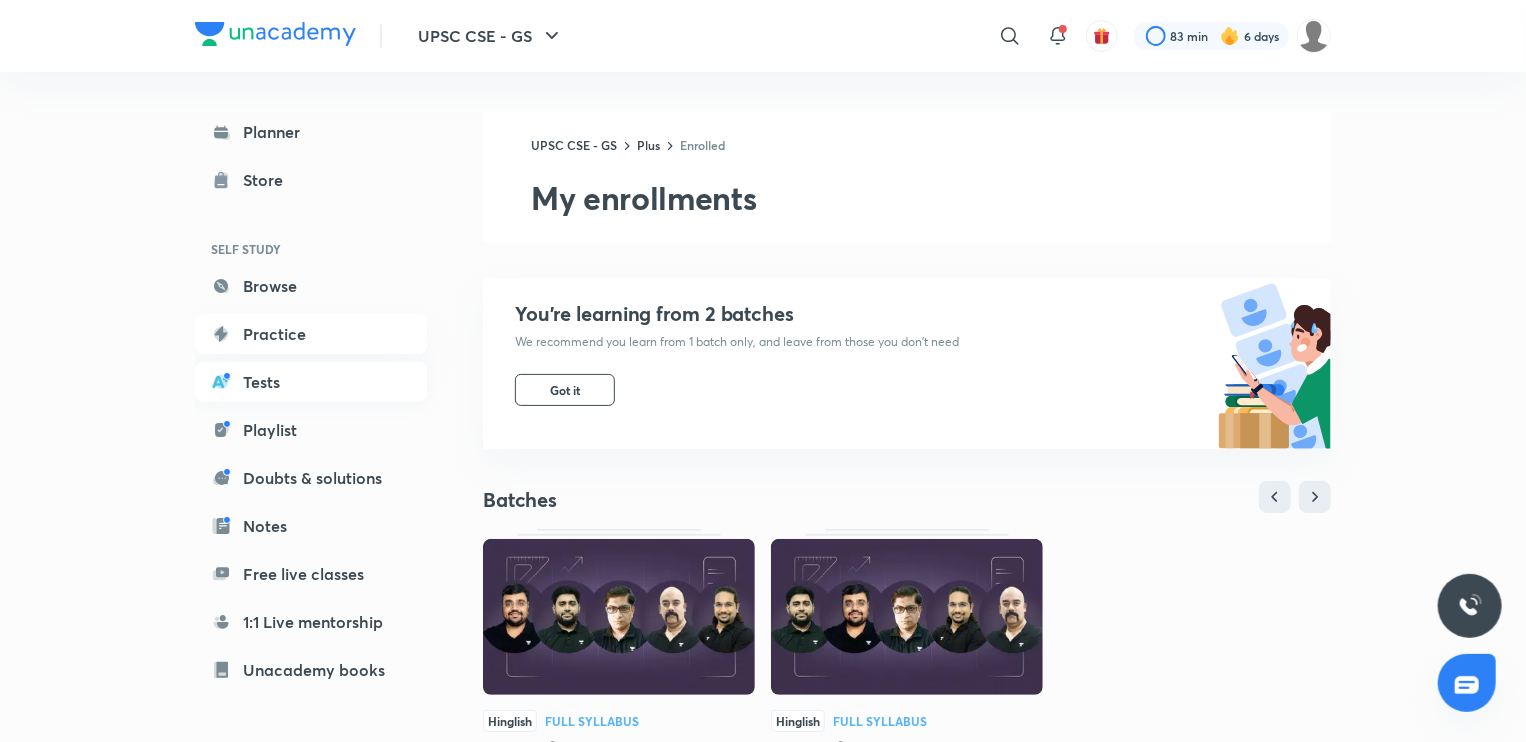 click on "Tests" at bounding box center [311, 382] 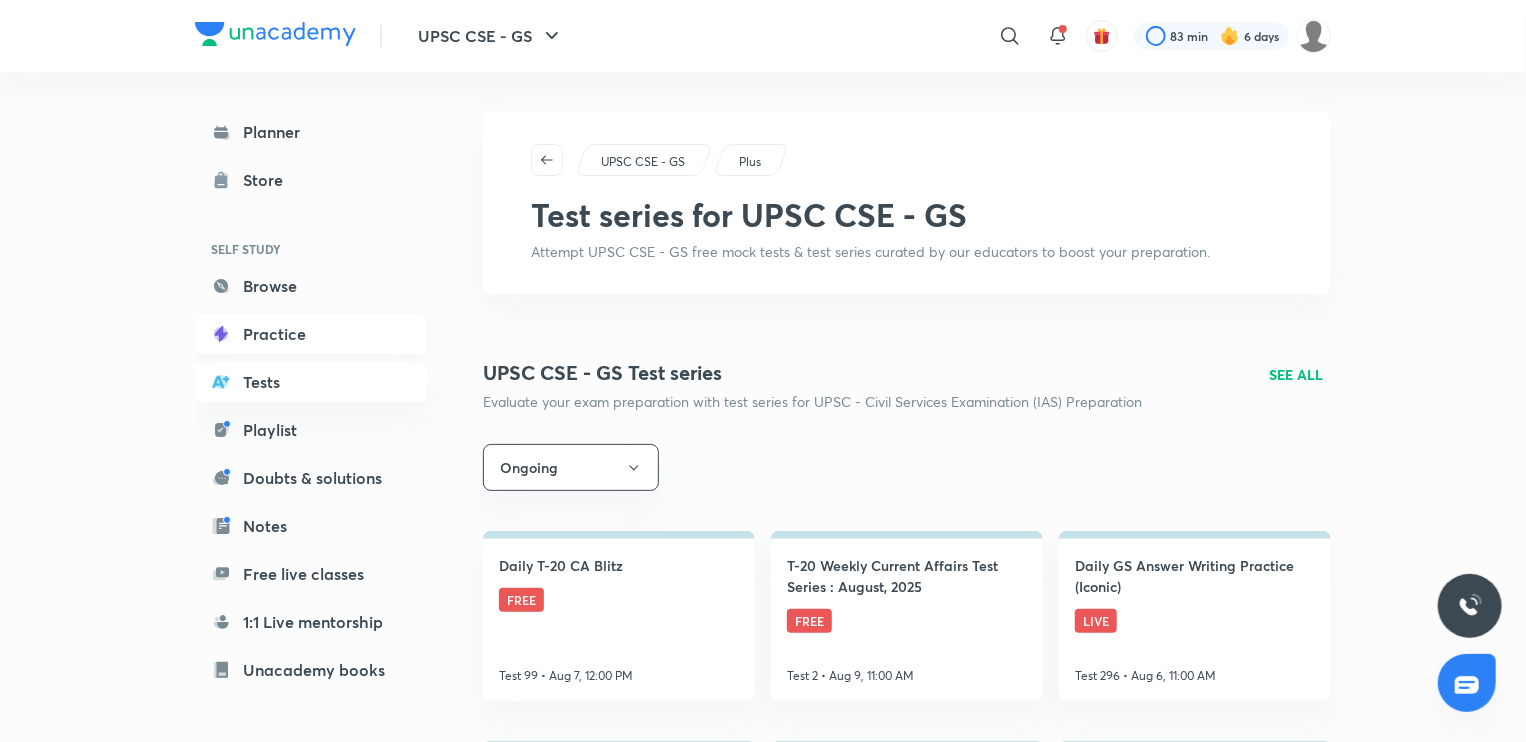 click on "Practice" at bounding box center [311, 334] 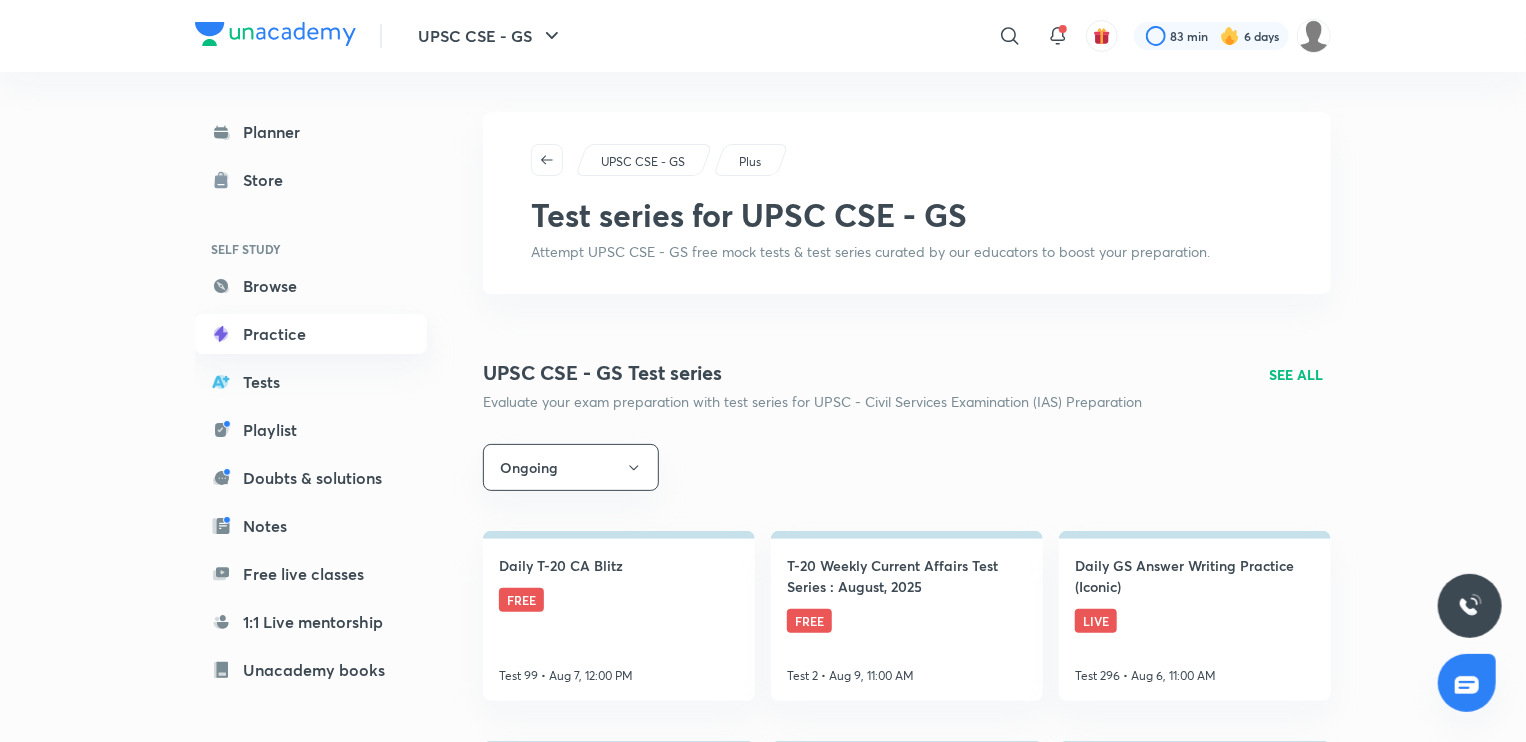 click on "Practice" at bounding box center (311, 334) 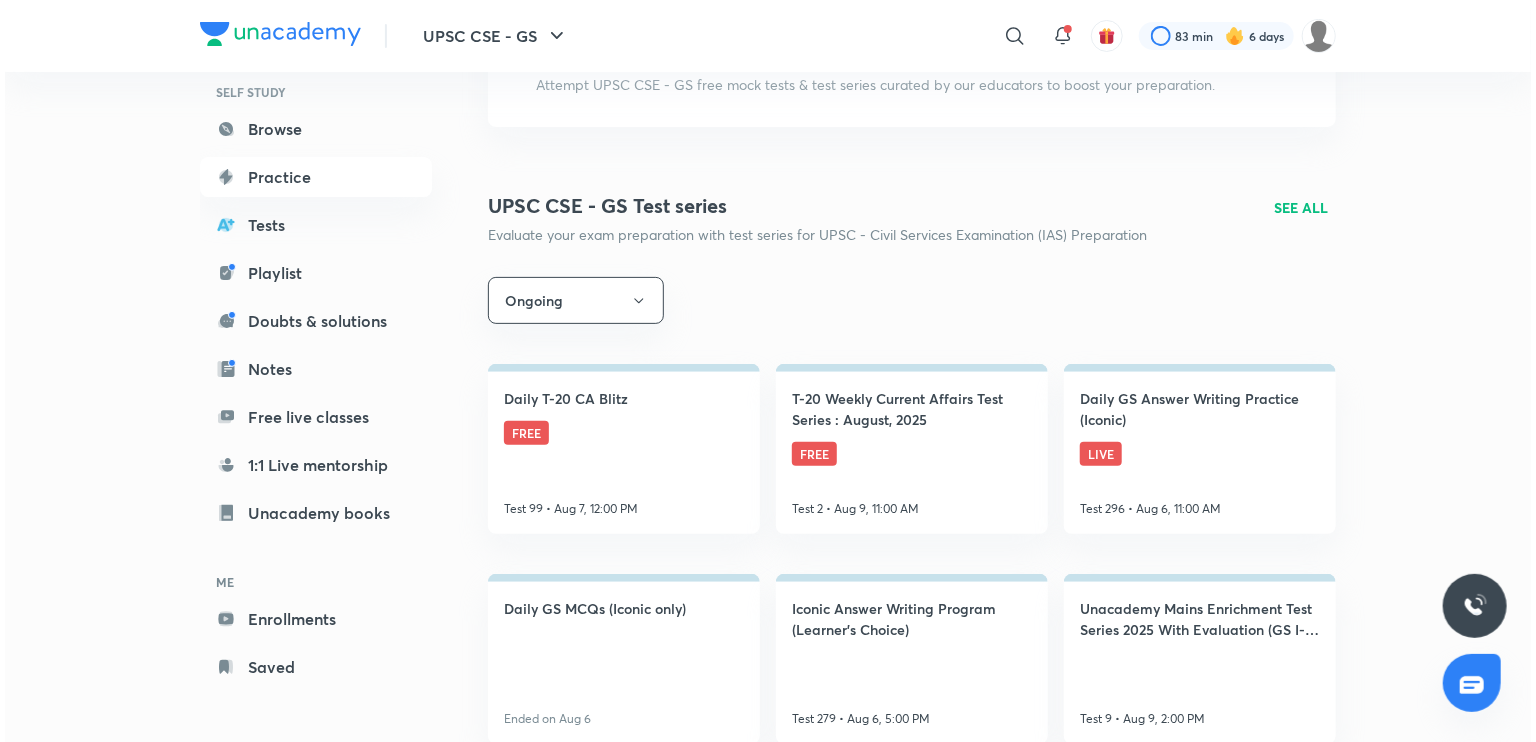 scroll, scrollTop: 0, scrollLeft: 0, axis: both 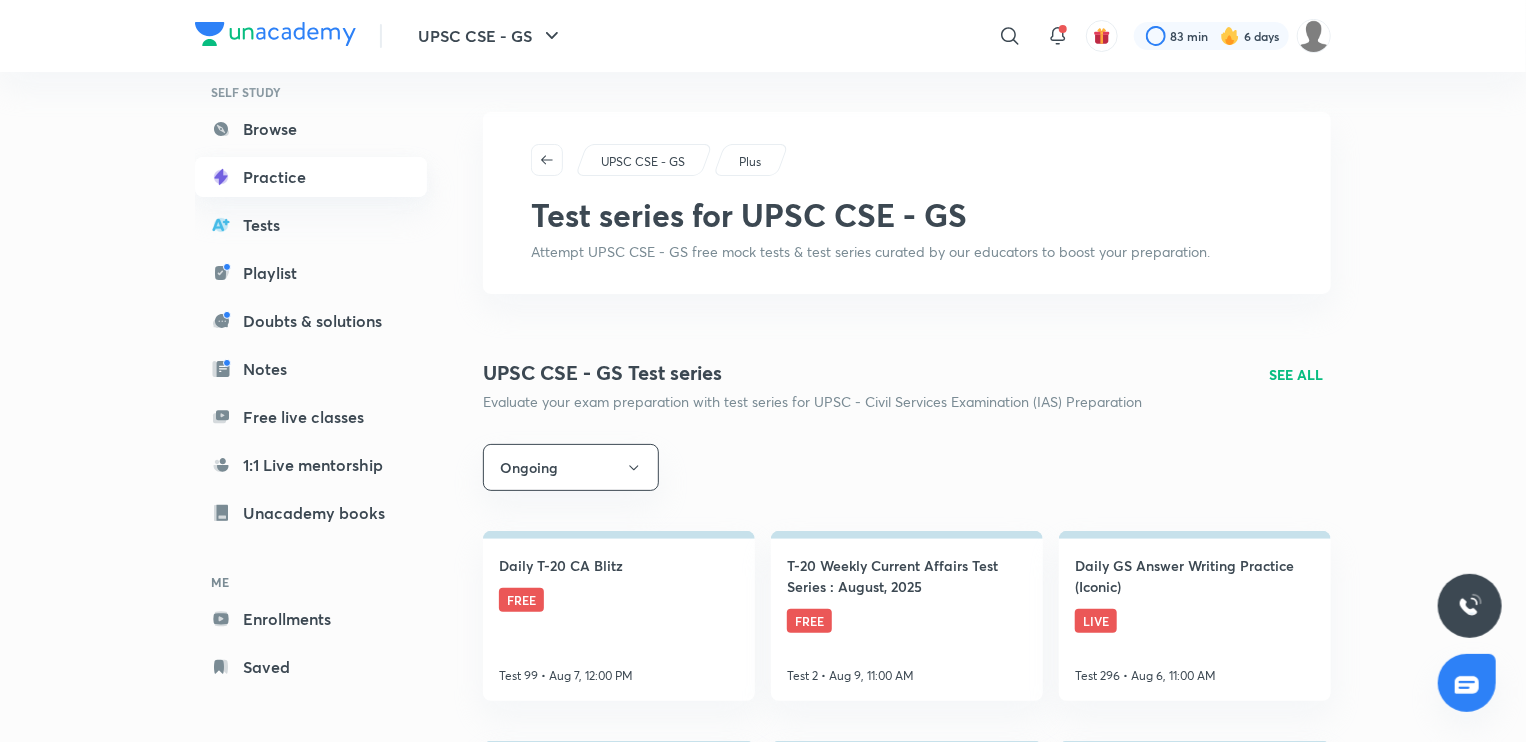 click on "Practice" at bounding box center [311, 177] 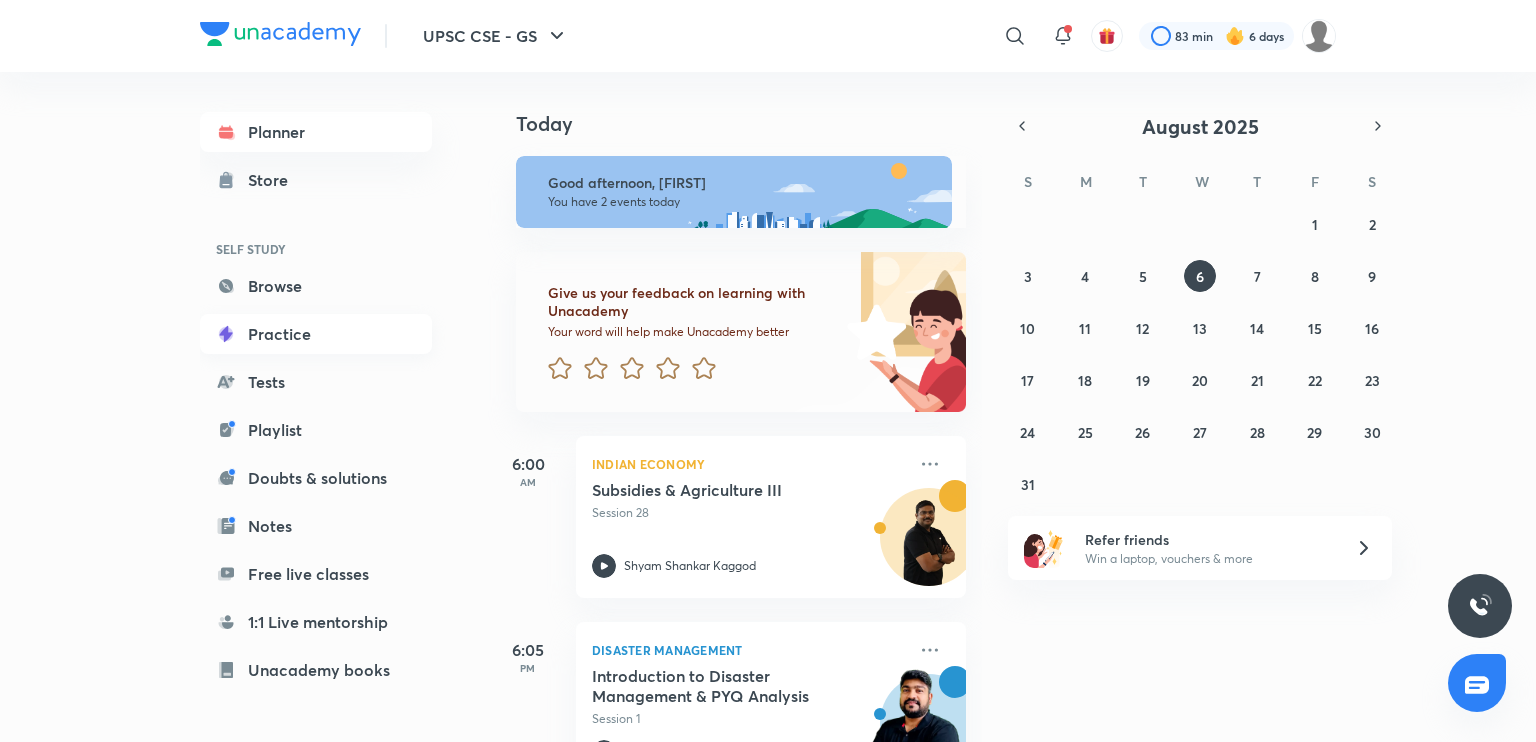 click on "Practice" at bounding box center [316, 334] 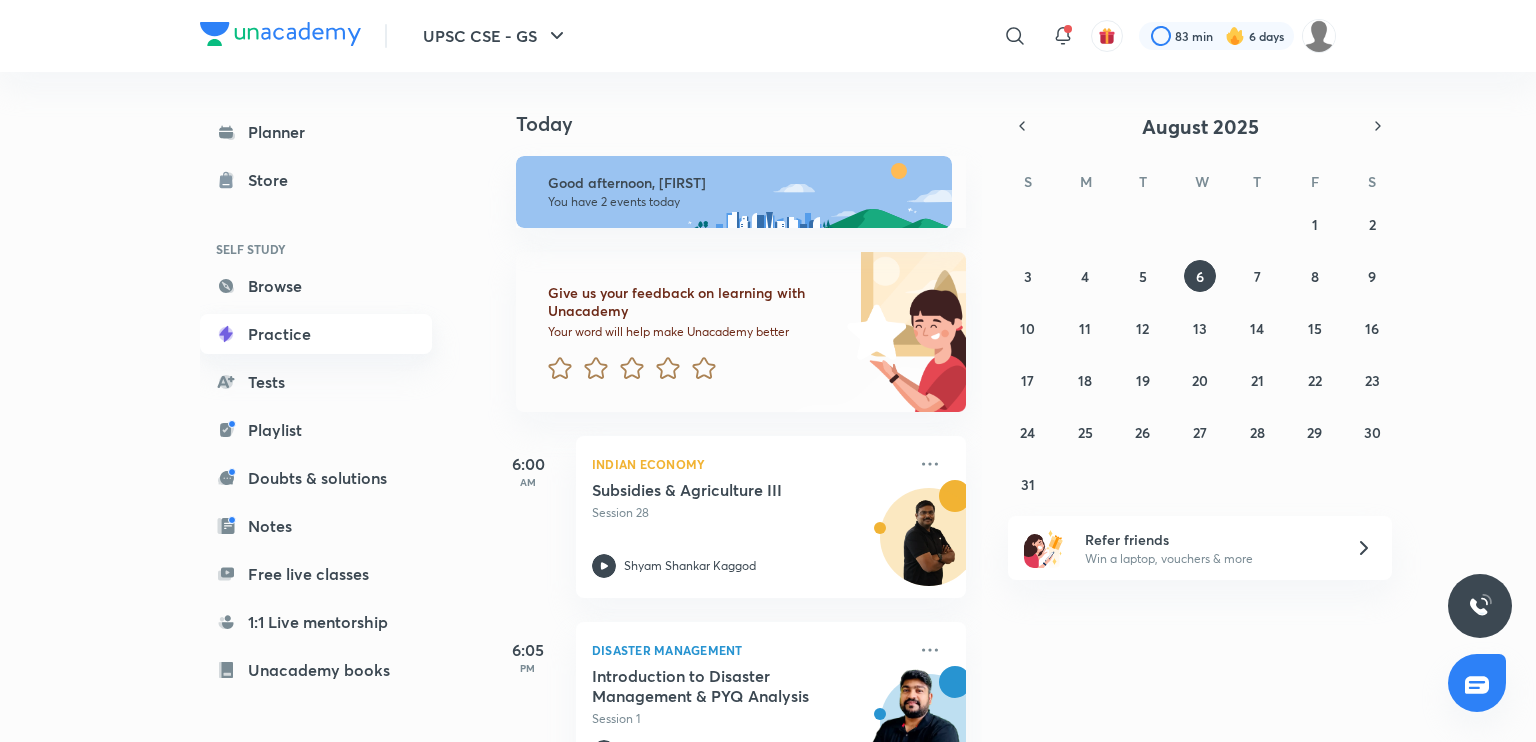 click on "Practice" at bounding box center (316, 334) 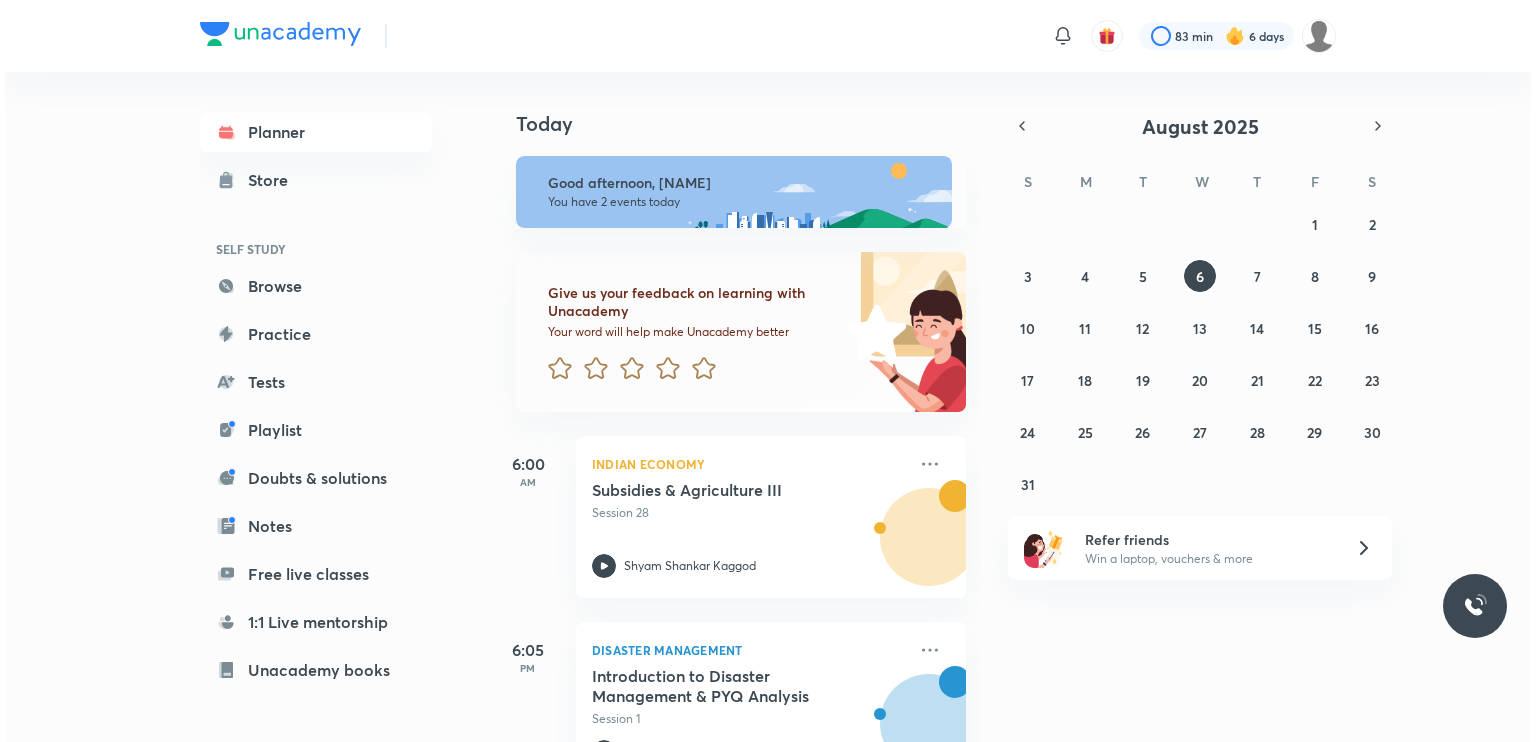 scroll, scrollTop: 0, scrollLeft: 0, axis: both 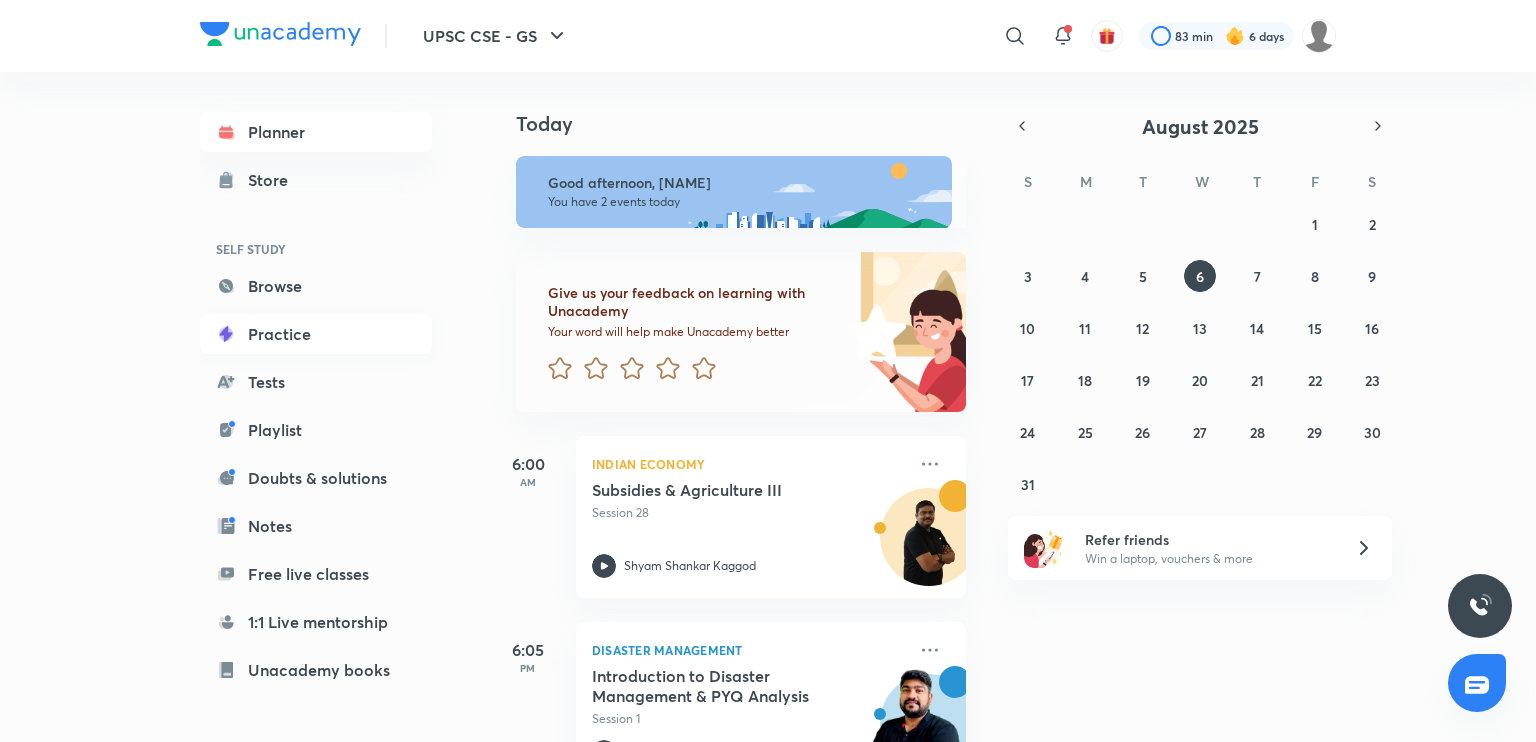 click on "Practice" at bounding box center [316, 334] 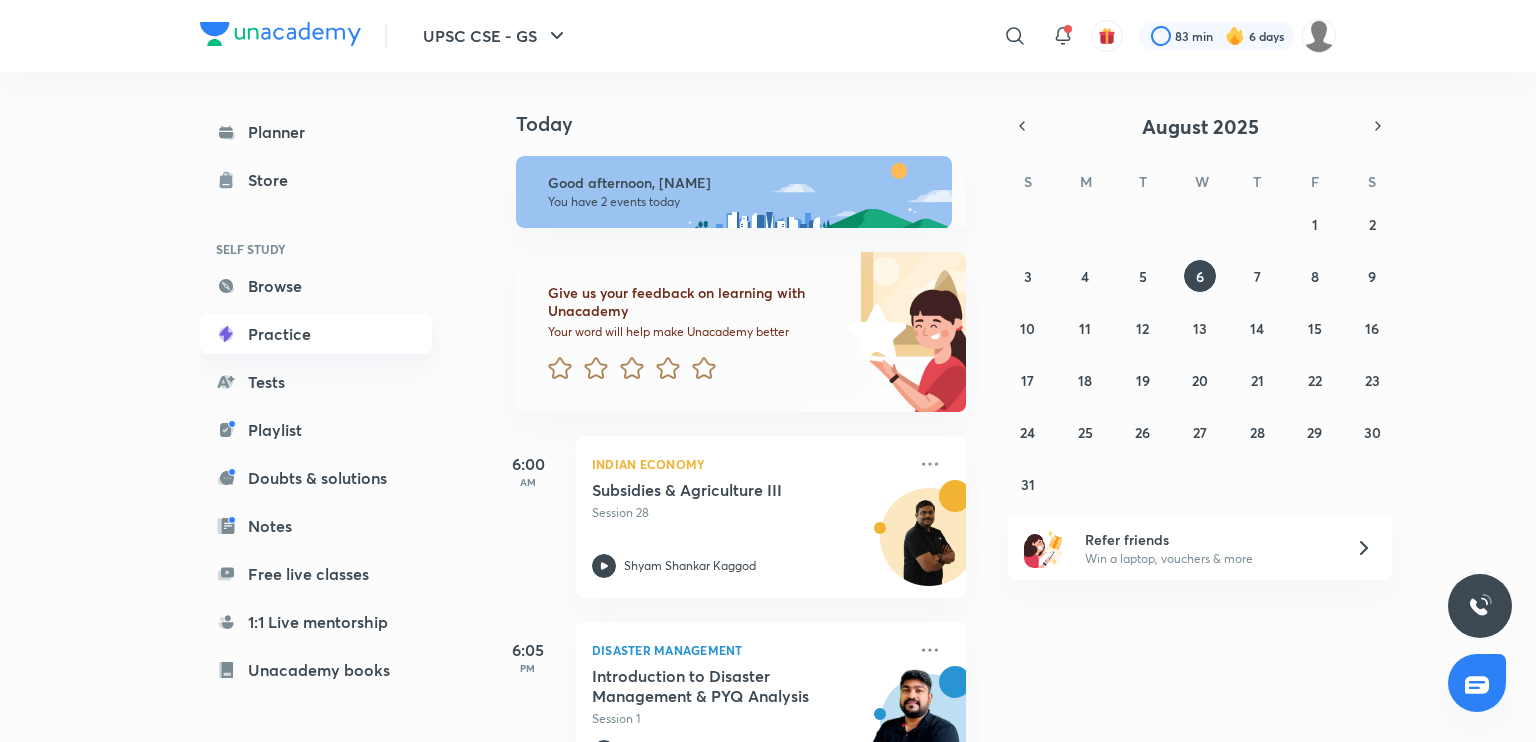 click on "Practice" at bounding box center (316, 334) 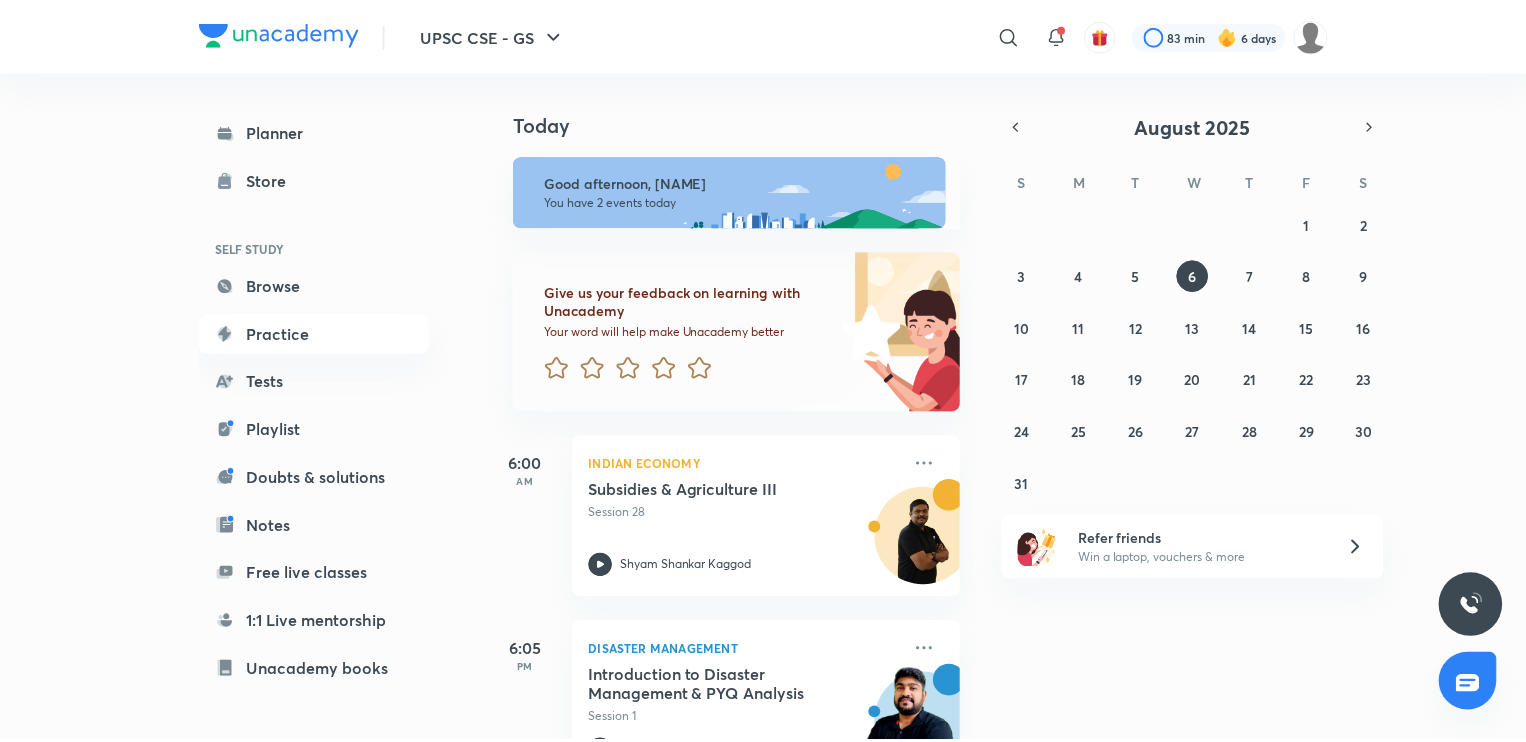 scroll, scrollTop: 157, scrollLeft: 0, axis: vertical 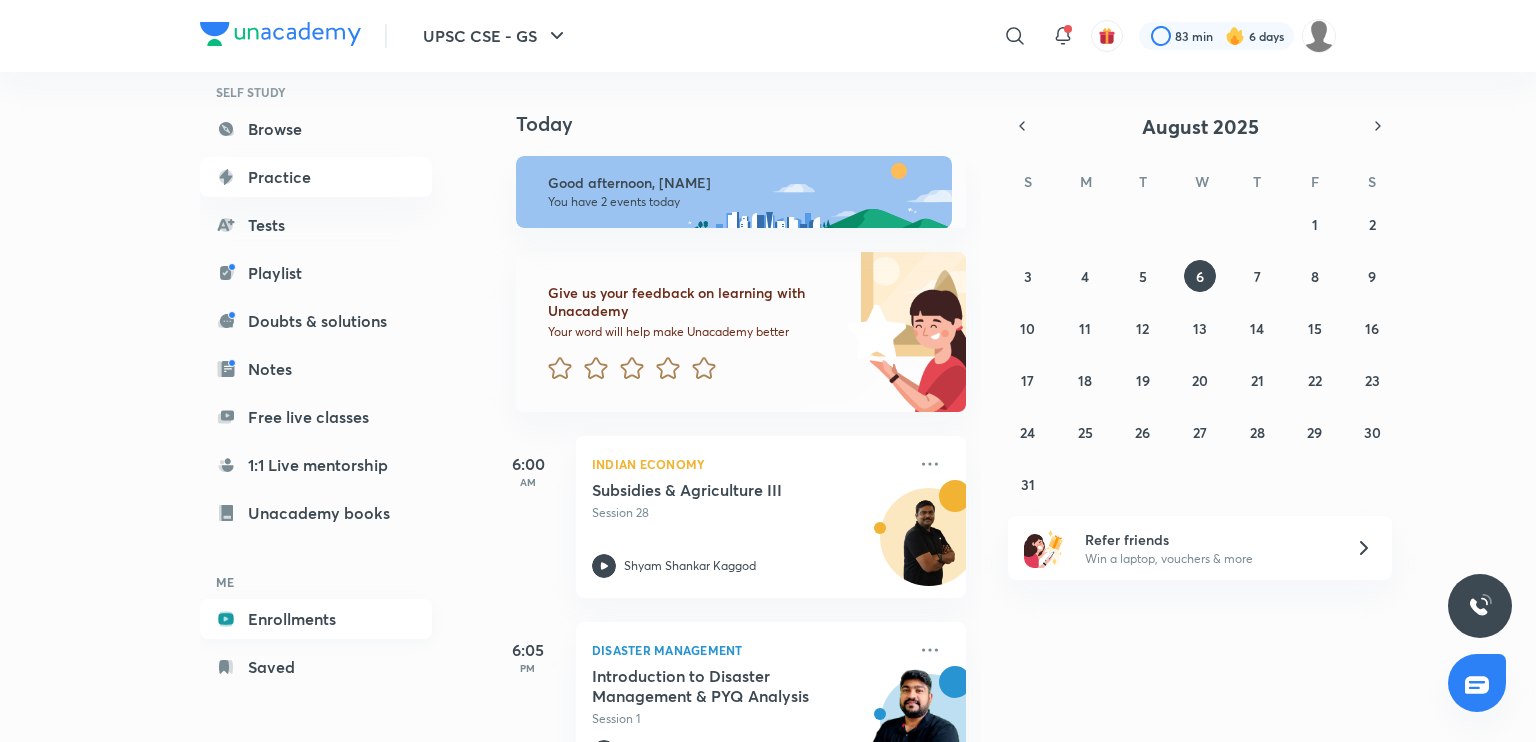click on "Enrollments" at bounding box center (316, 619) 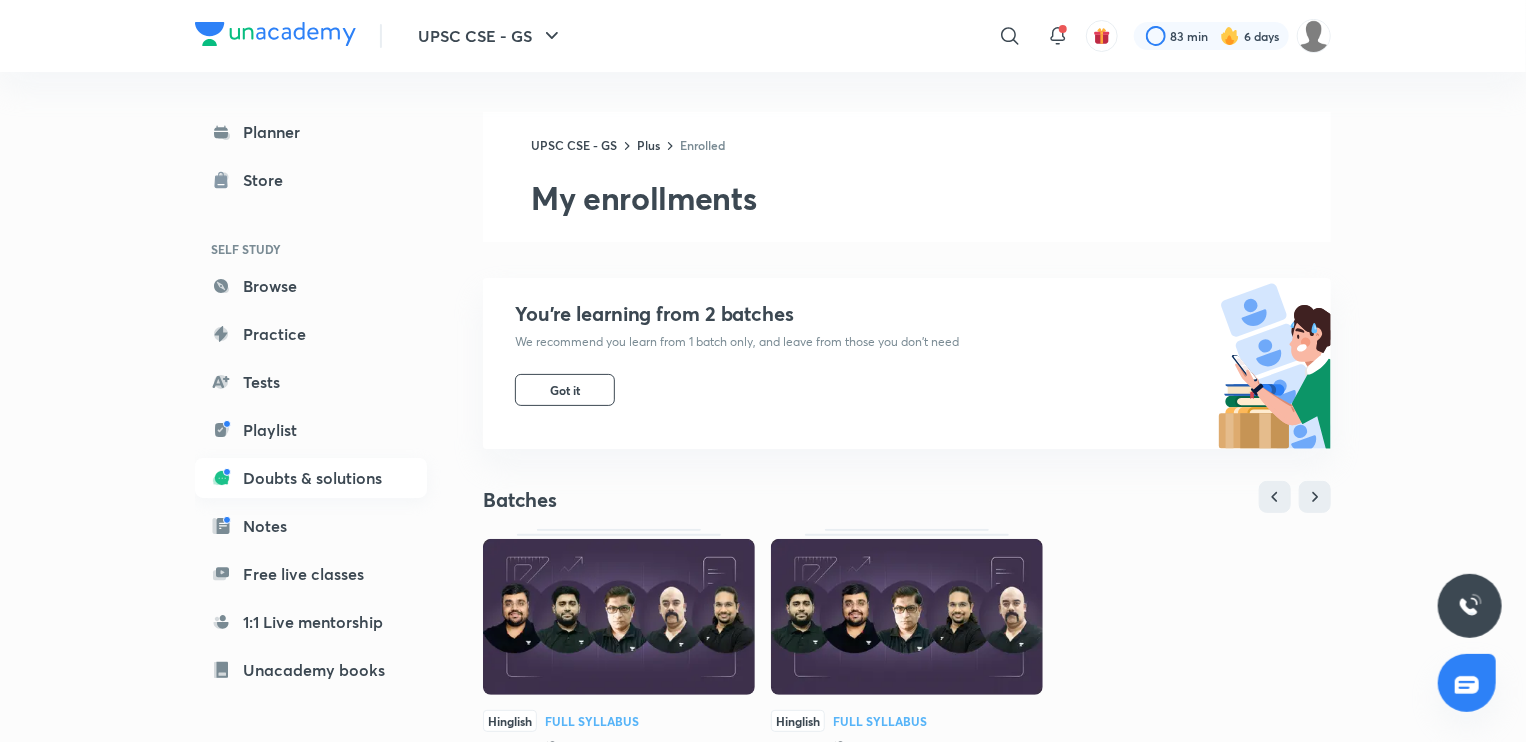 click on "Doubts & solutions" at bounding box center (311, 478) 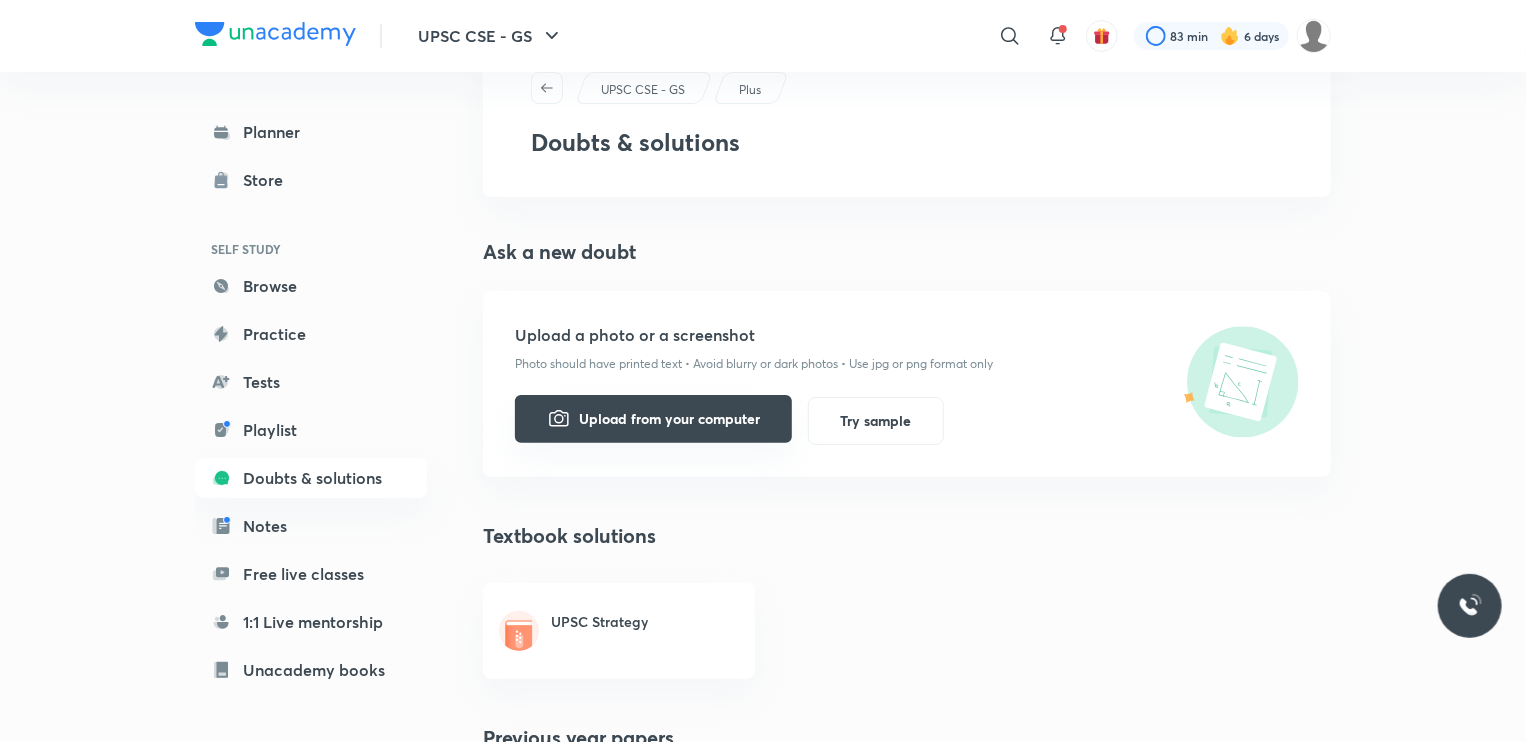 scroll, scrollTop: 0, scrollLeft: 0, axis: both 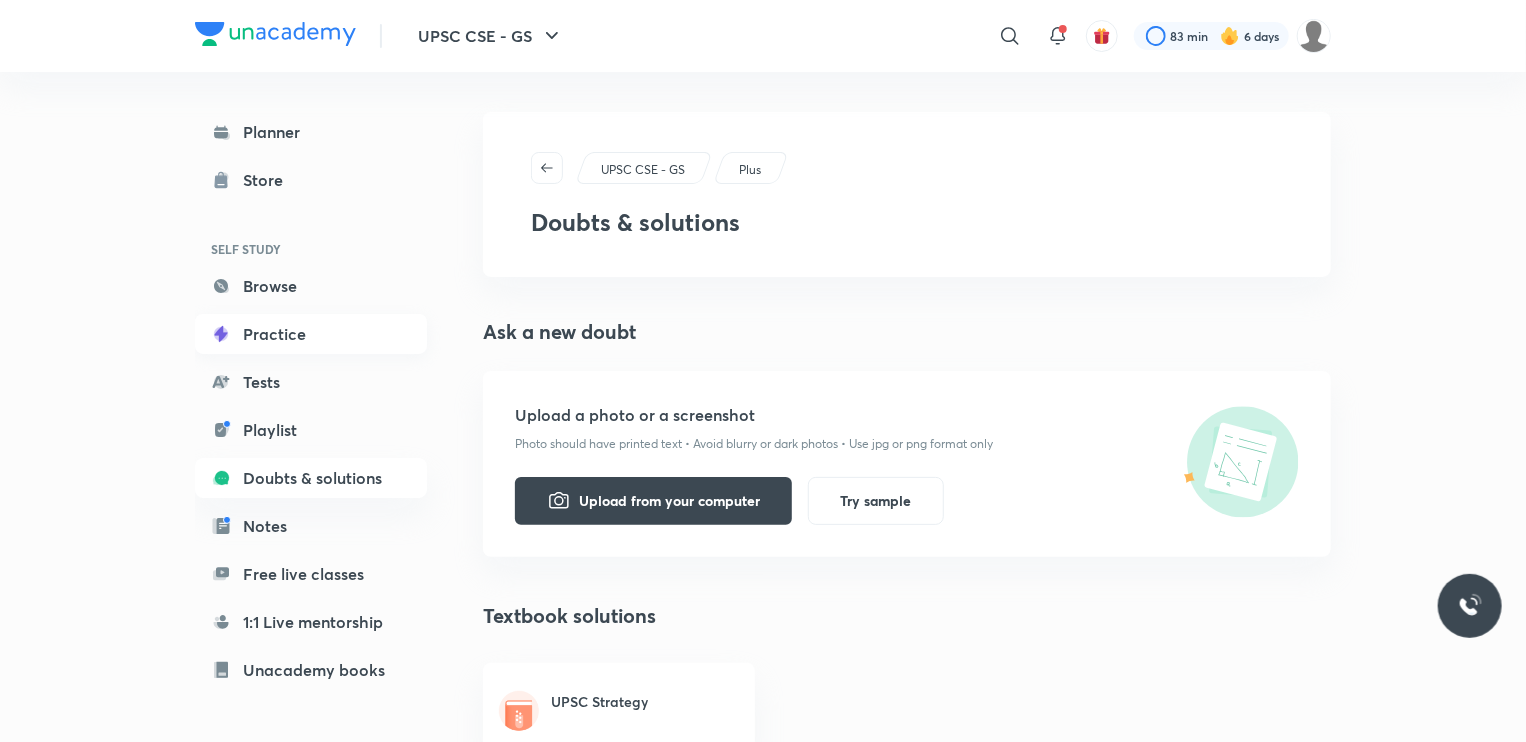 click on "Practice" at bounding box center [311, 334] 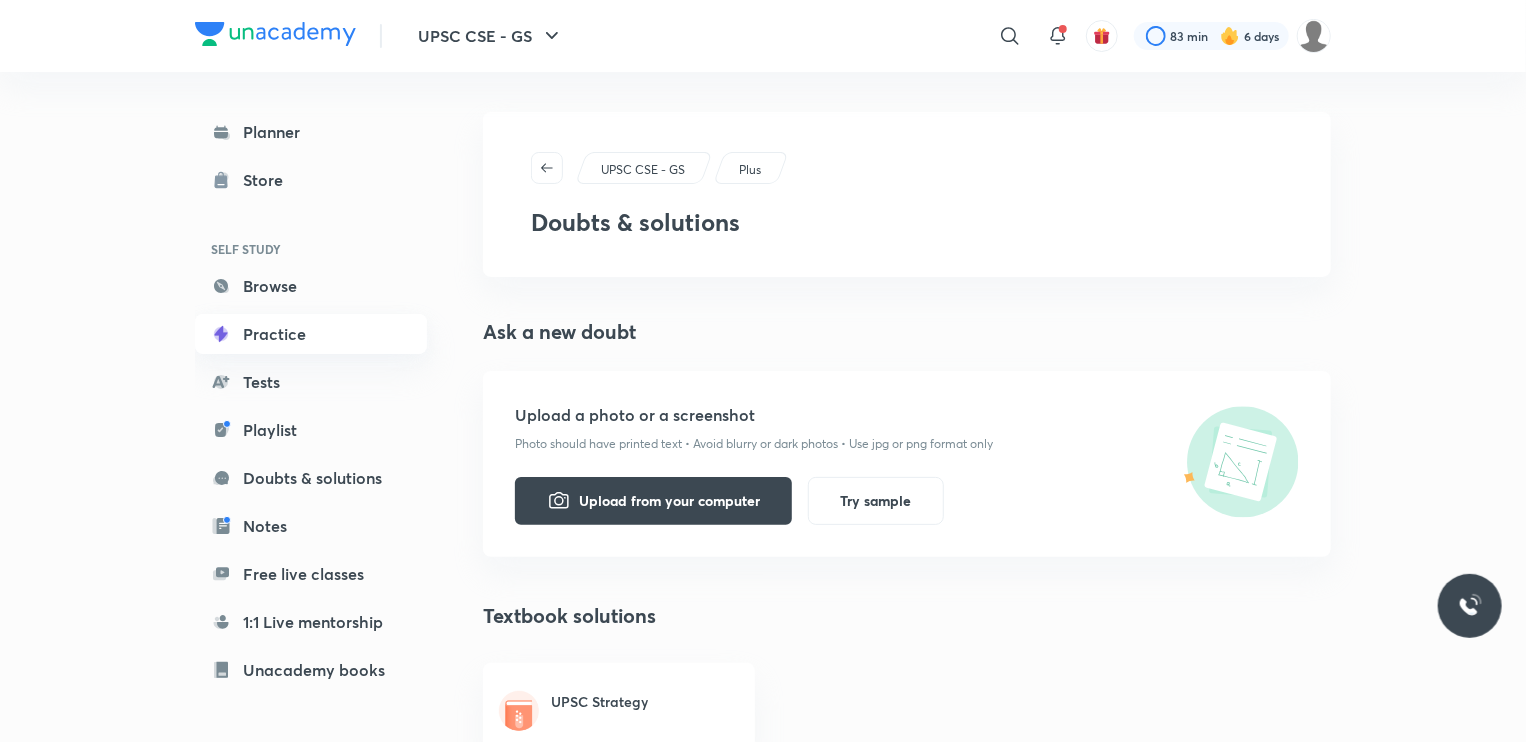 click on "Practice" at bounding box center (311, 334) 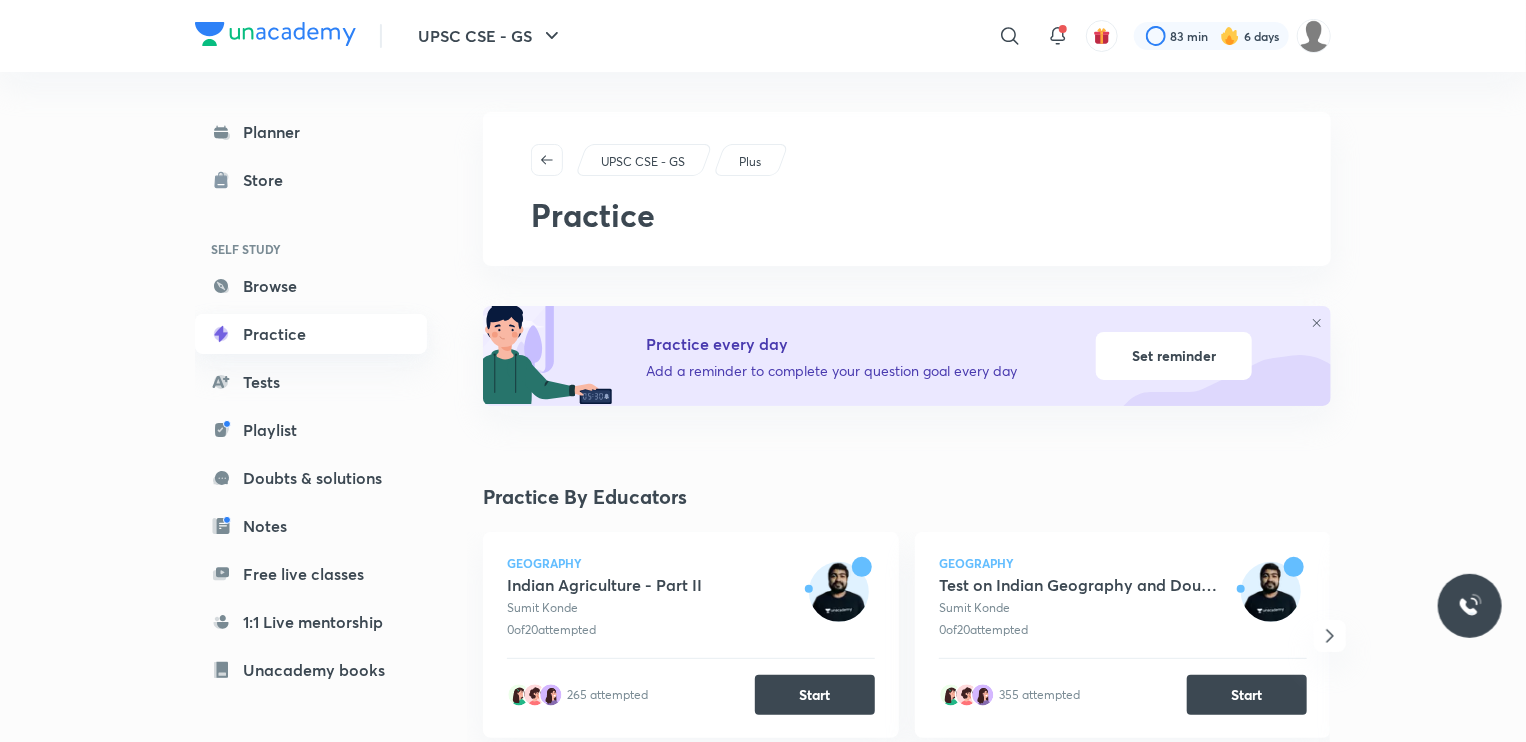 drag, startPoint x: 264, startPoint y: 329, endPoint x: 235, endPoint y: 334, distance: 29.427877 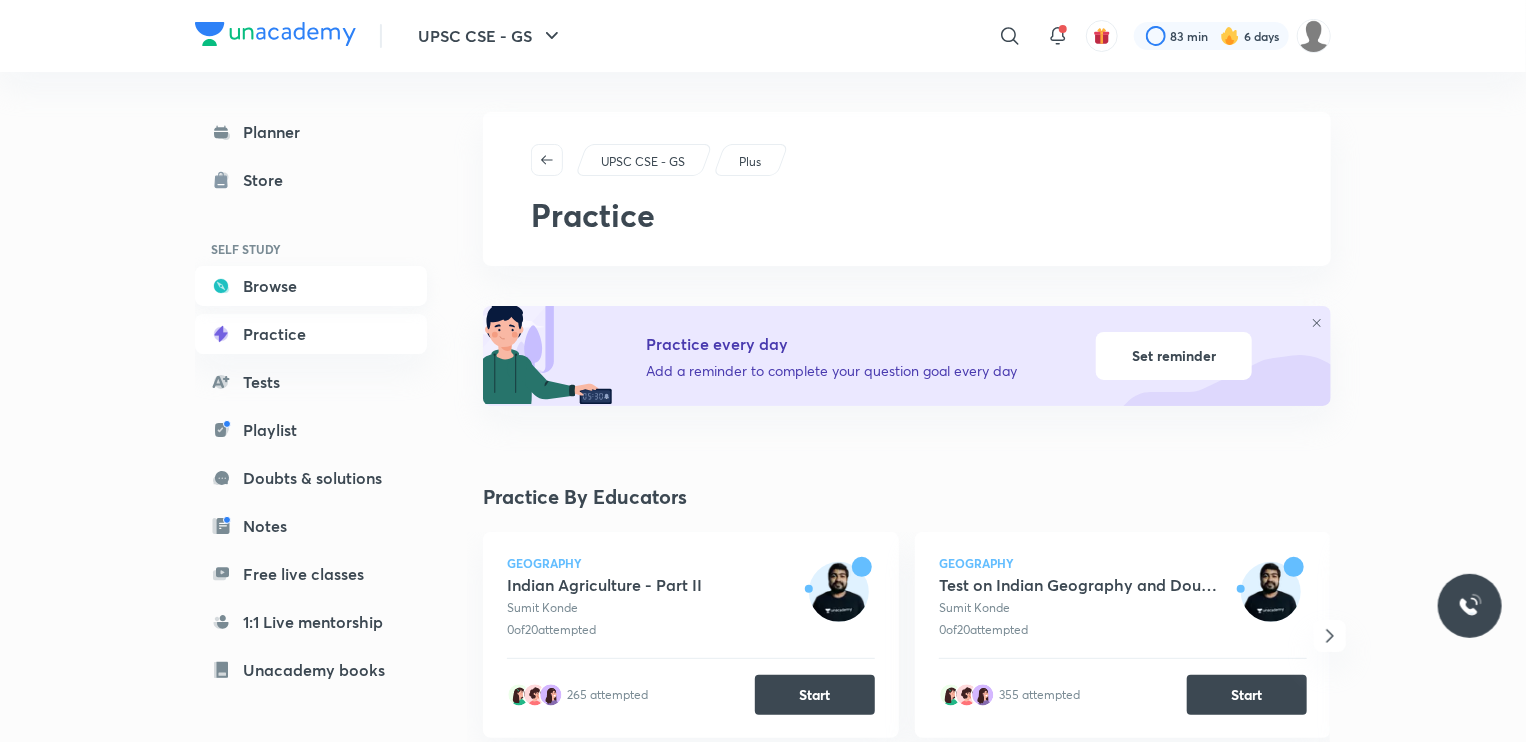 click on "Browse" at bounding box center (311, 286) 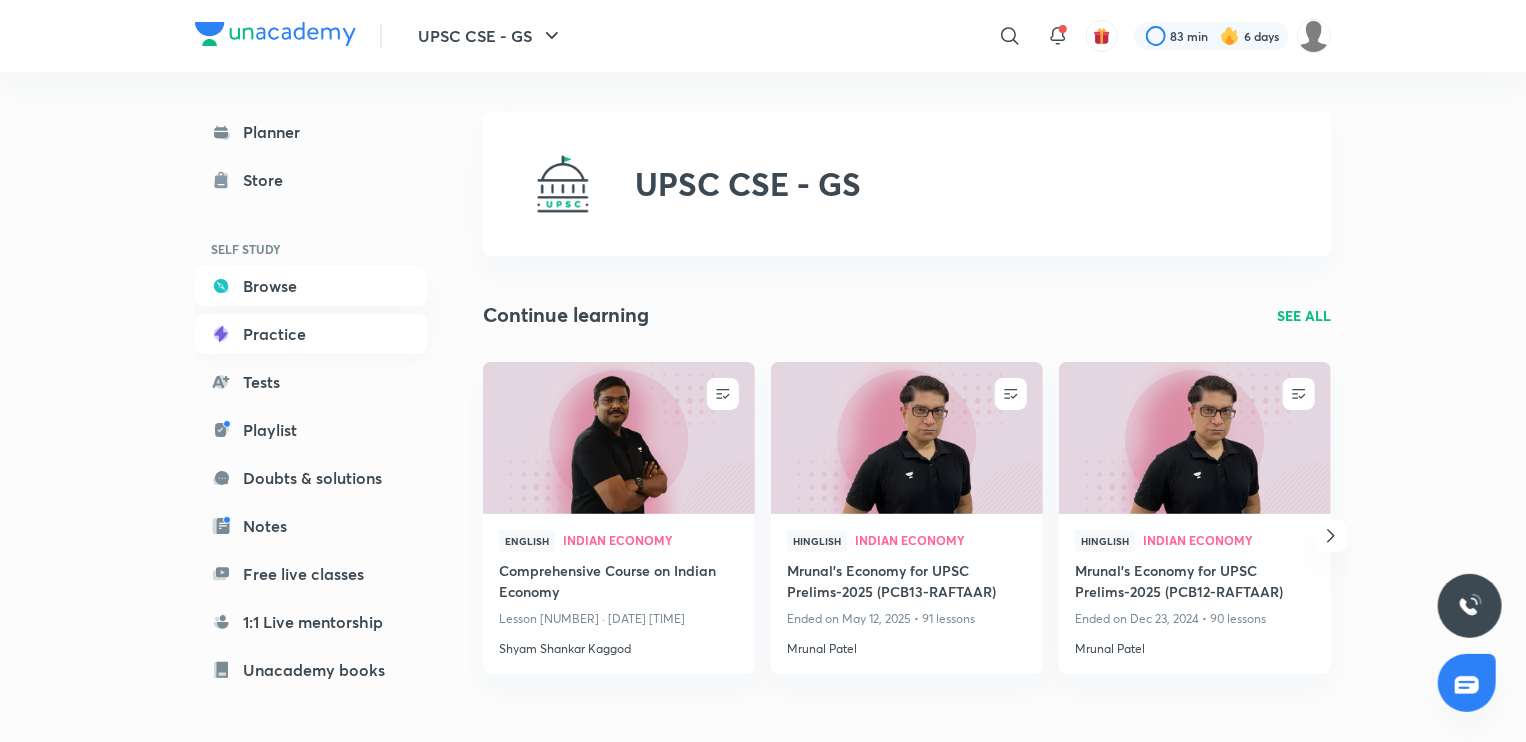 click on "Practice" at bounding box center (311, 334) 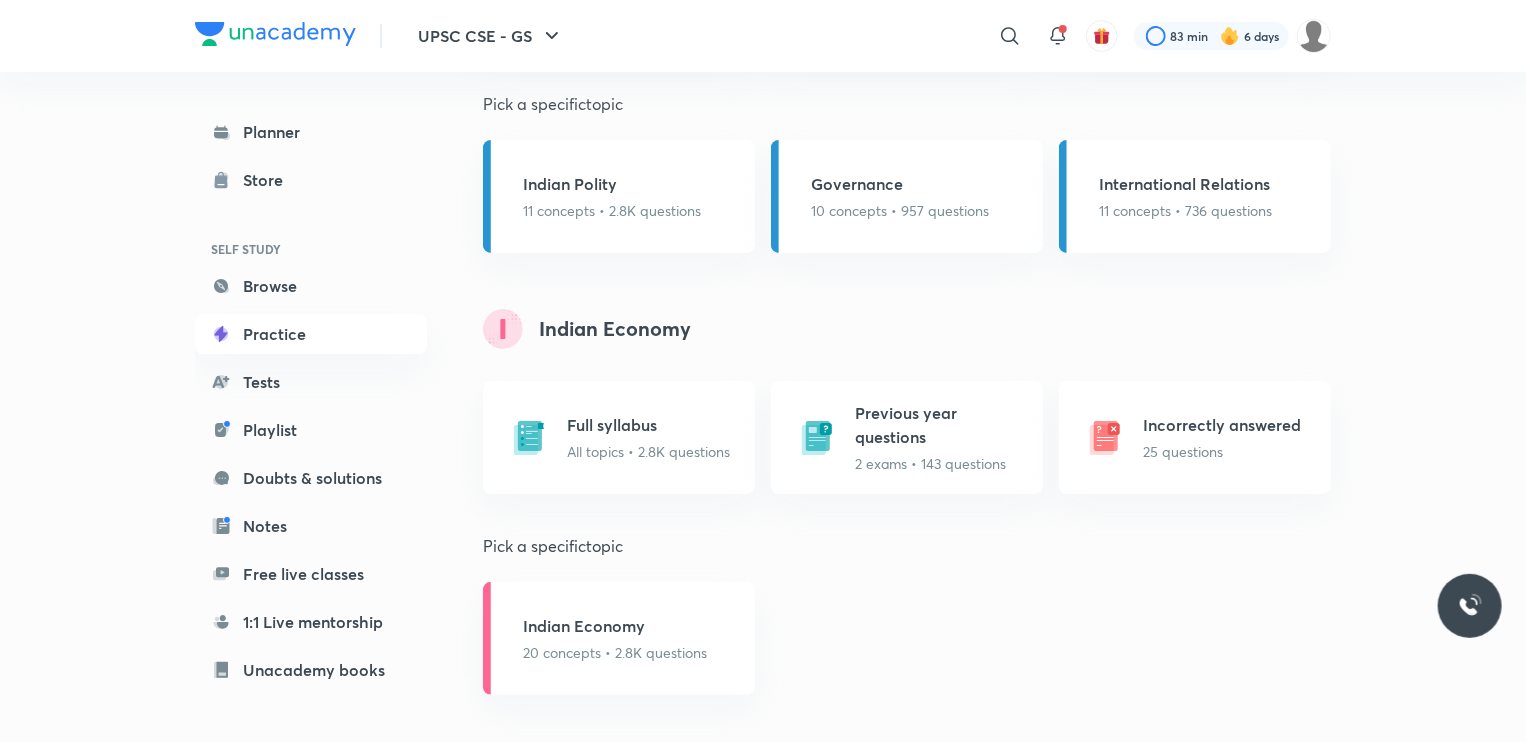 scroll, scrollTop: 3791, scrollLeft: 0, axis: vertical 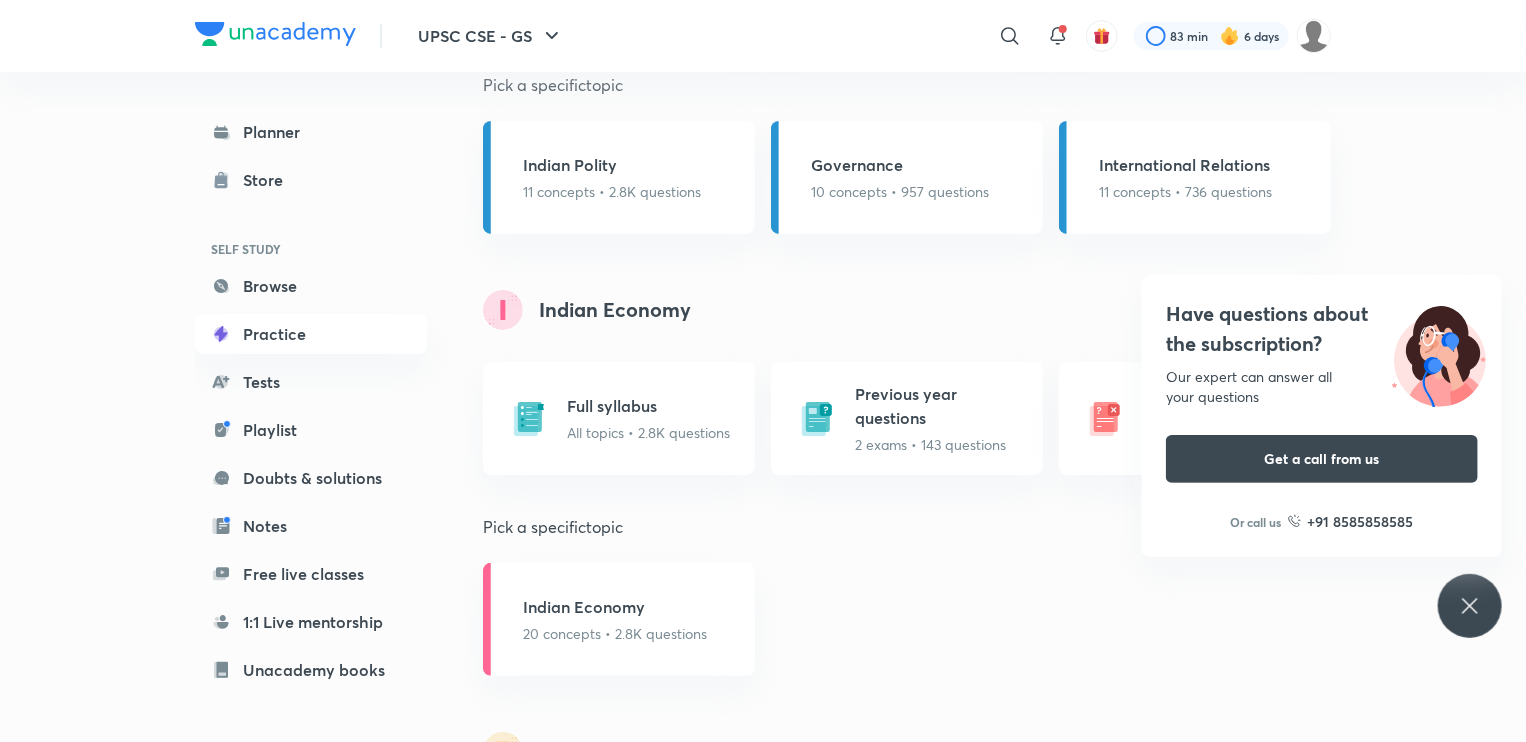 click on "Have questions about the subscription? Our expert can answer all your questions Get a call from us Or call us +91 8585858585" at bounding box center [1470, 606] 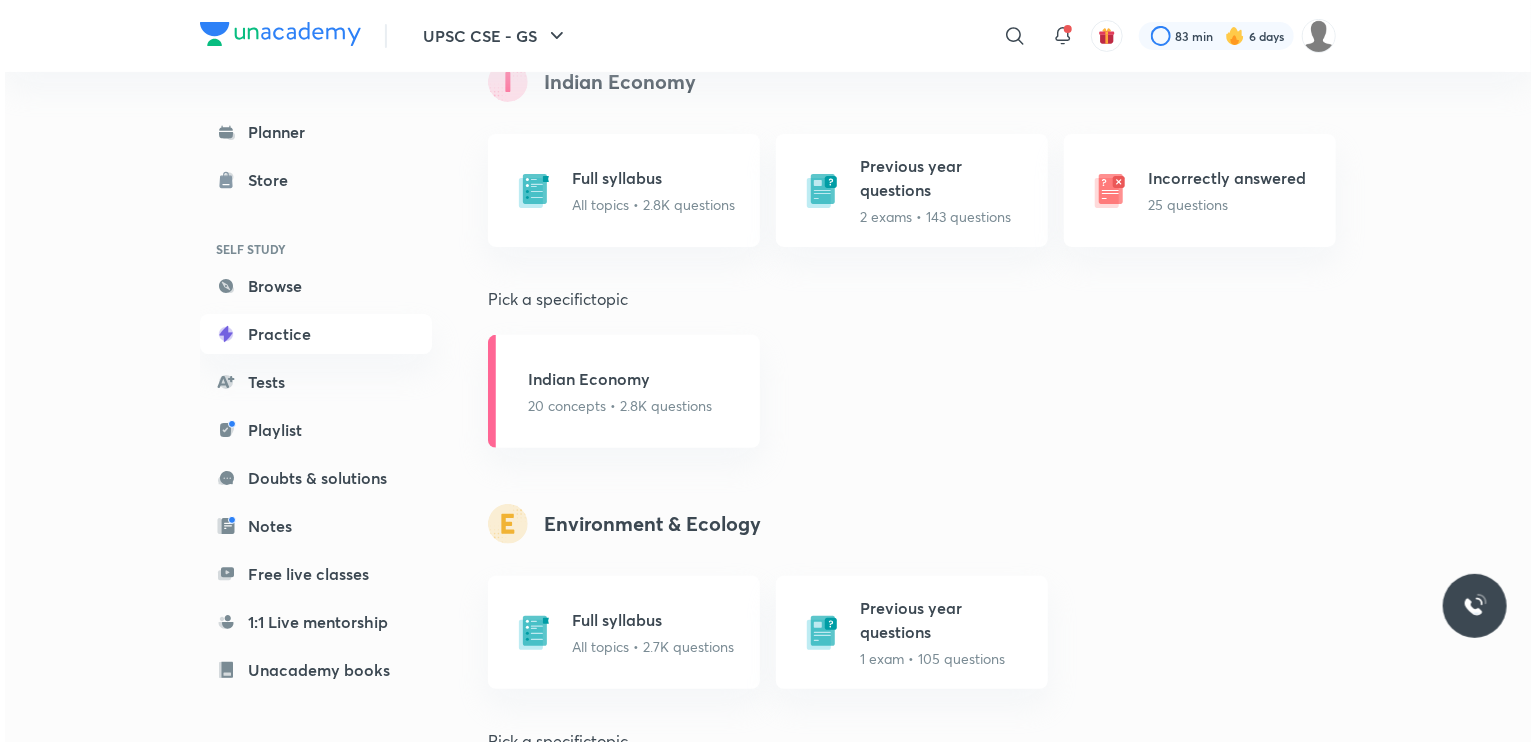 scroll, scrollTop: 4022, scrollLeft: 0, axis: vertical 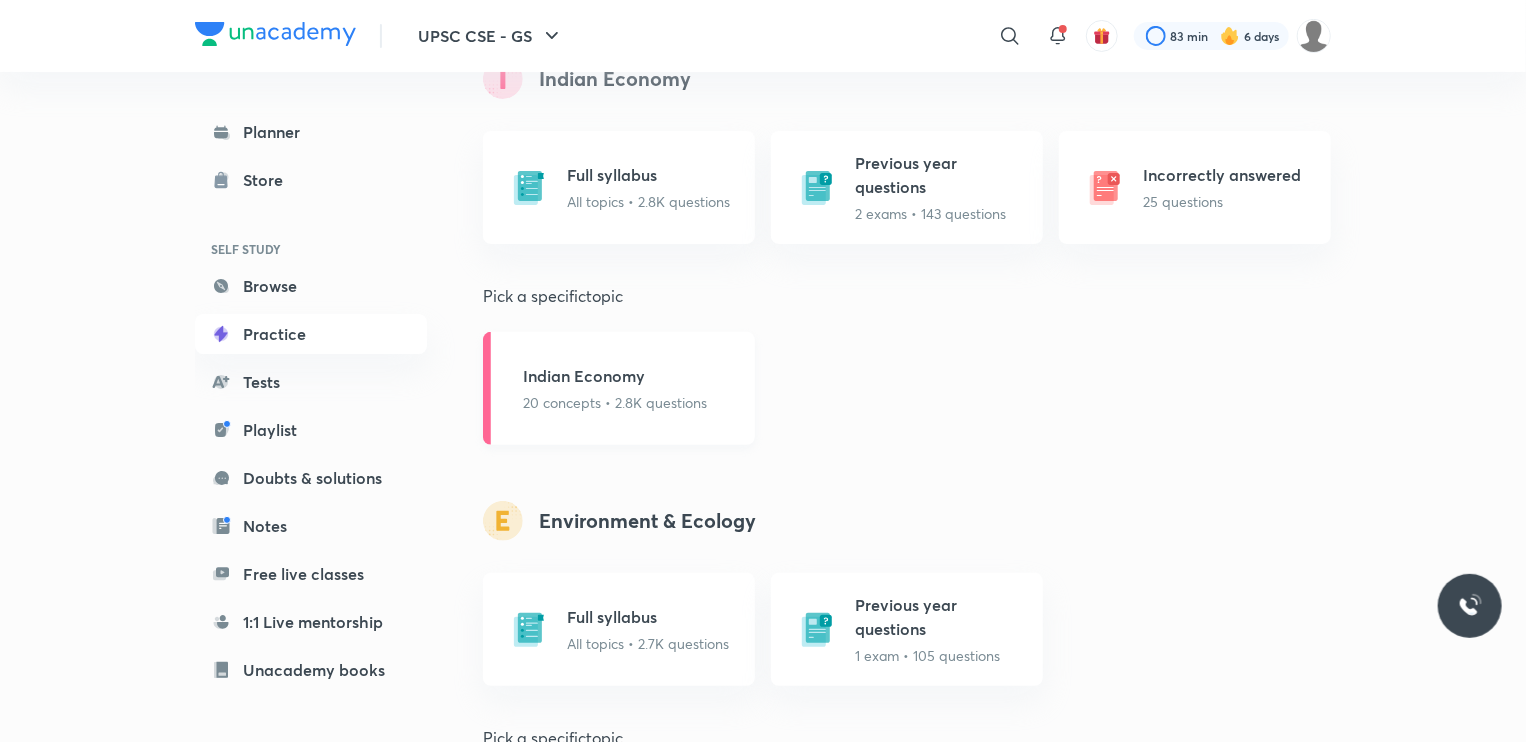 click on "Indian Economy" at bounding box center [615, 376] 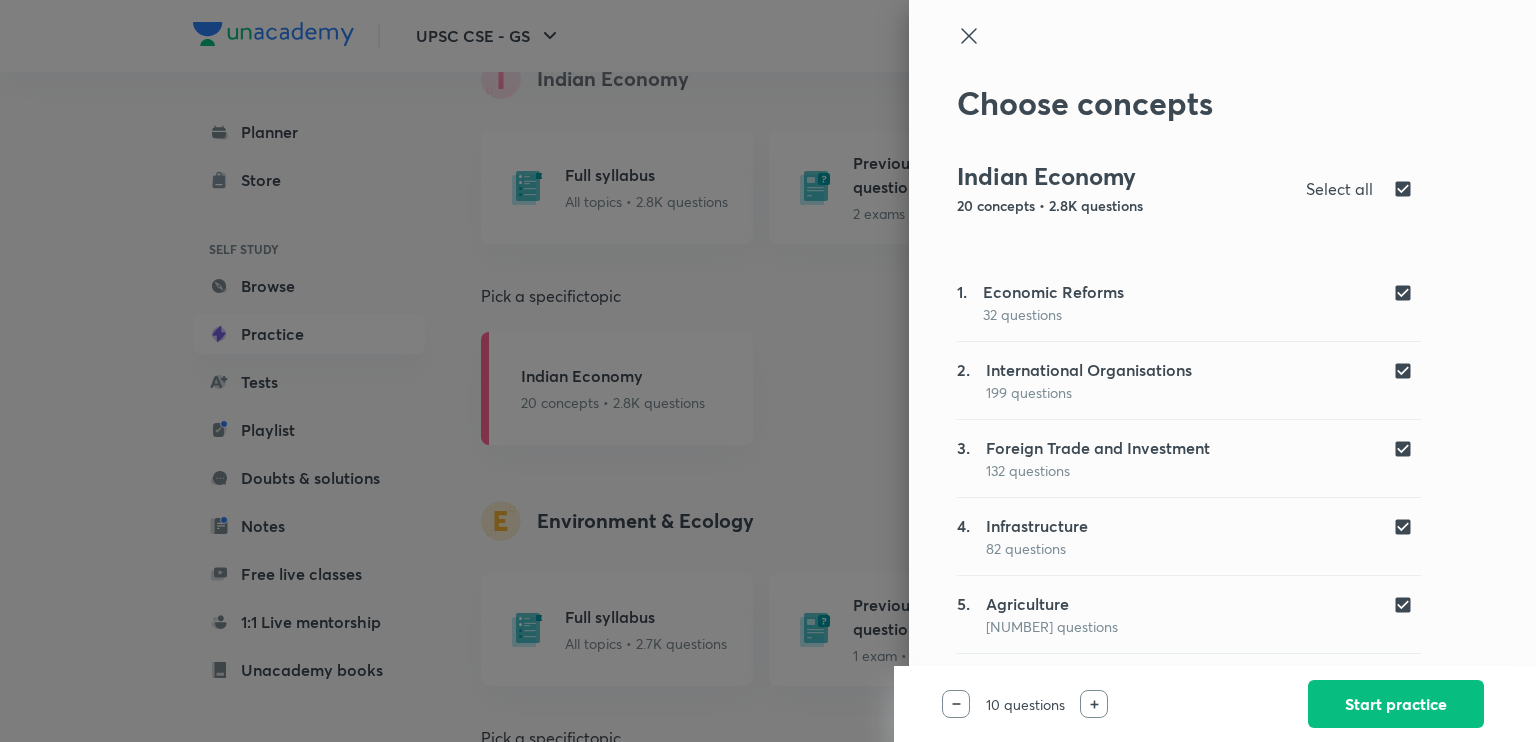 click at bounding box center [1407, 189] 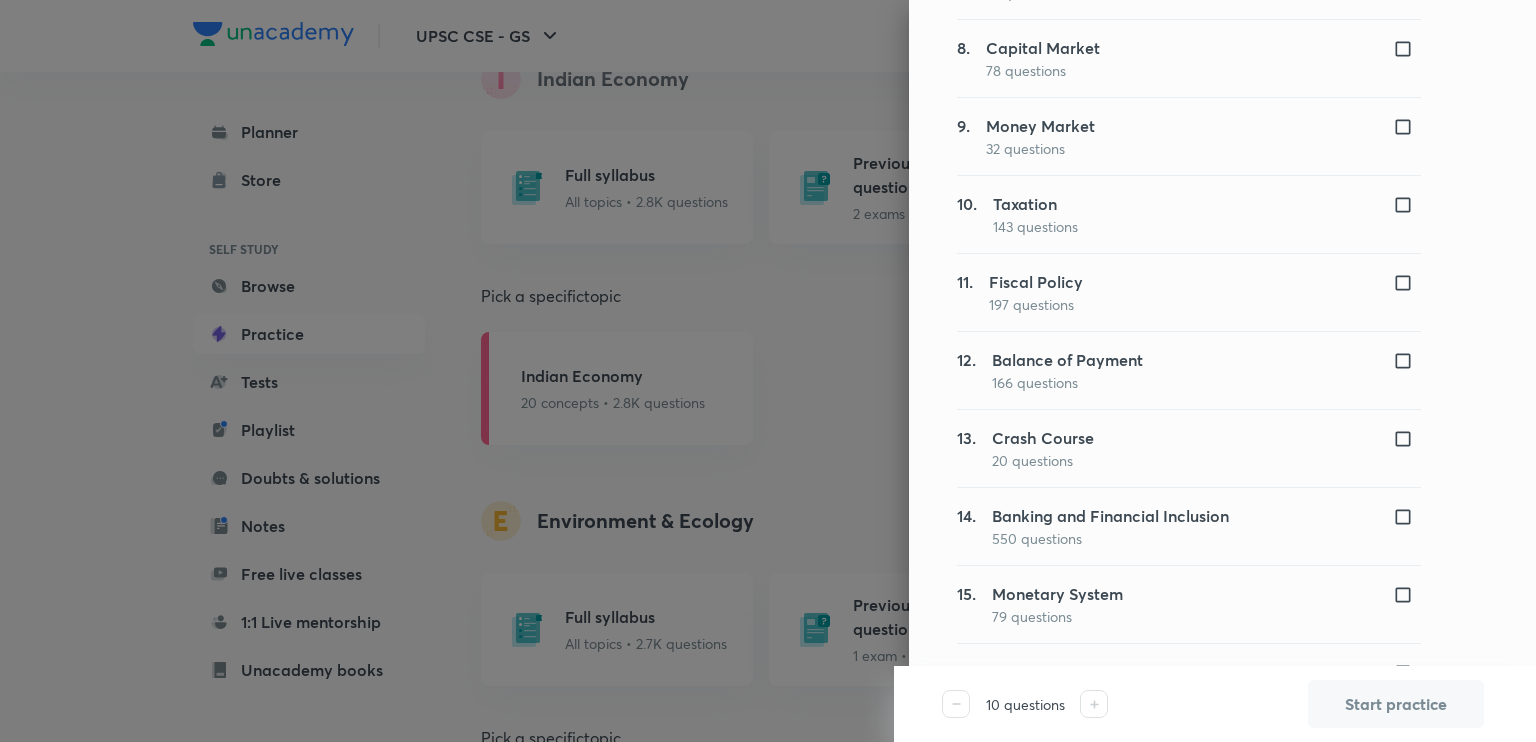 scroll, scrollTop: 792, scrollLeft: 0, axis: vertical 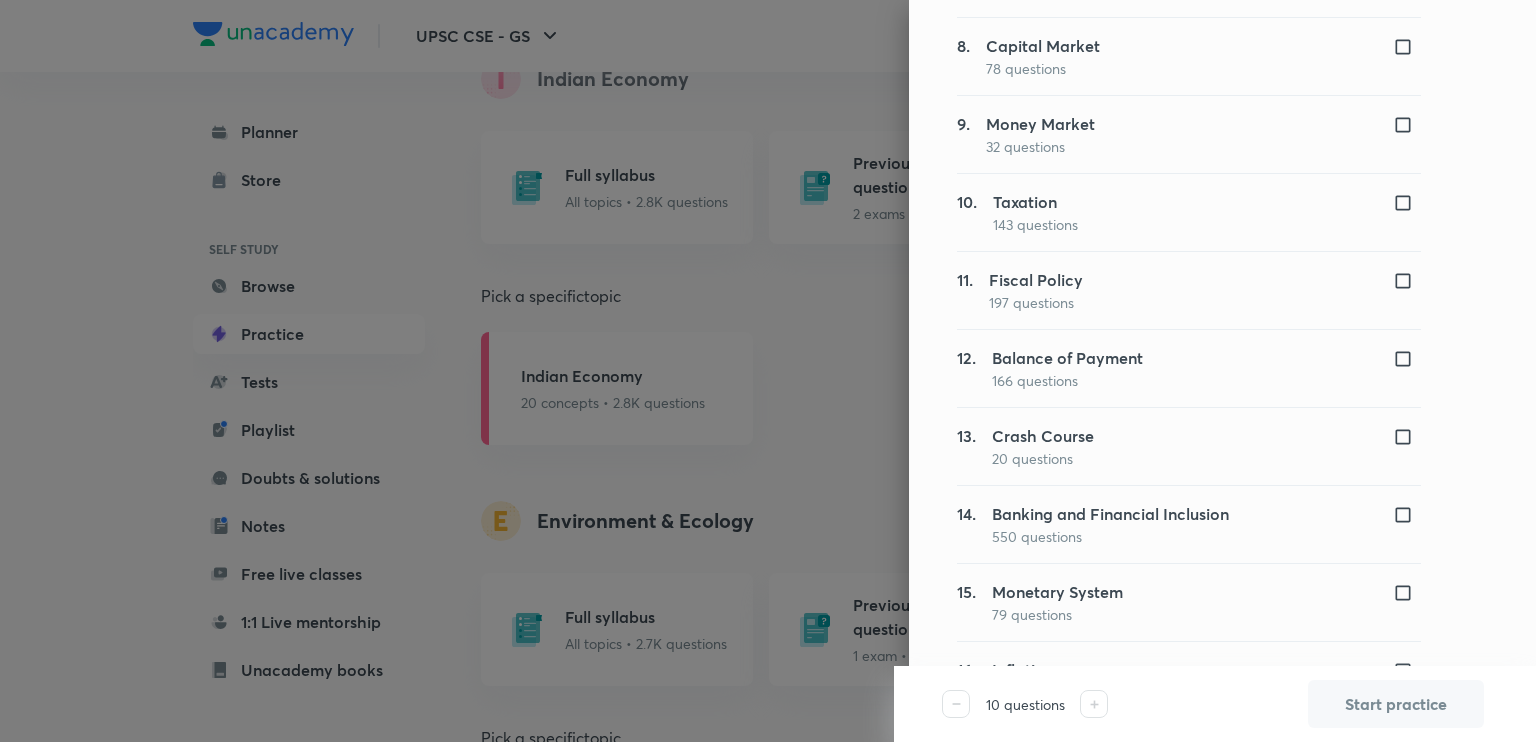 click at bounding box center (1407, 515) 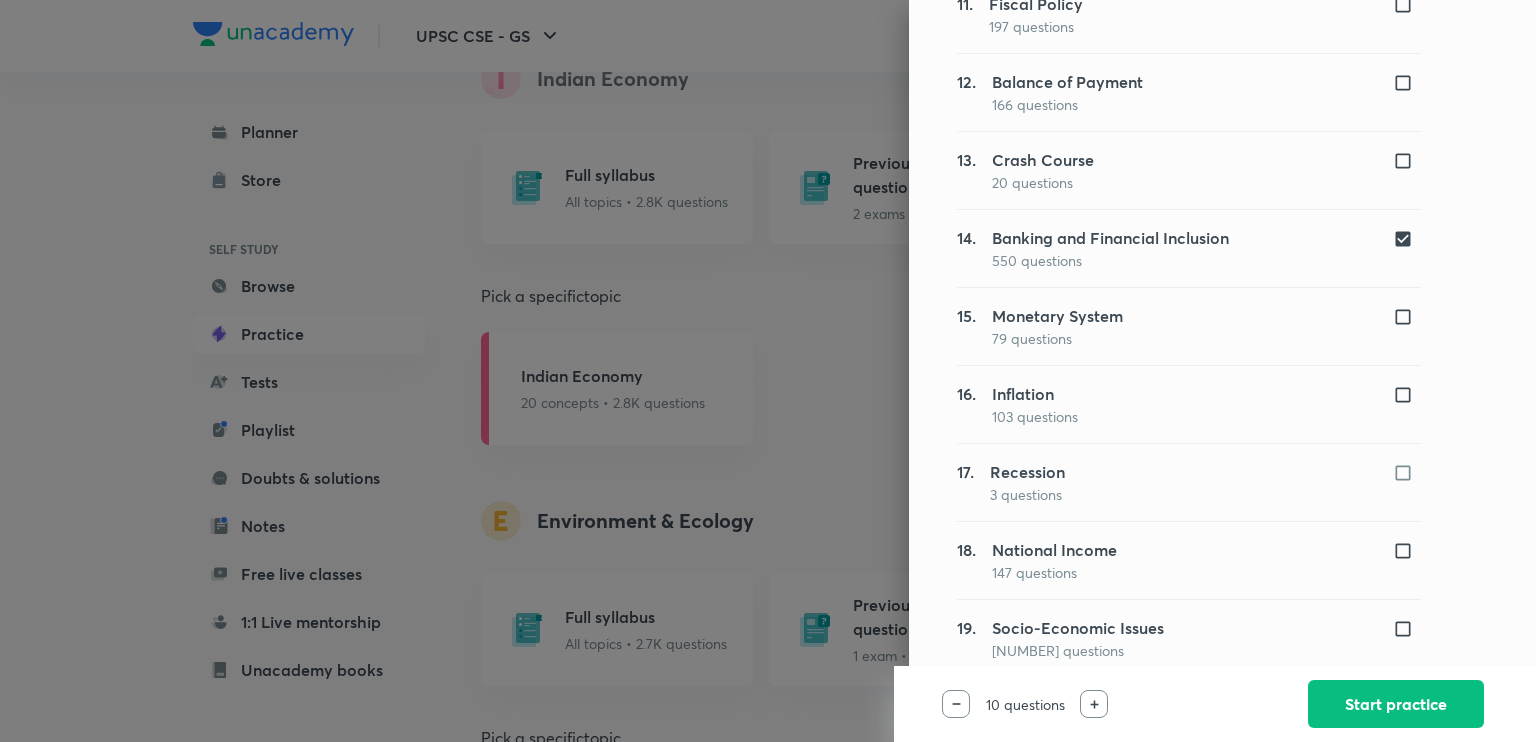 scroll, scrollTop: 1160, scrollLeft: 0, axis: vertical 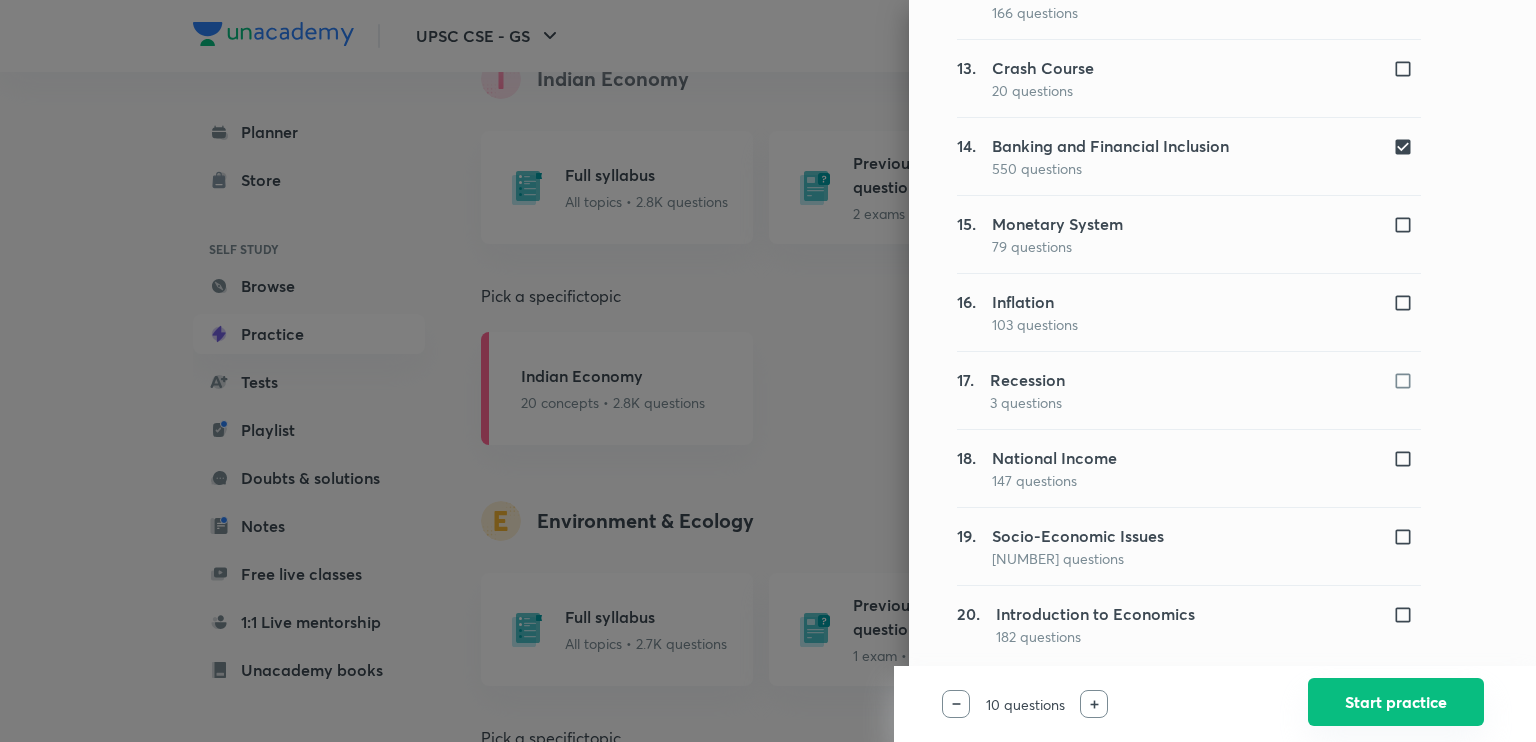 click on "Start practice" at bounding box center [1396, 702] 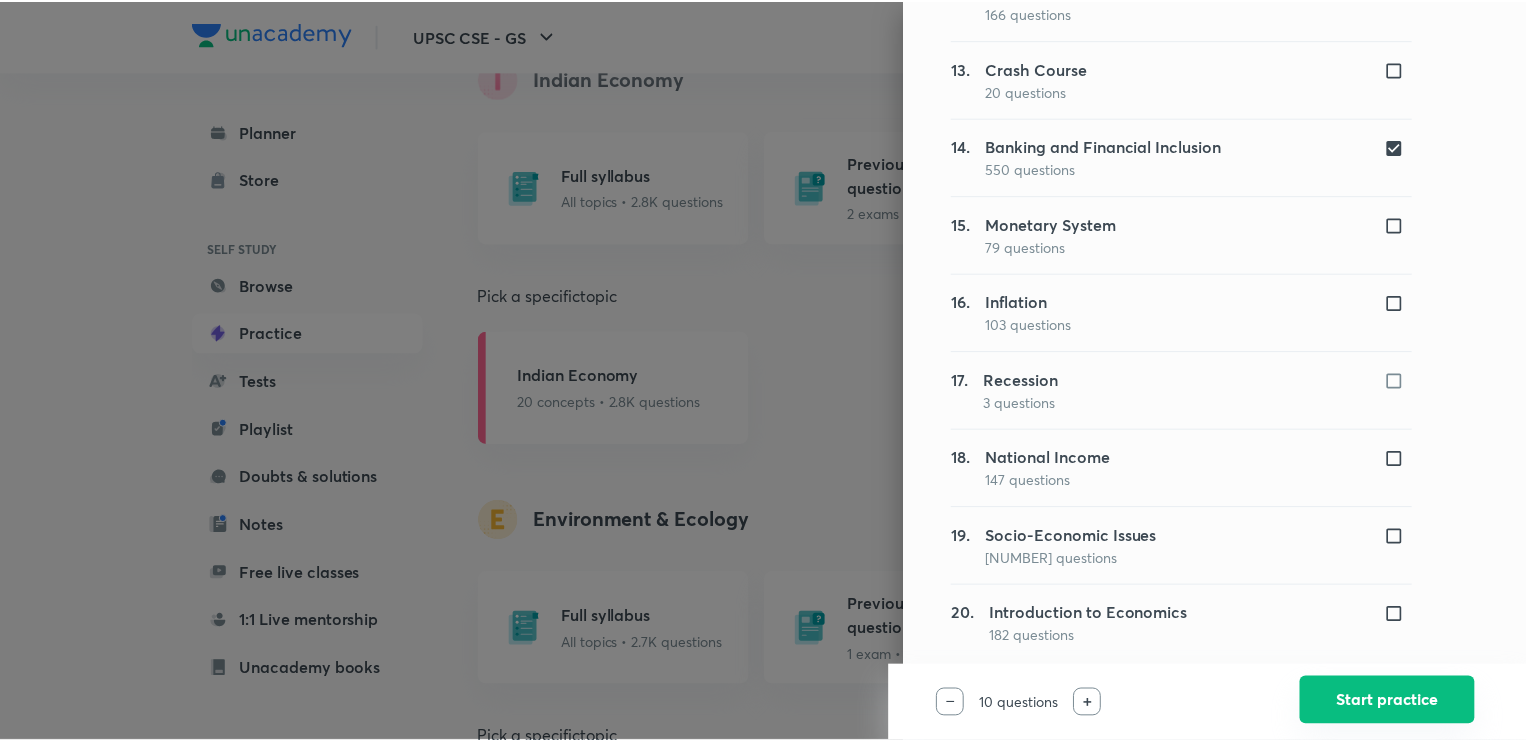 scroll, scrollTop: 0, scrollLeft: 0, axis: both 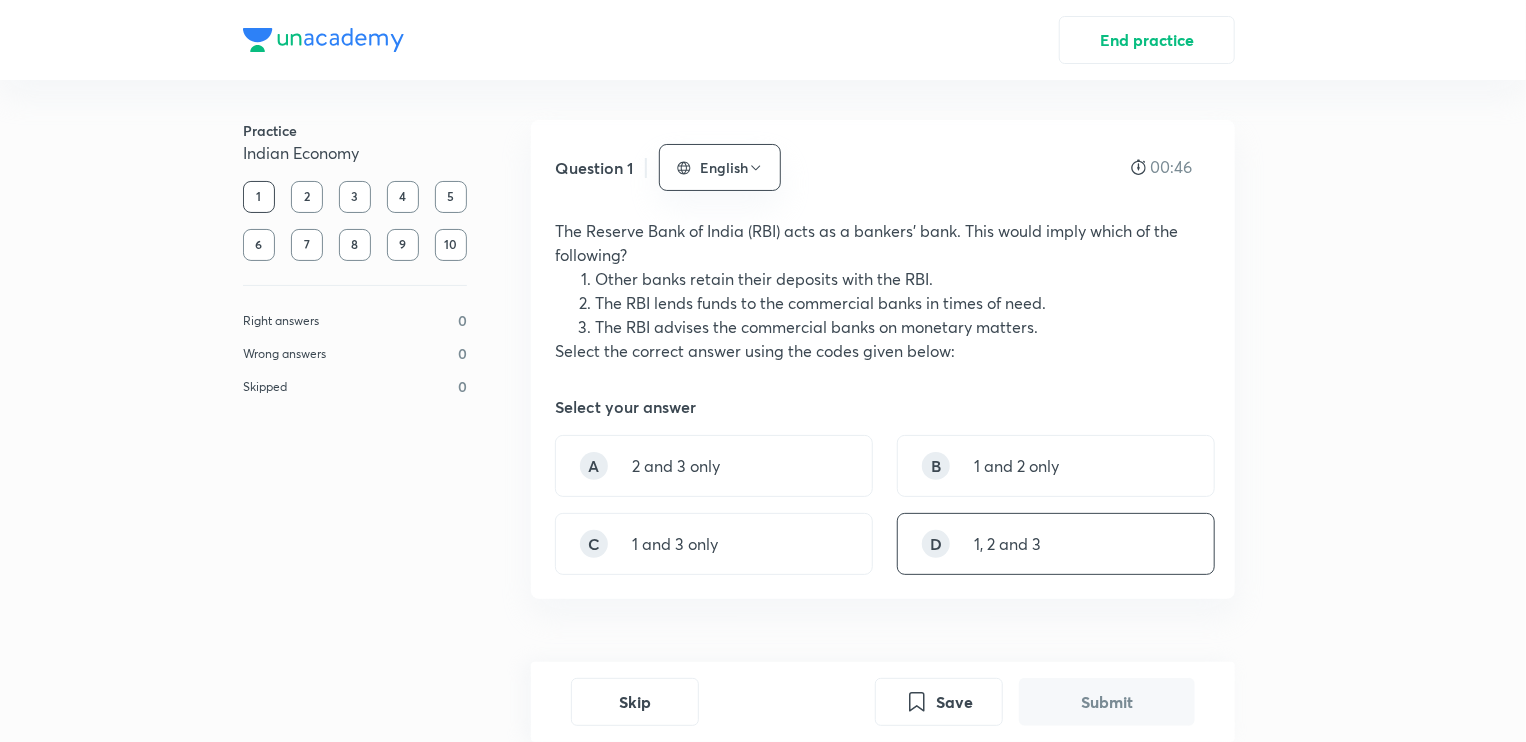 click on "1, 2 and 3" at bounding box center [1007, 544] 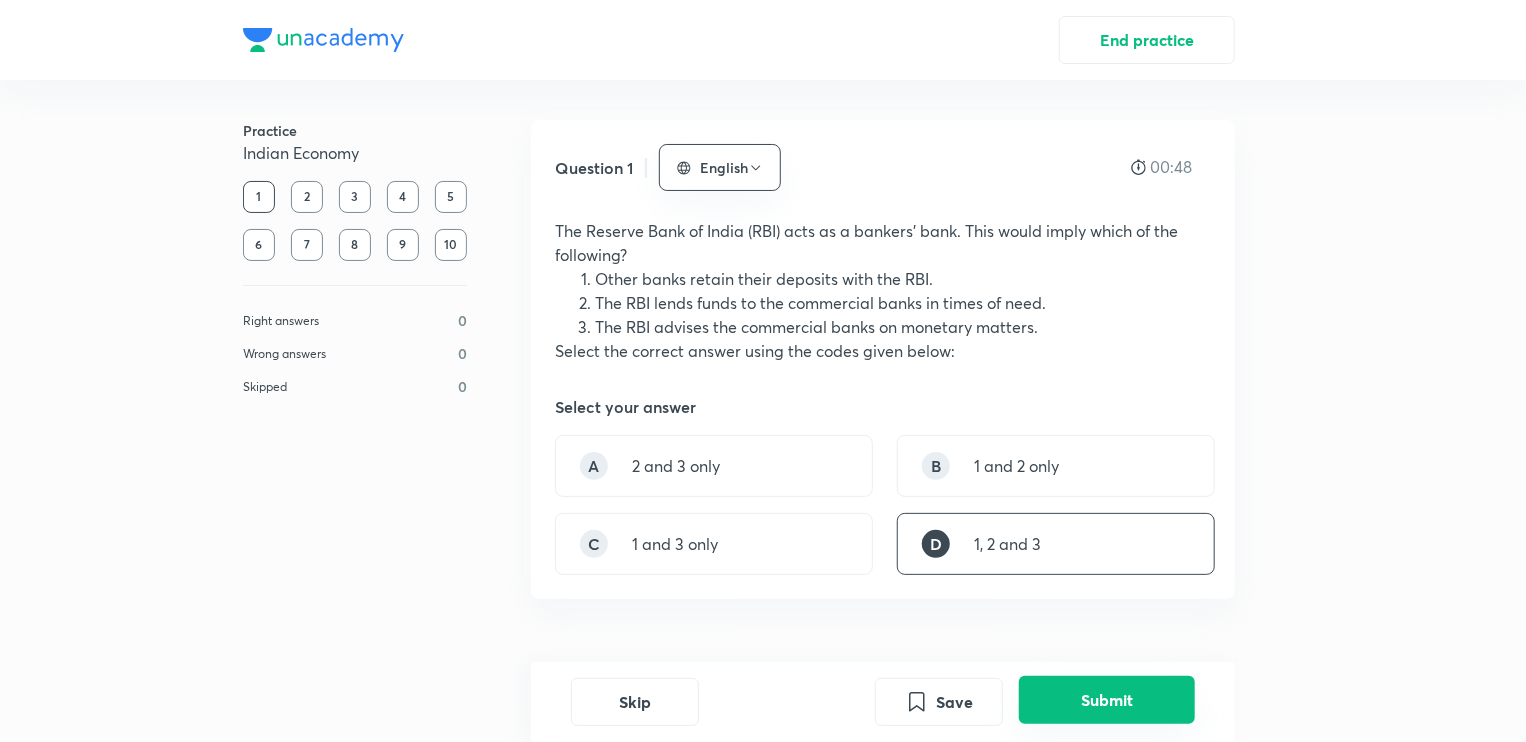 click on "Submit" at bounding box center [1107, 700] 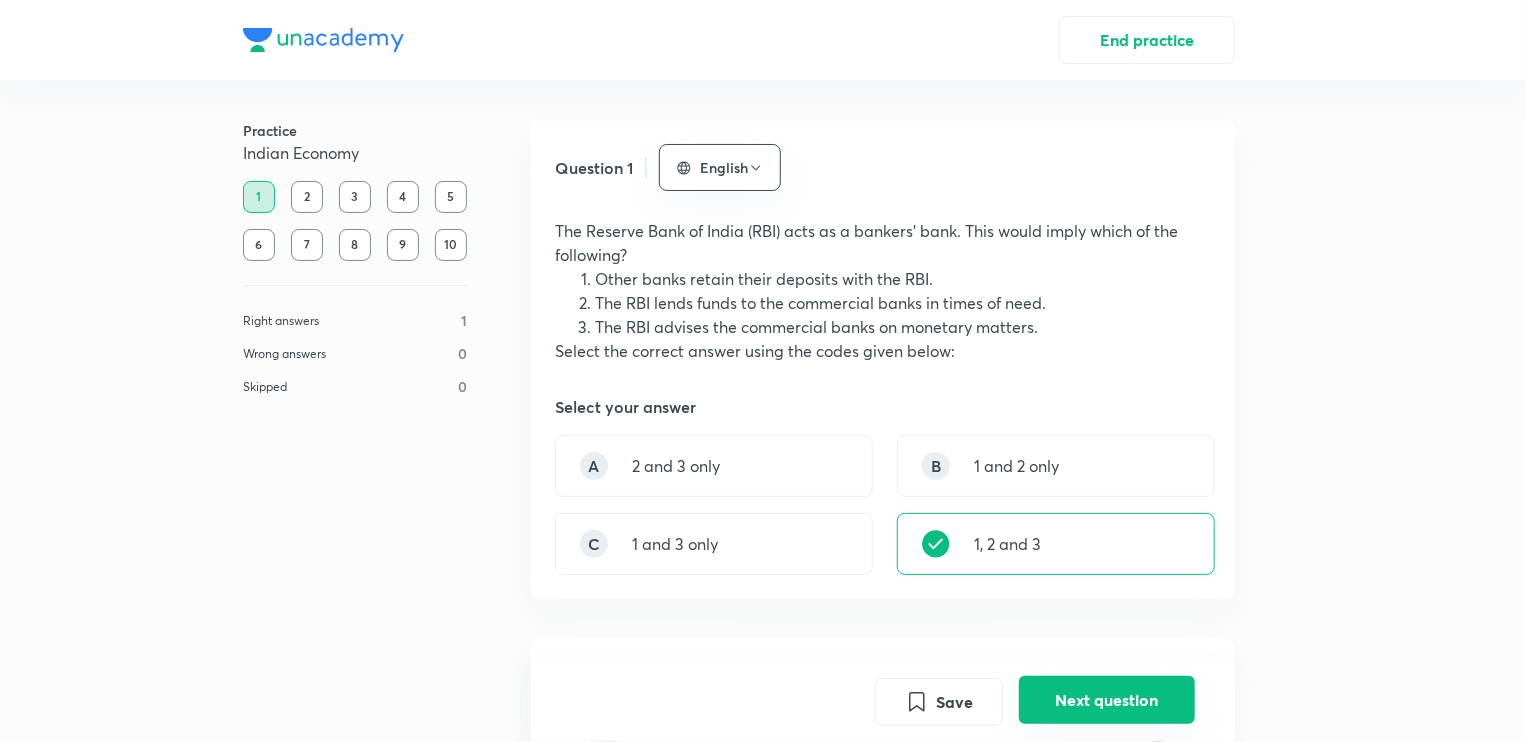 scroll, scrollTop: 637, scrollLeft: 0, axis: vertical 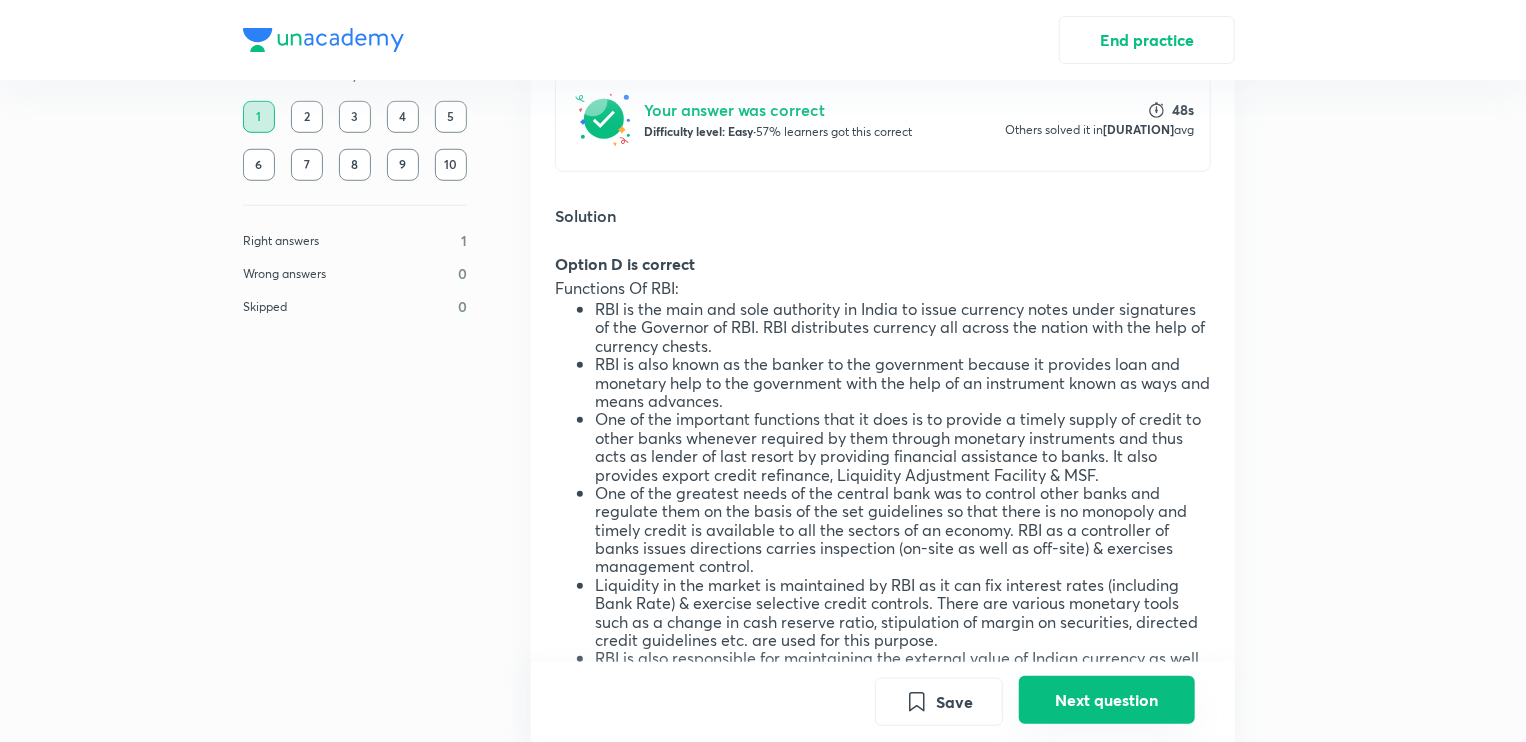 click on "Next question" at bounding box center (1107, 700) 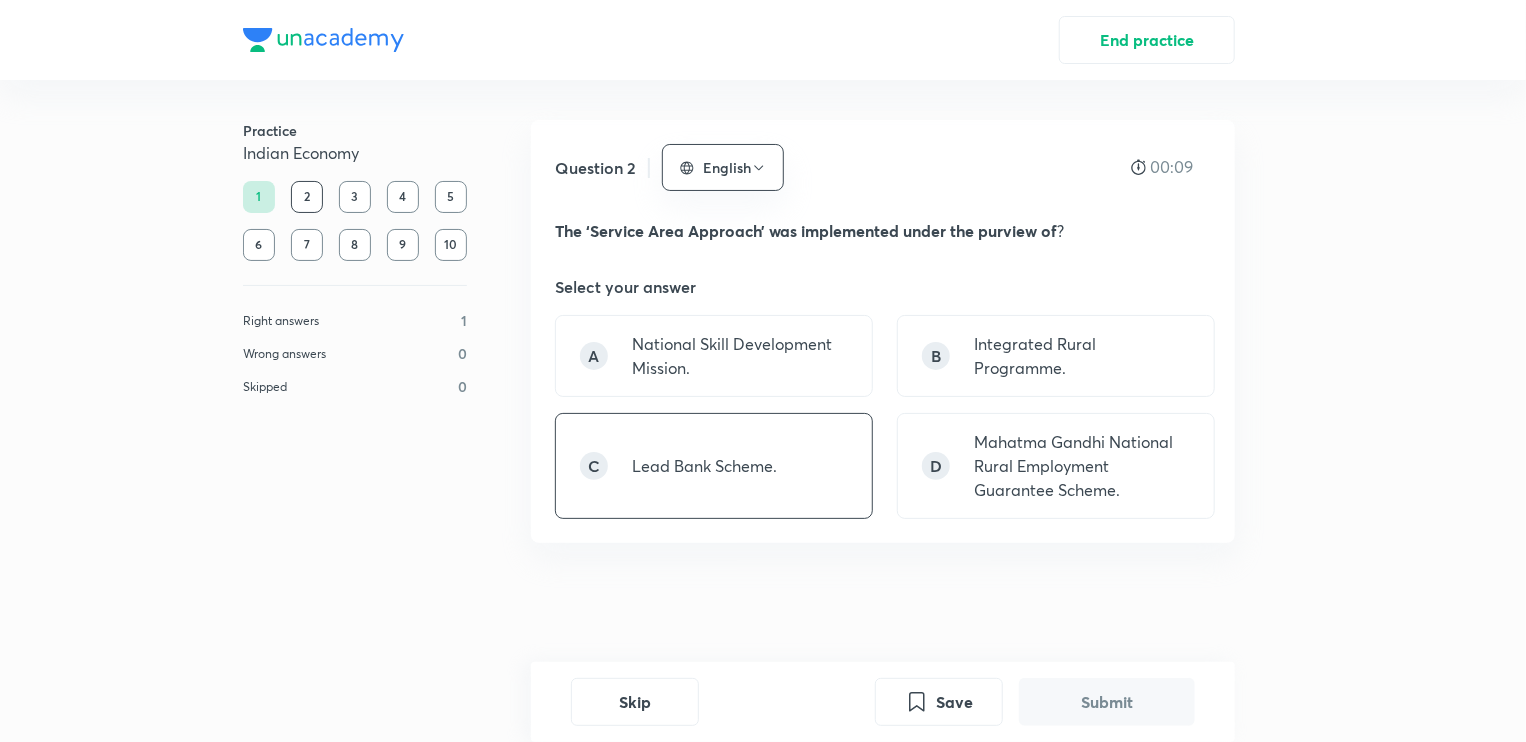 click on "C Lead Bank Scheme." at bounding box center [714, 466] 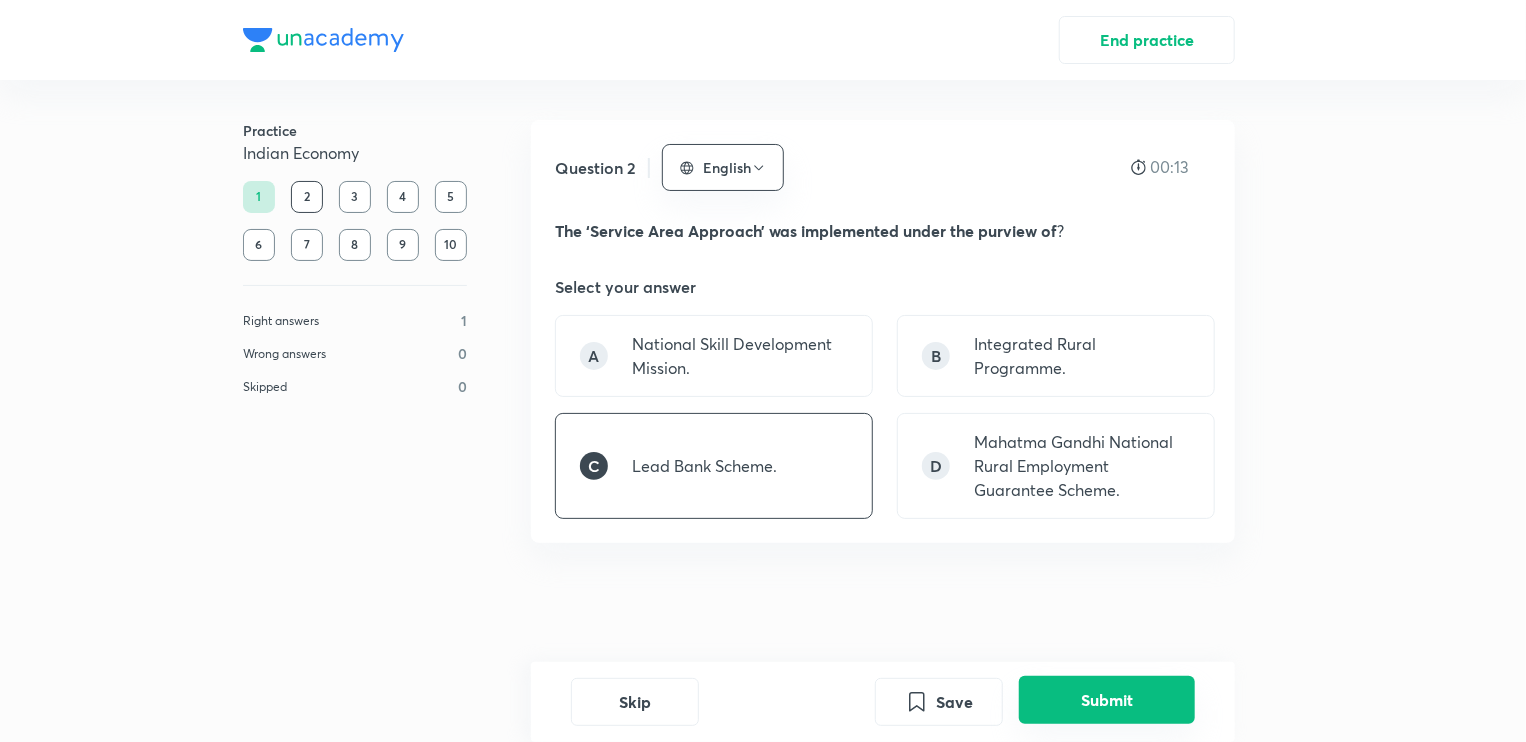 click on "Submit" at bounding box center (1107, 700) 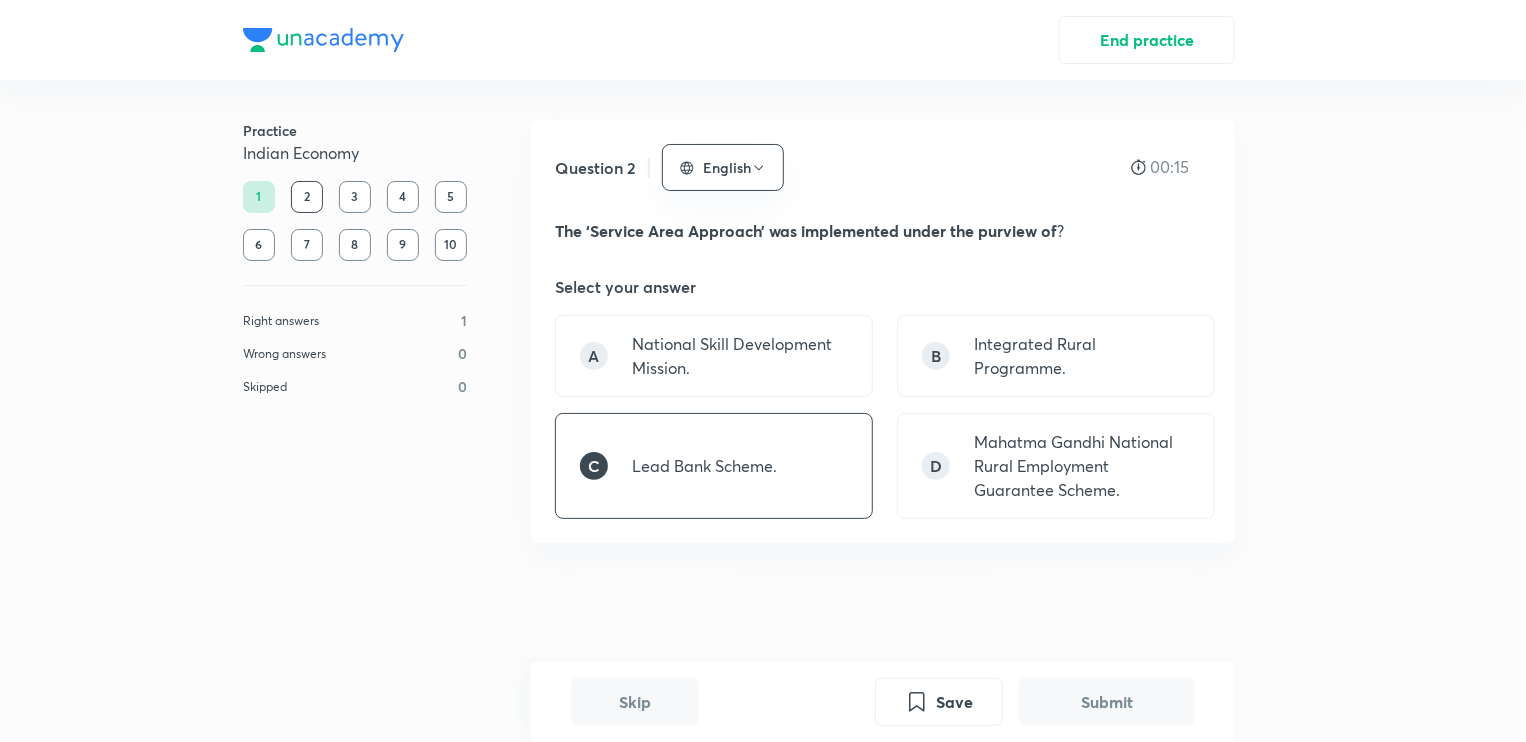 scroll, scrollTop: 574, scrollLeft: 0, axis: vertical 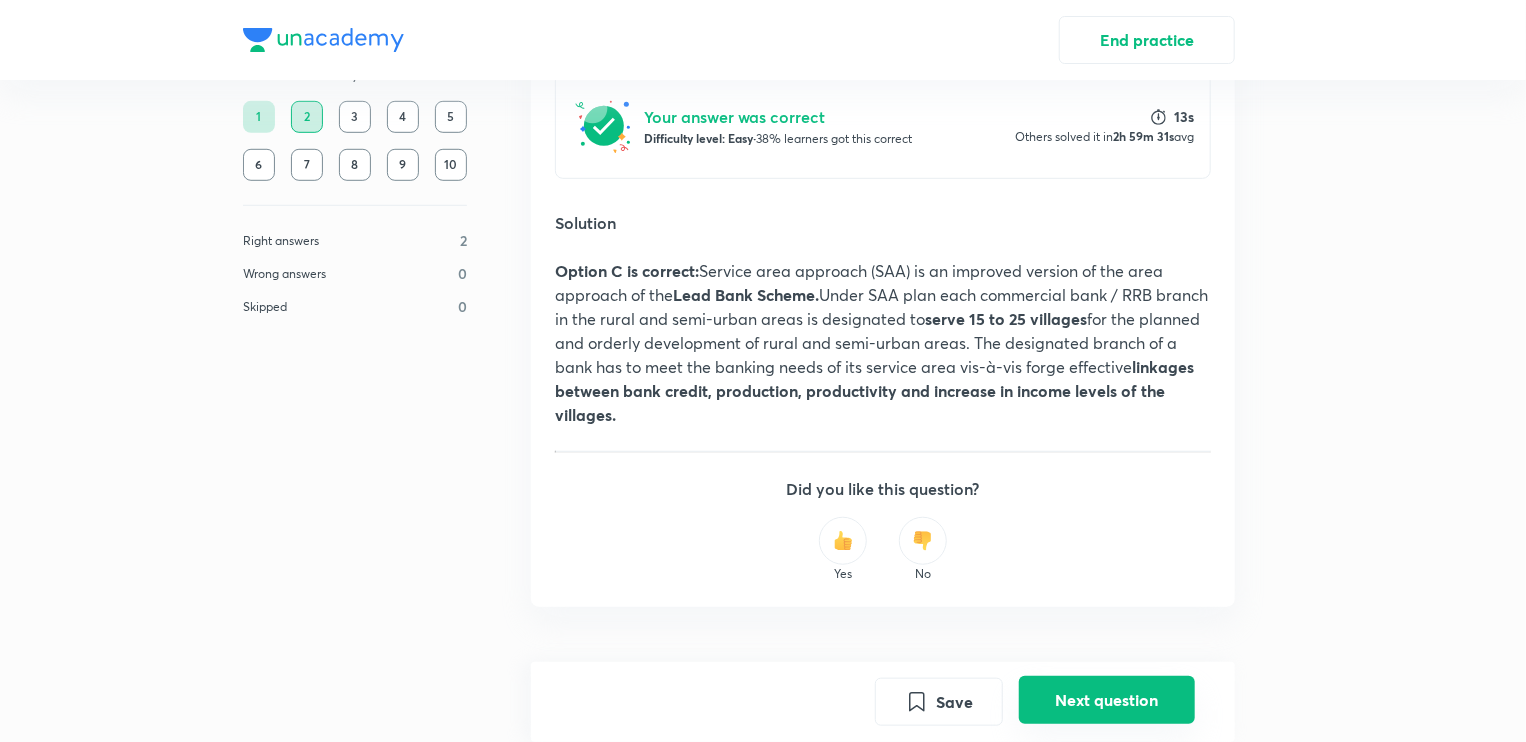 click on "Next question" at bounding box center (1107, 700) 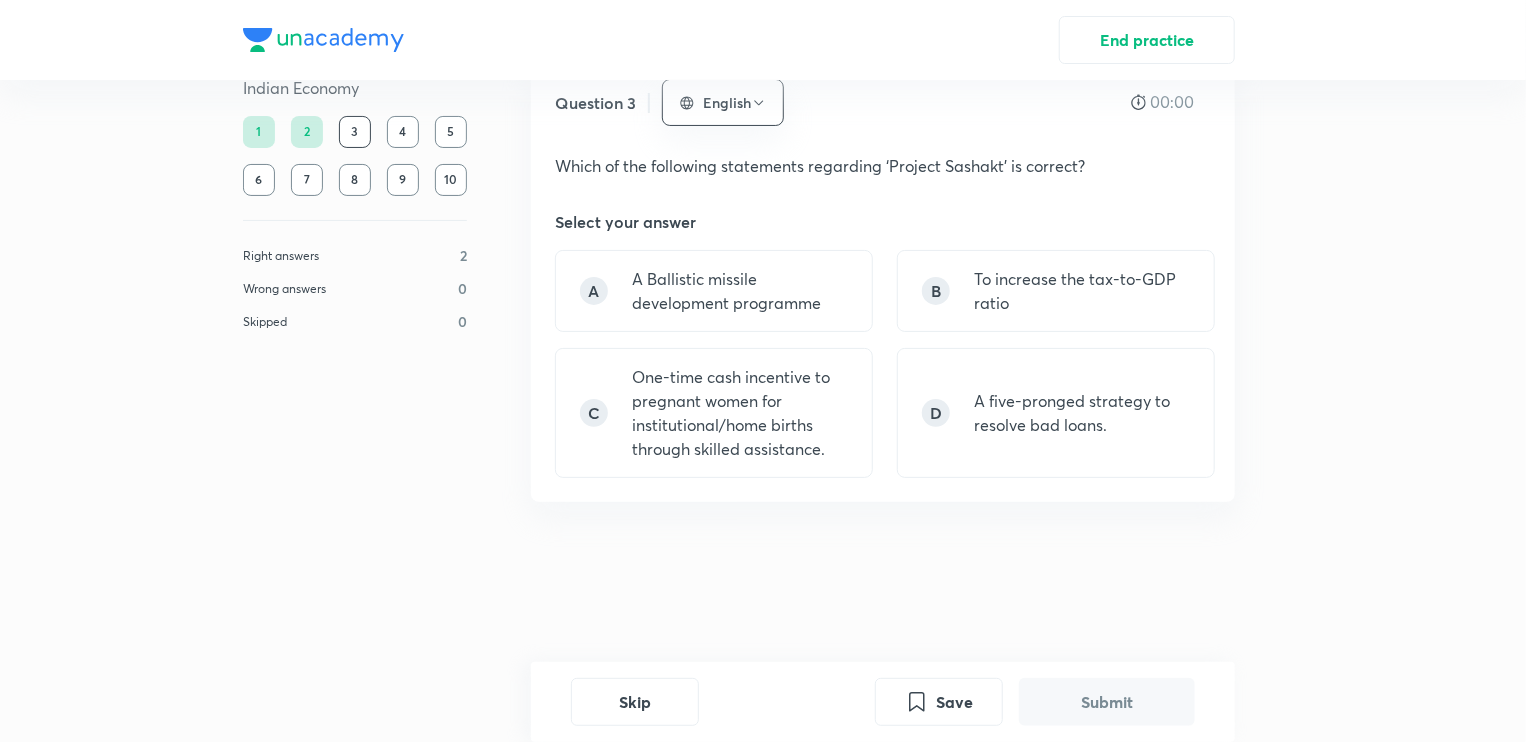 scroll, scrollTop: 0, scrollLeft: 0, axis: both 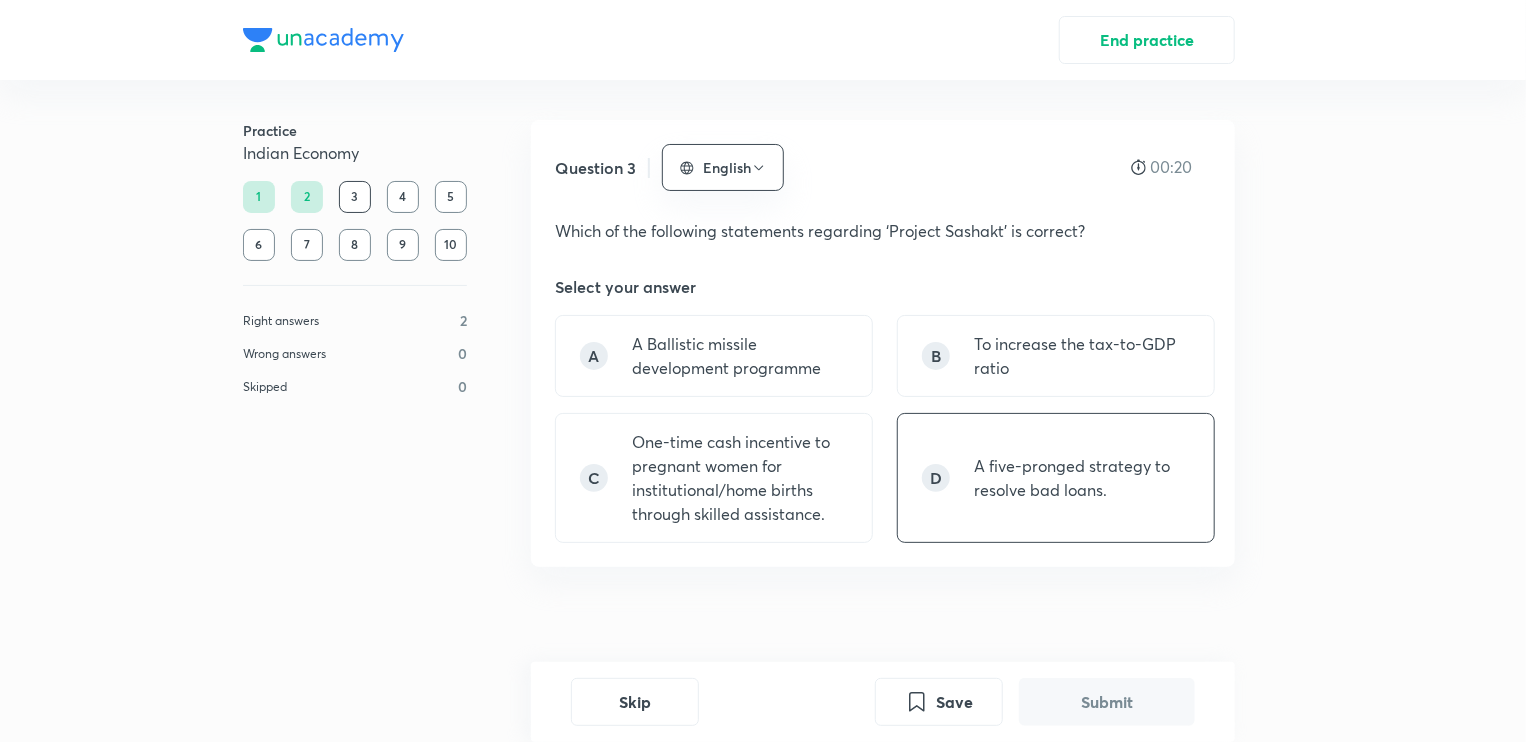 click on "D A five-pronged strategy to resolve bad loans." at bounding box center [1056, 478] 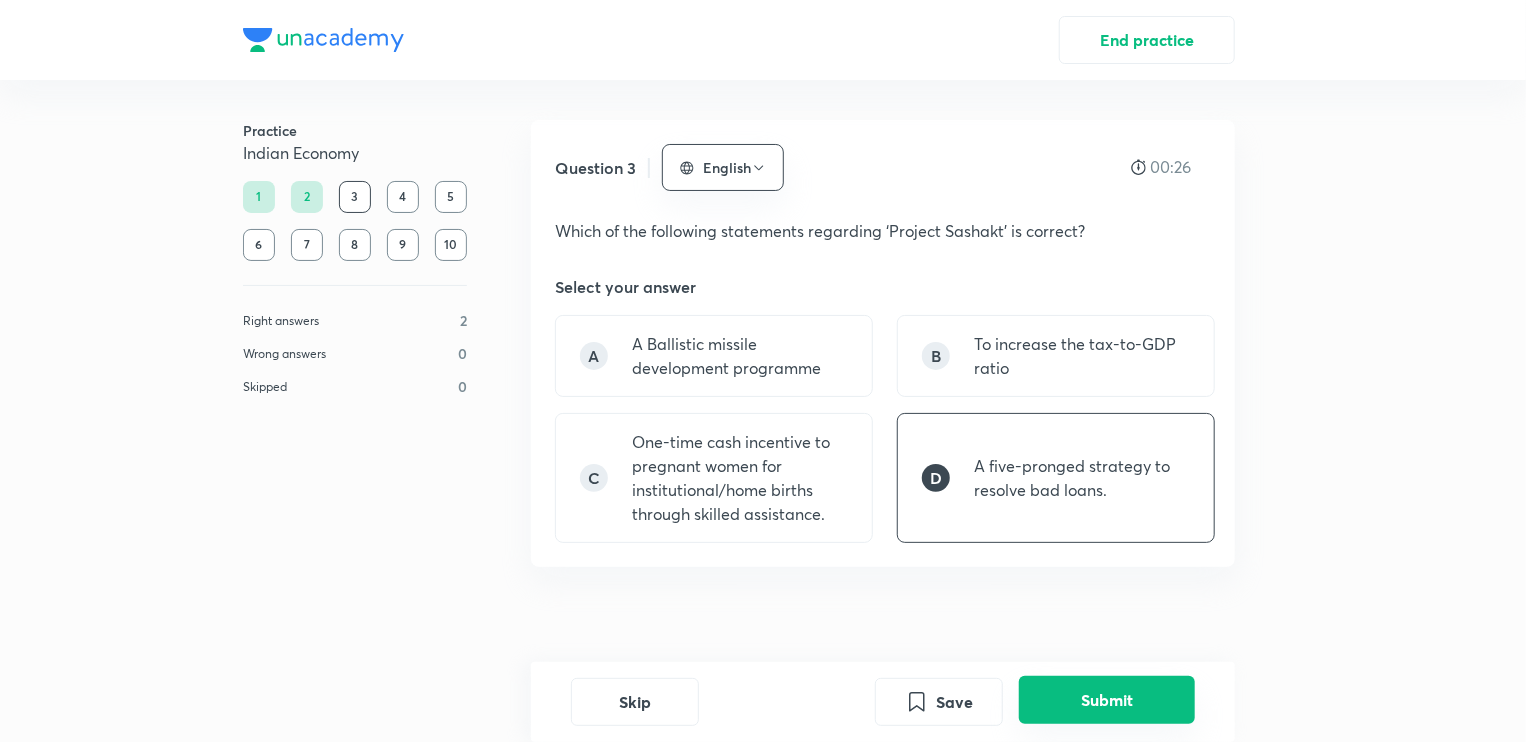 drag, startPoint x: 1100, startPoint y: 677, endPoint x: 1101, endPoint y: 698, distance: 21.023796 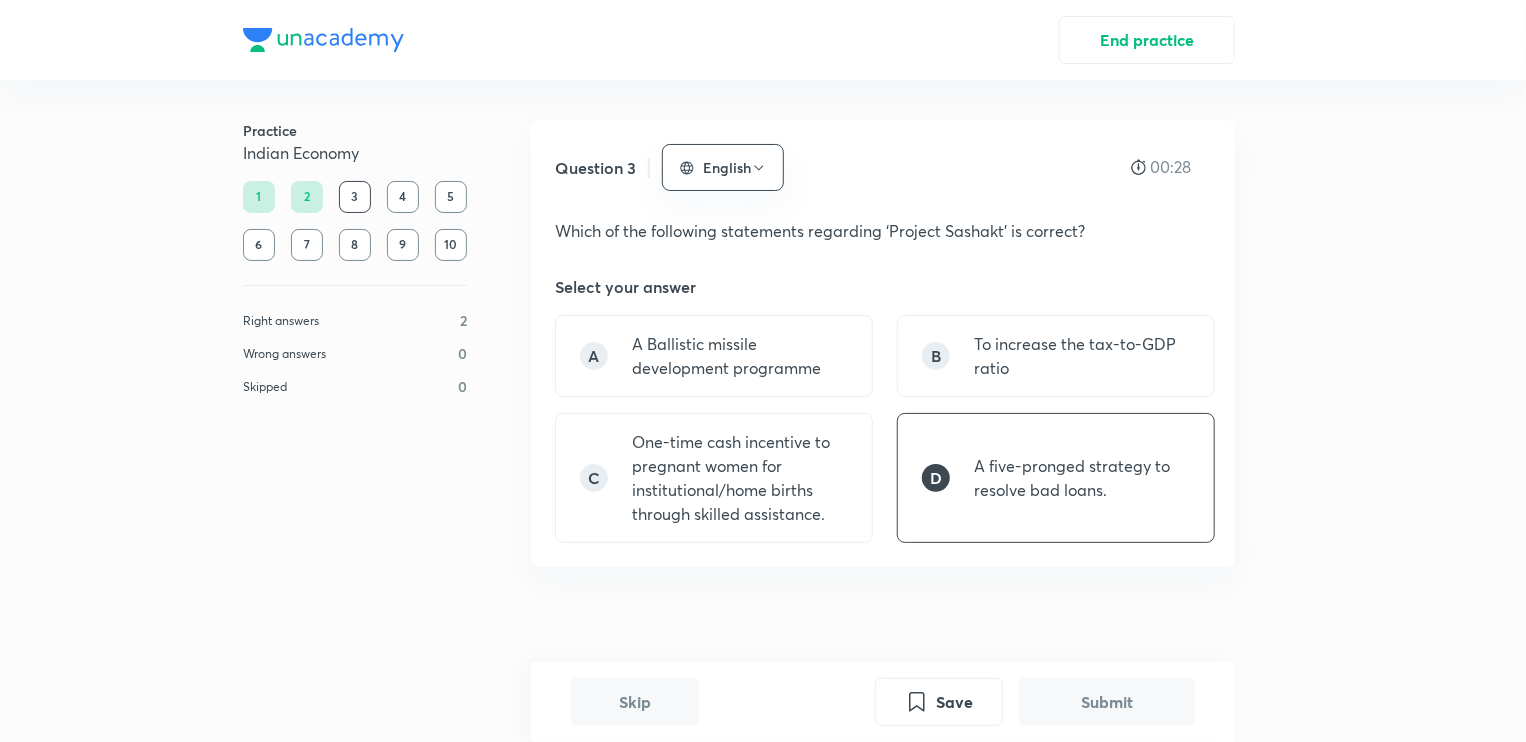 scroll, scrollTop: 605, scrollLeft: 0, axis: vertical 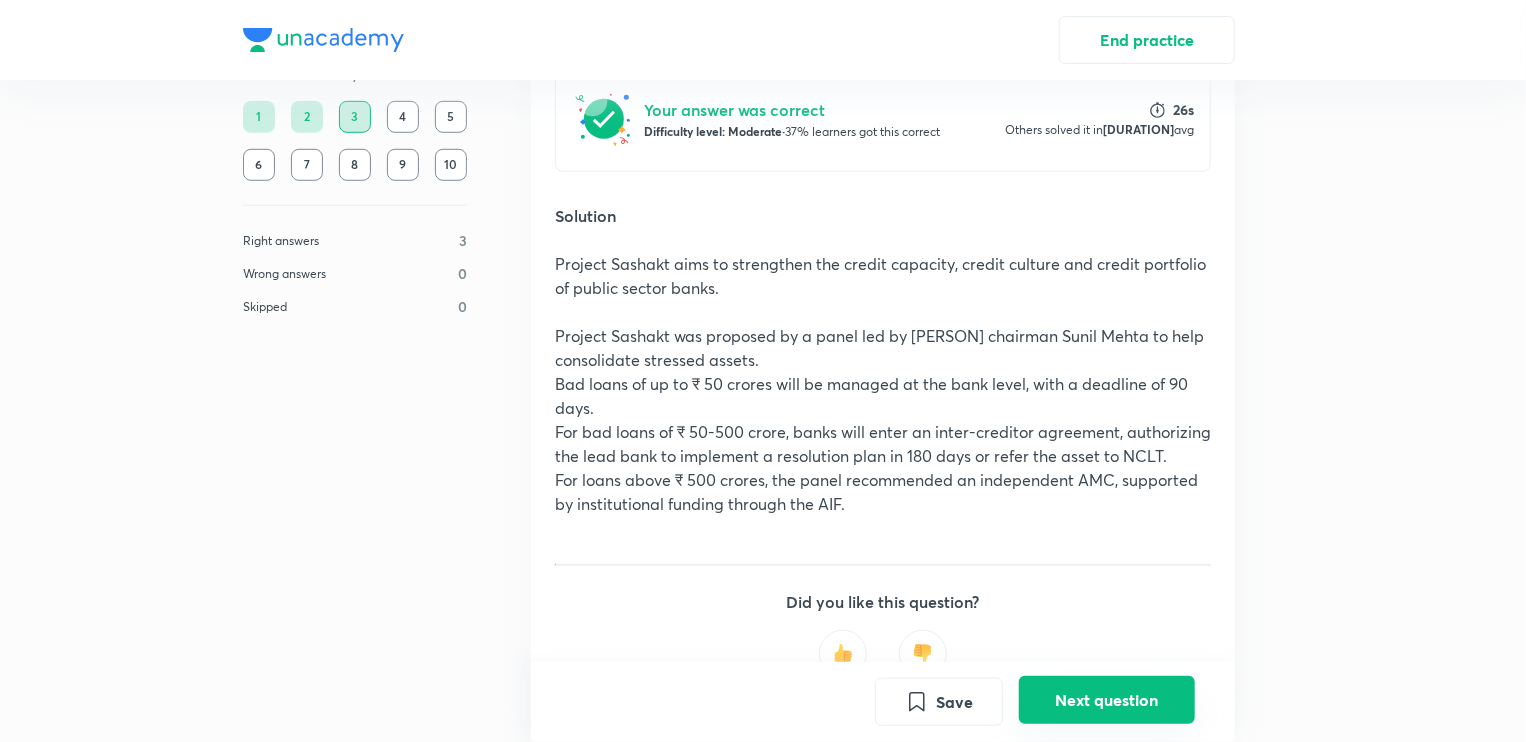 click on "Next question" at bounding box center (1107, 700) 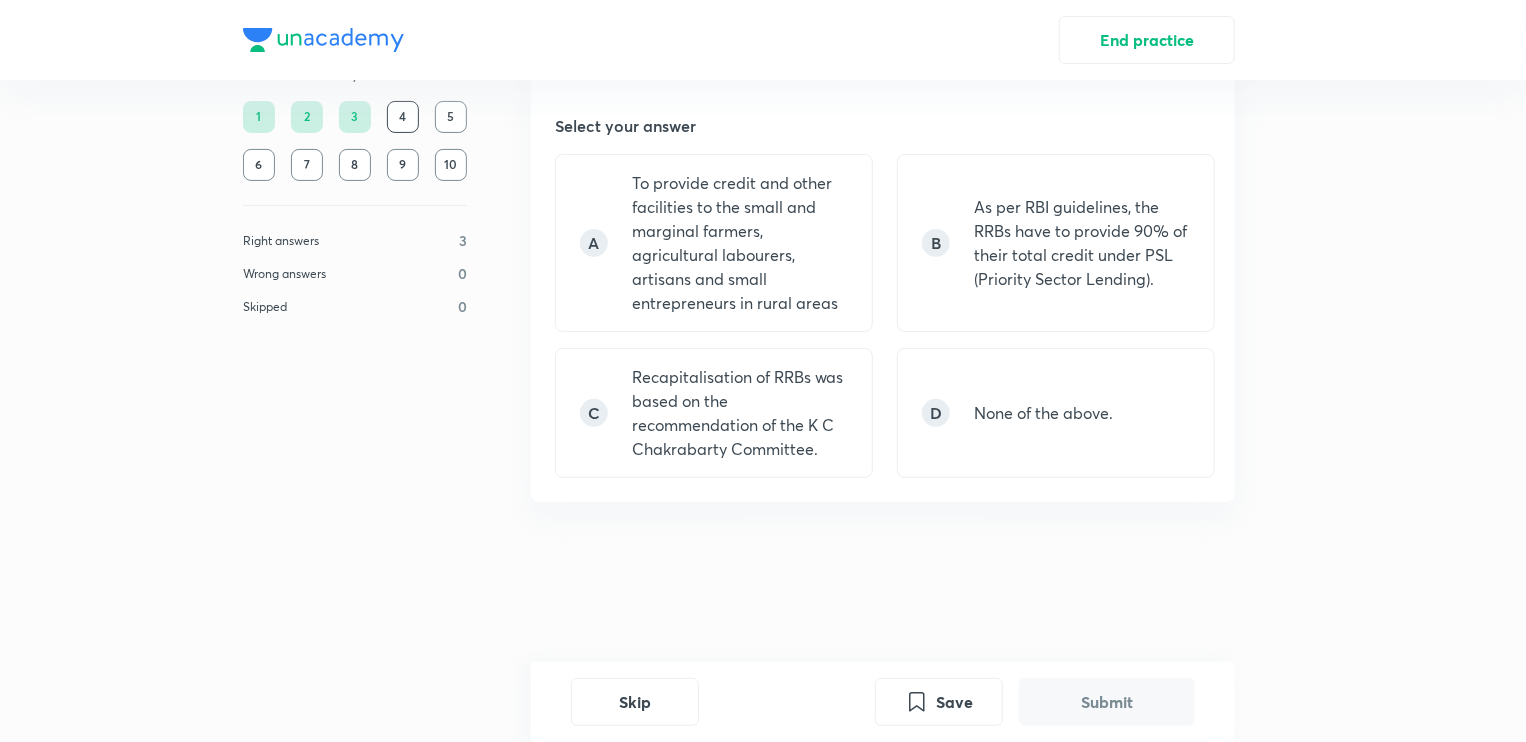 scroll, scrollTop: 0, scrollLeft: 0, axis: both 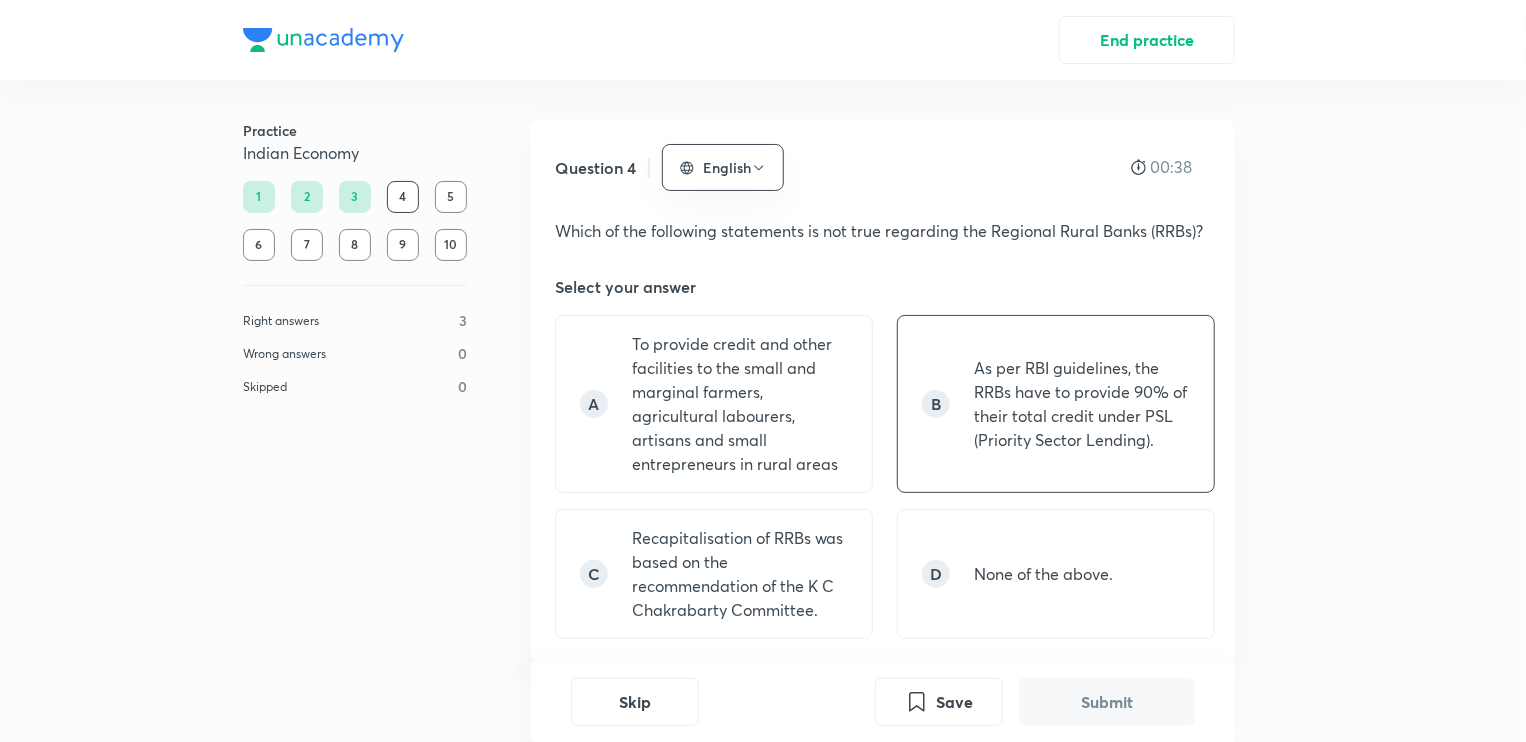 click on "As per RBI guidelines, the RRBs have to provide 90% of their total credit under PSL (Priority Sector Lending)." at bounding box center (1082, 404) 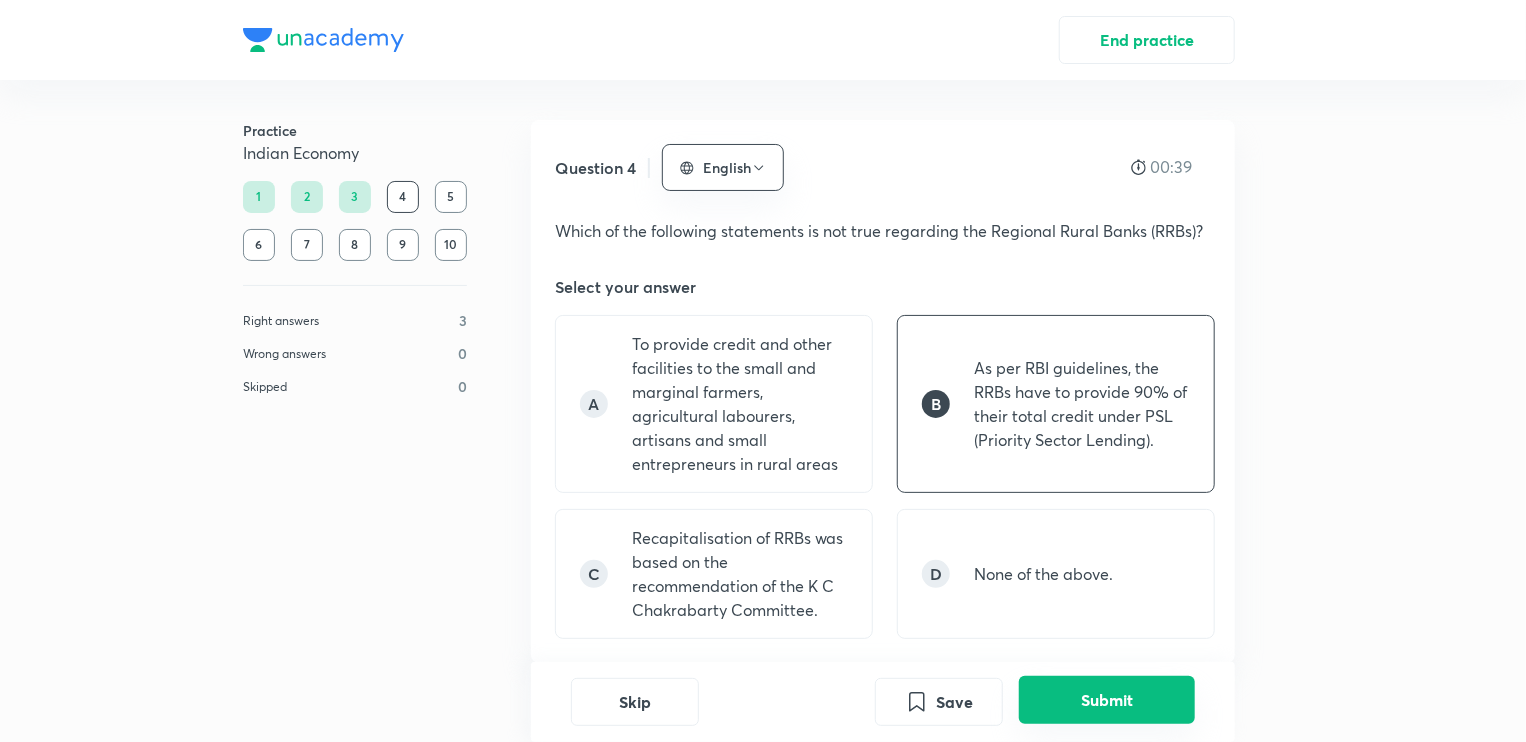 click on "Submit" at bounding box center (1107, 700) 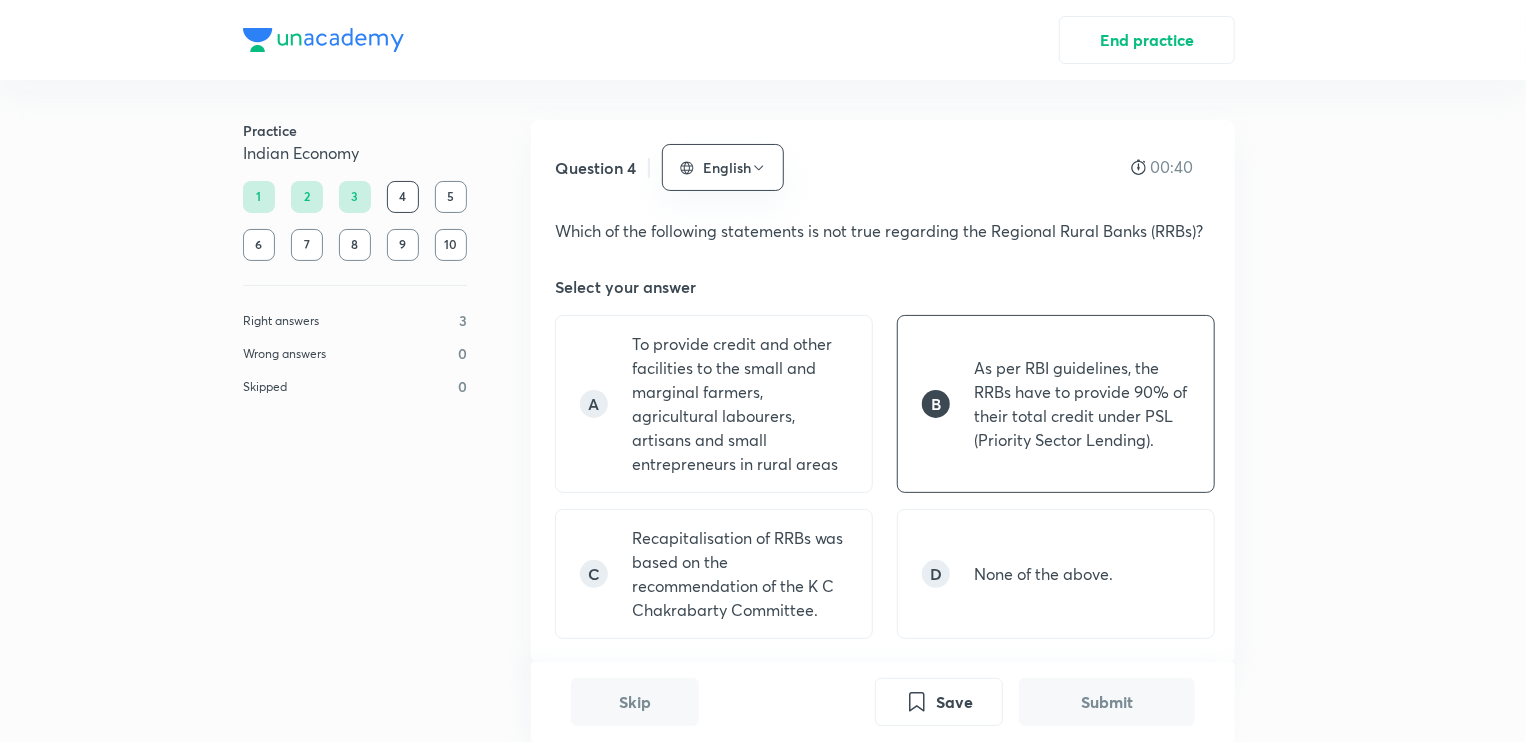 scroll, scrollTop: 701, scrollLeft: 0, axis: vertical 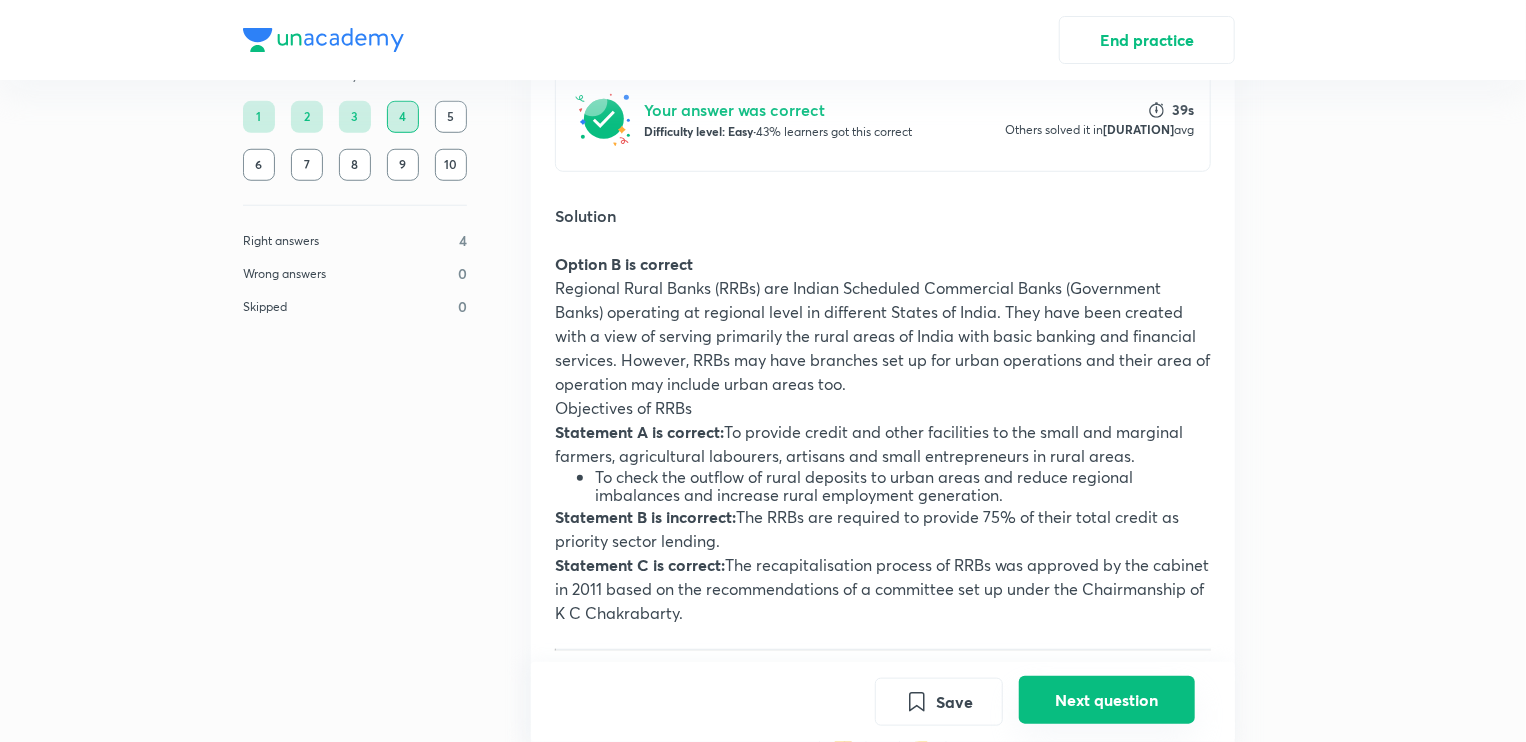 click on "Next question" at bounding box center (1107, 700) 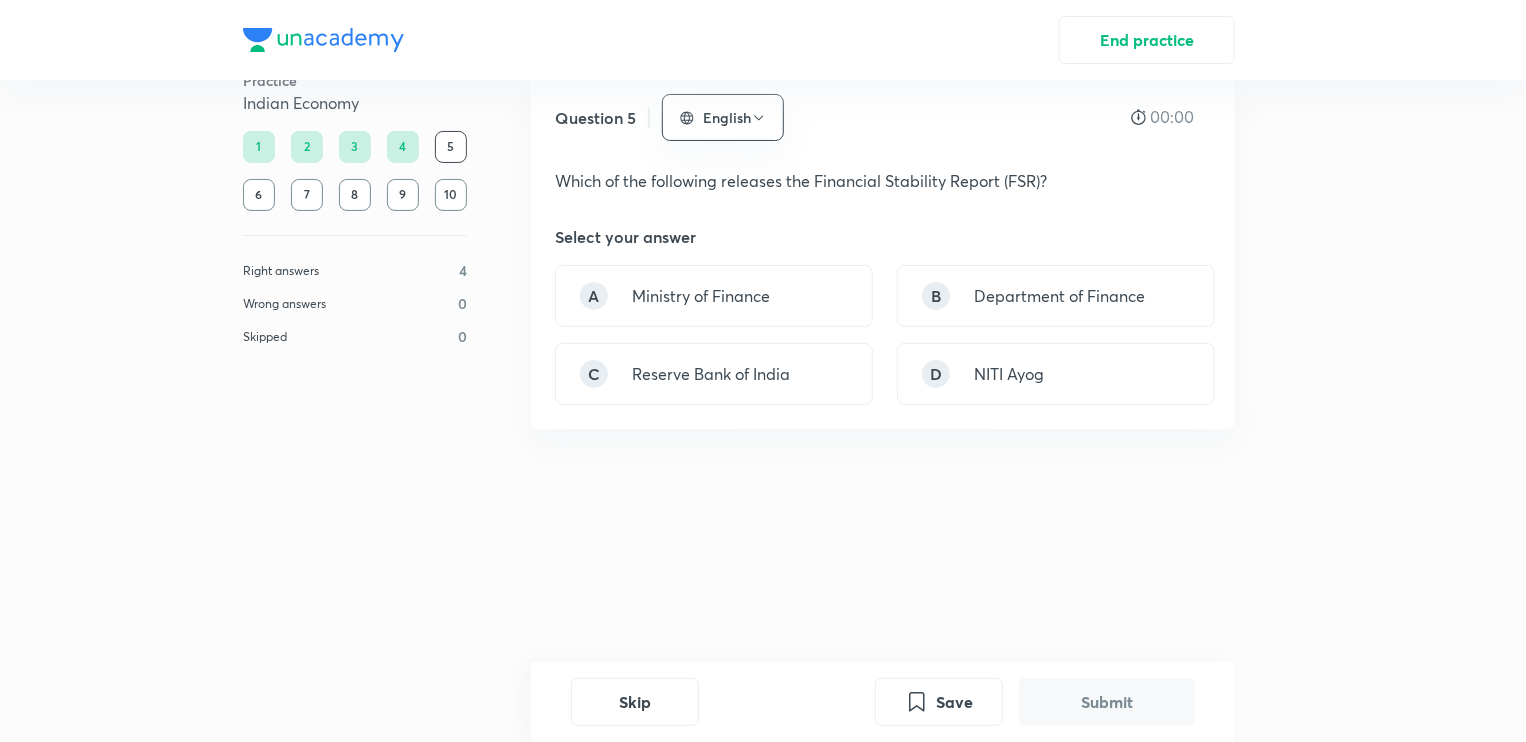 scroll, scrollTop: 0, scrollLeft: 0, axis: both 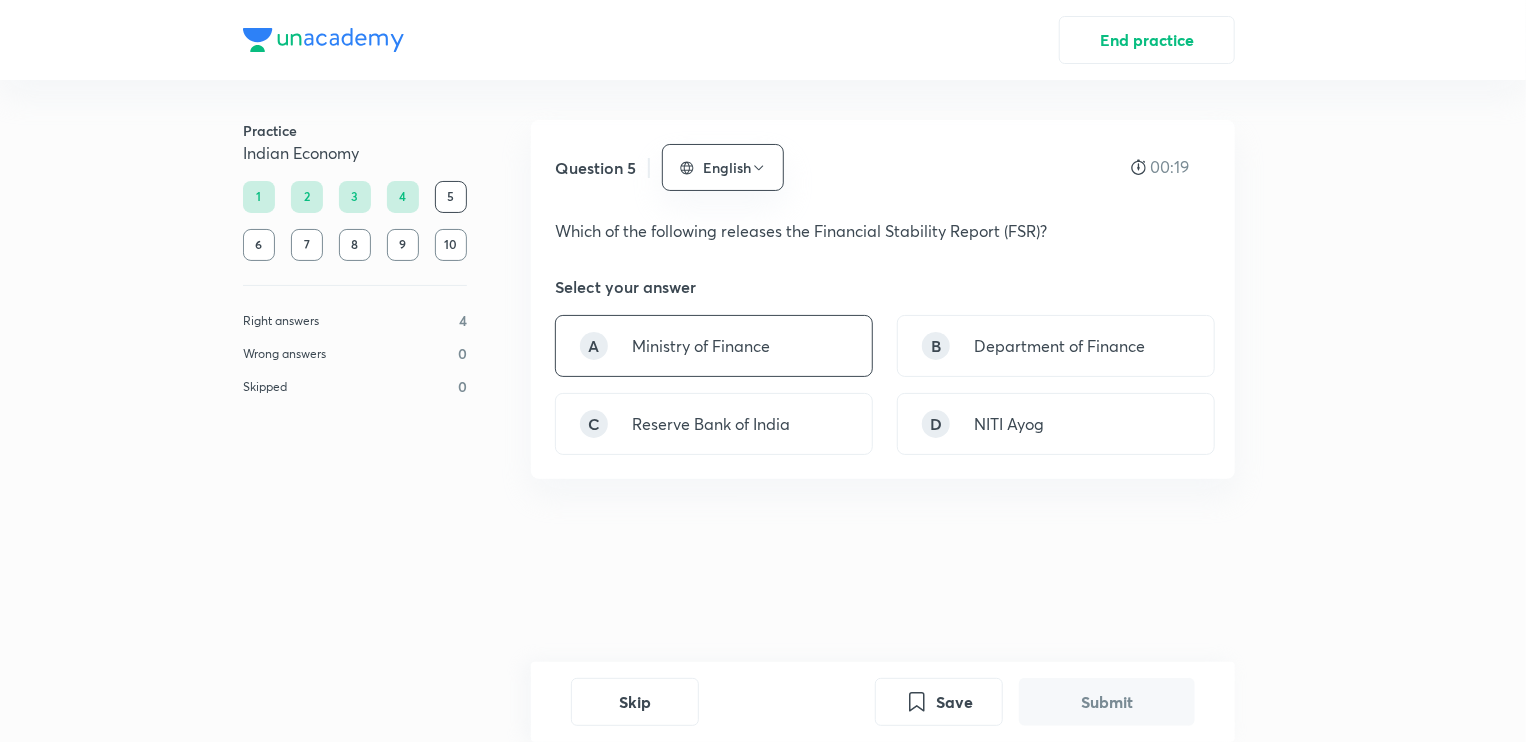 click on "A Ministry of Finance" at bounding box center [714, 346] 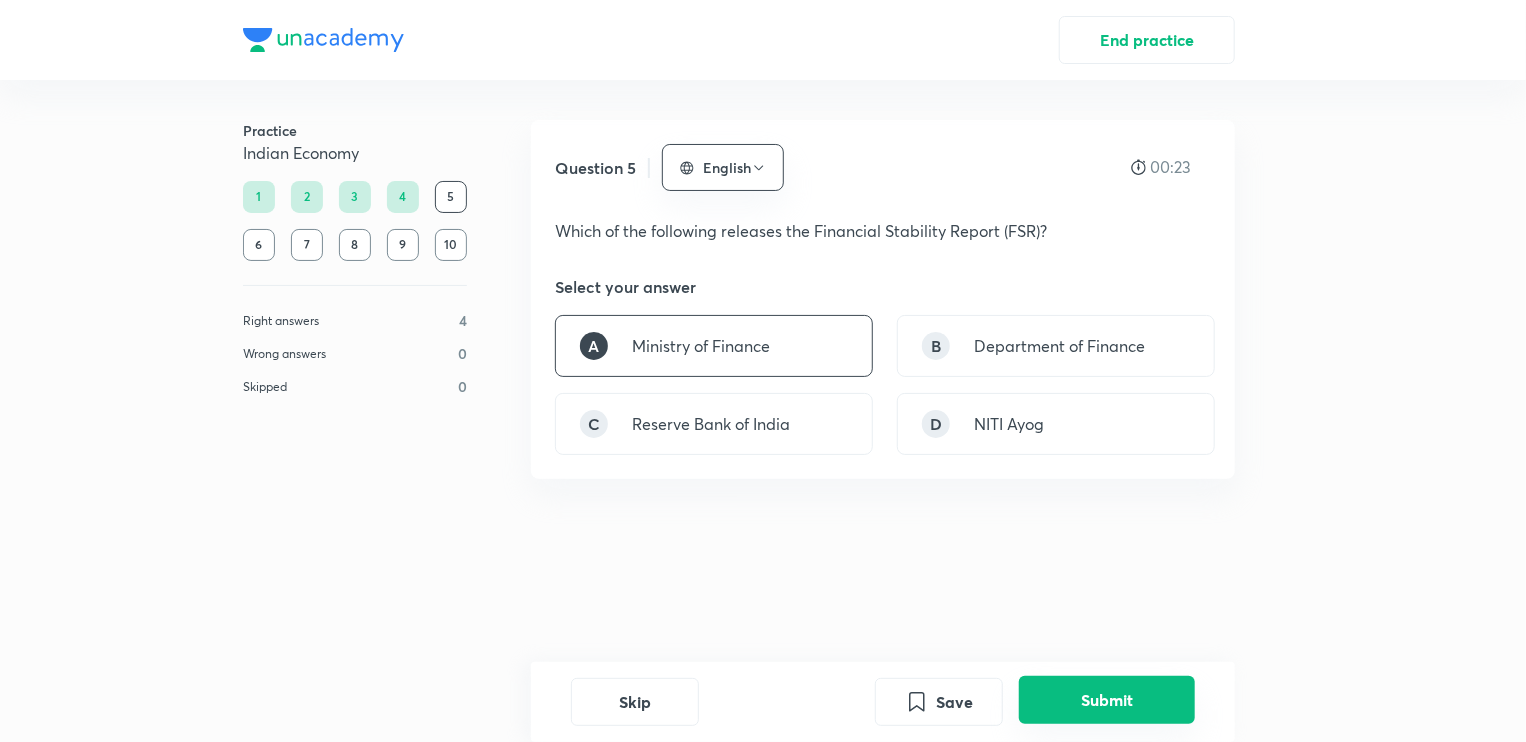 click on "Submit" at bounding box center (1107, 700) 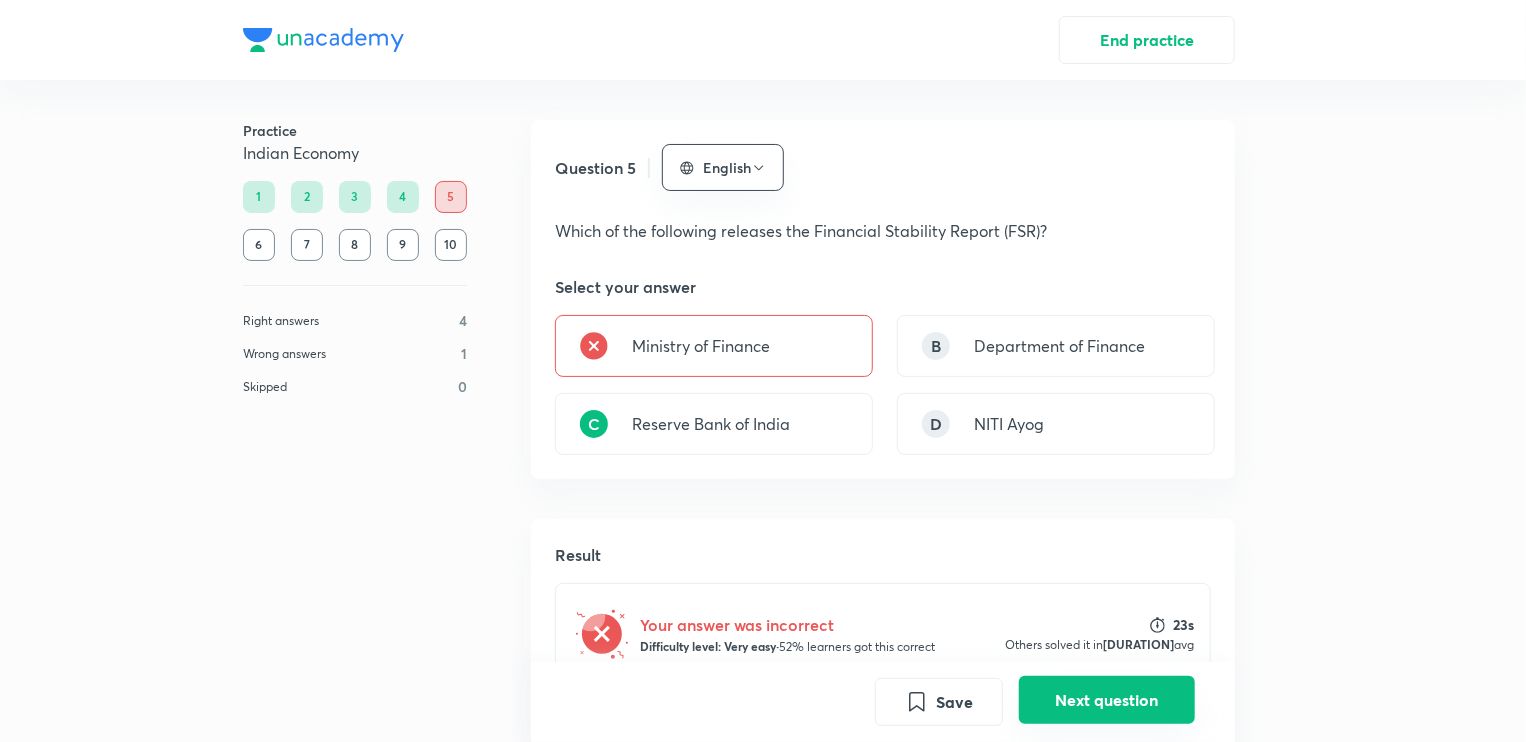scroll, scrollTop: 486, scrollLeft: 0, axis: vertical 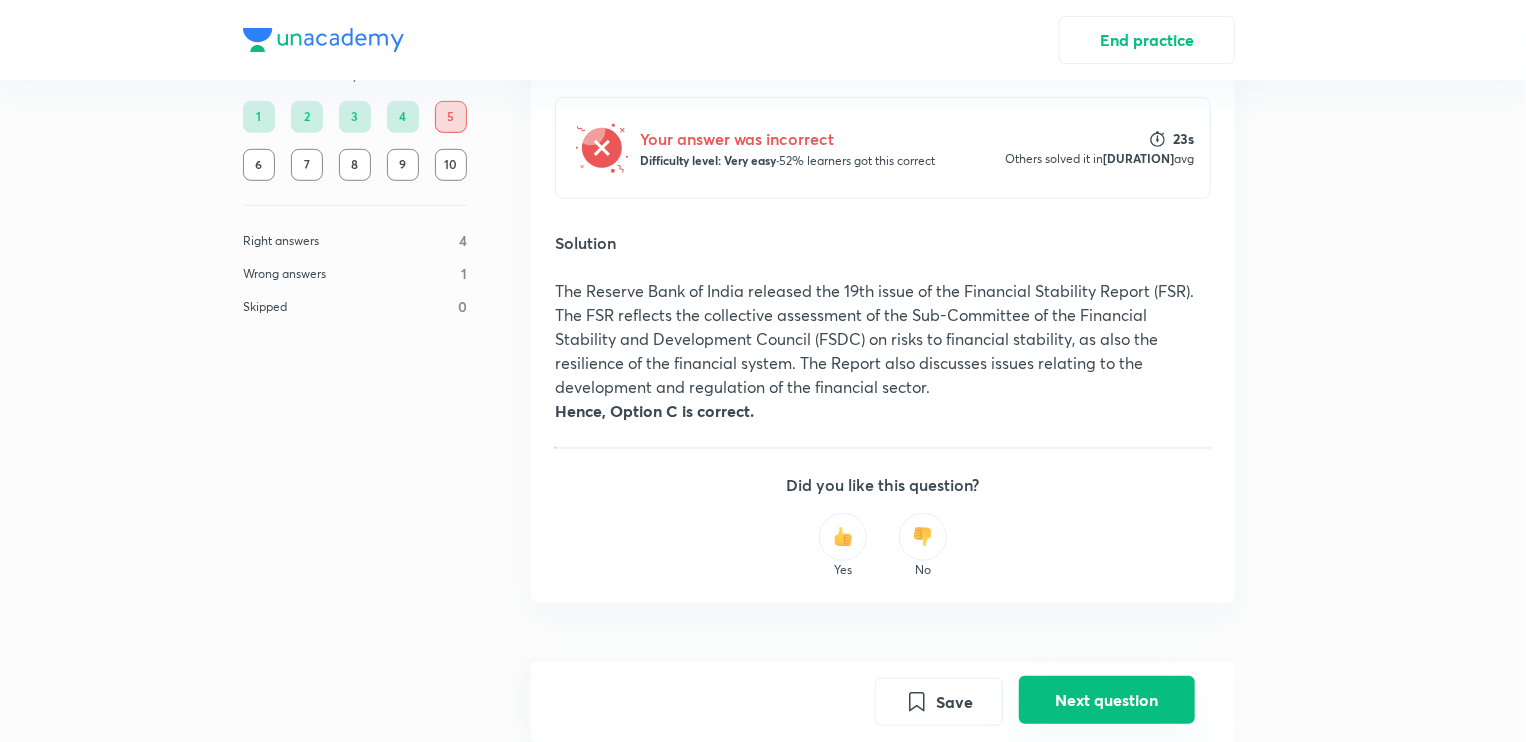 click on "Next question" at bounding box center [1107, 700] 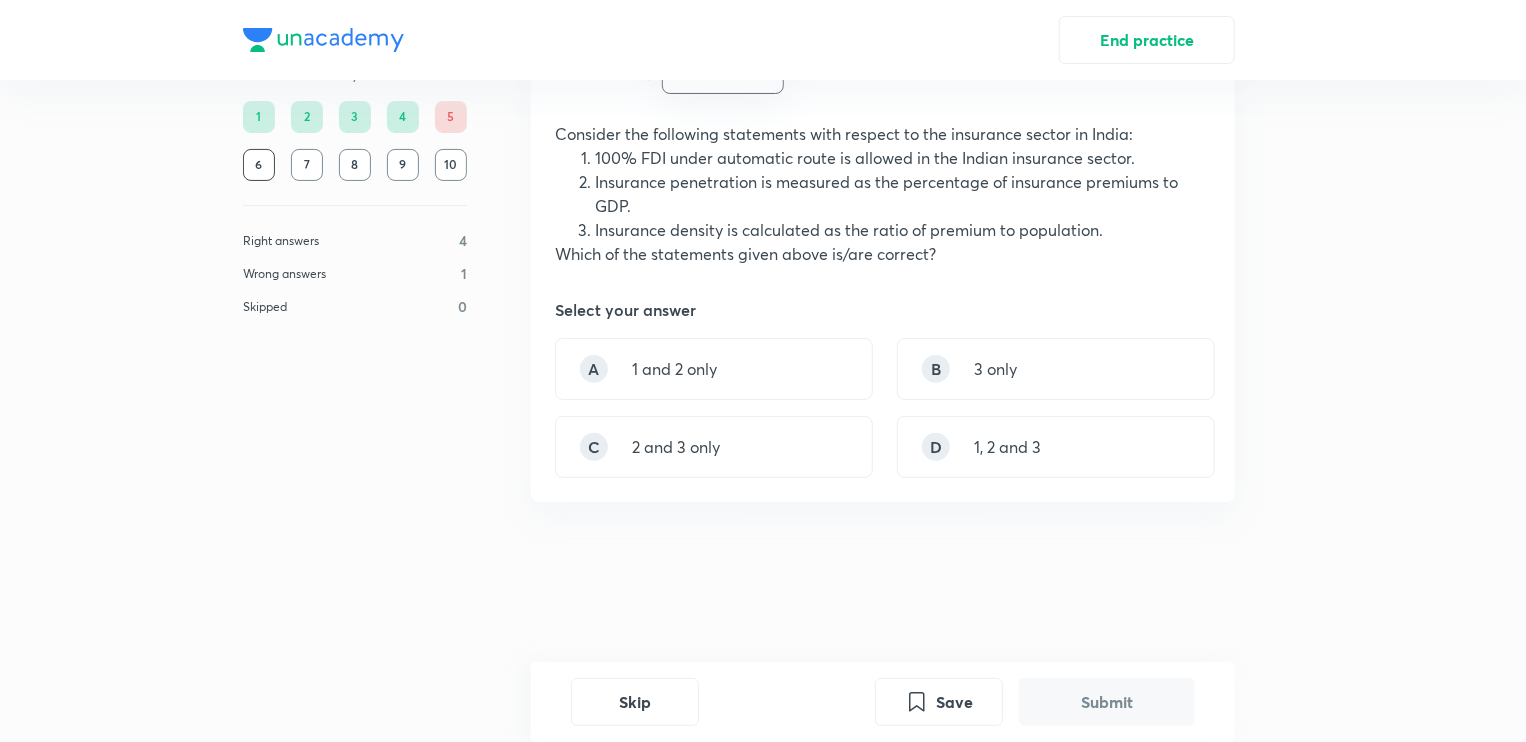 scroll, scrollTop: 0, scrollLeft: 0, axis: both 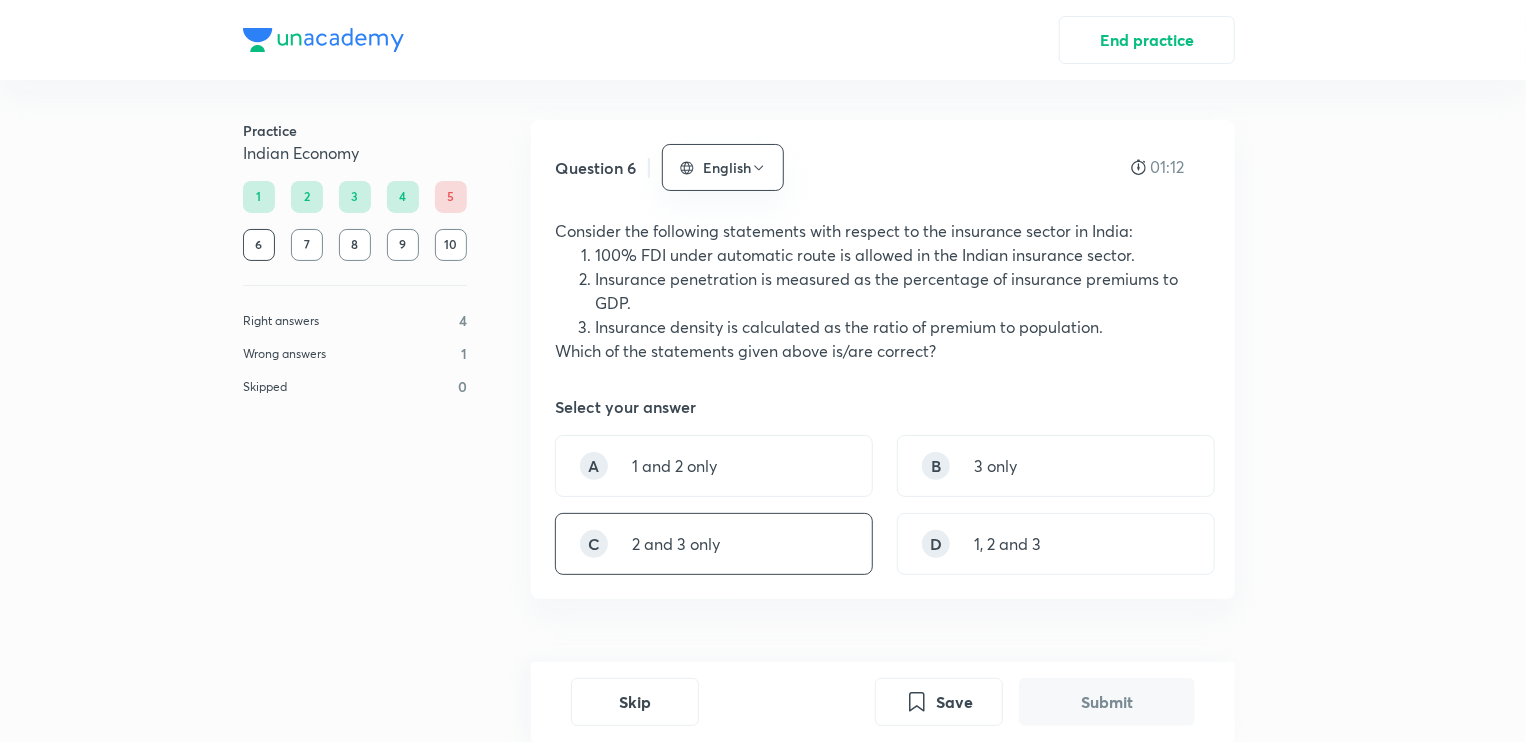 click on "C 2 and 3 only" at bounding box center [714, 544] 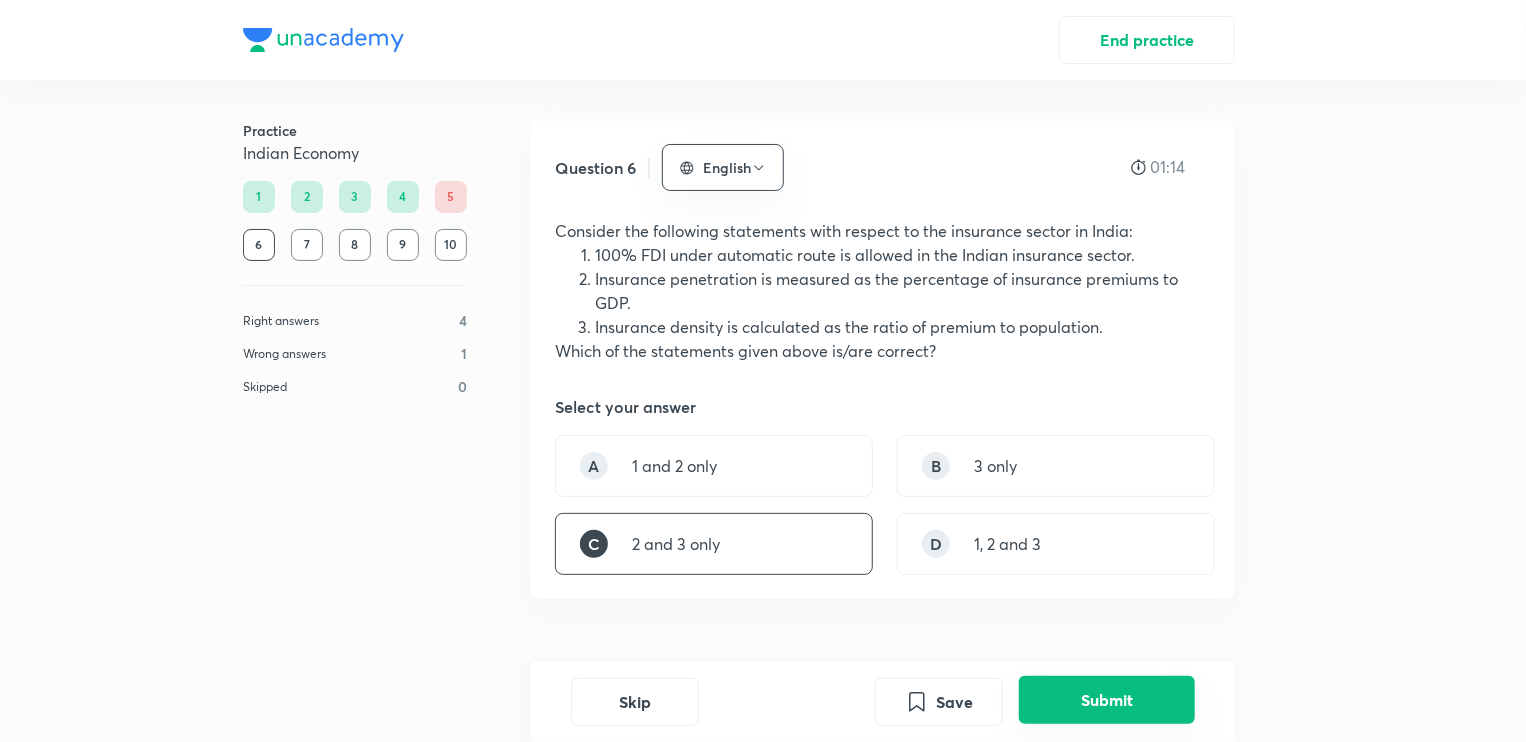 click on "Submit" at bounding box center (1107, 700) 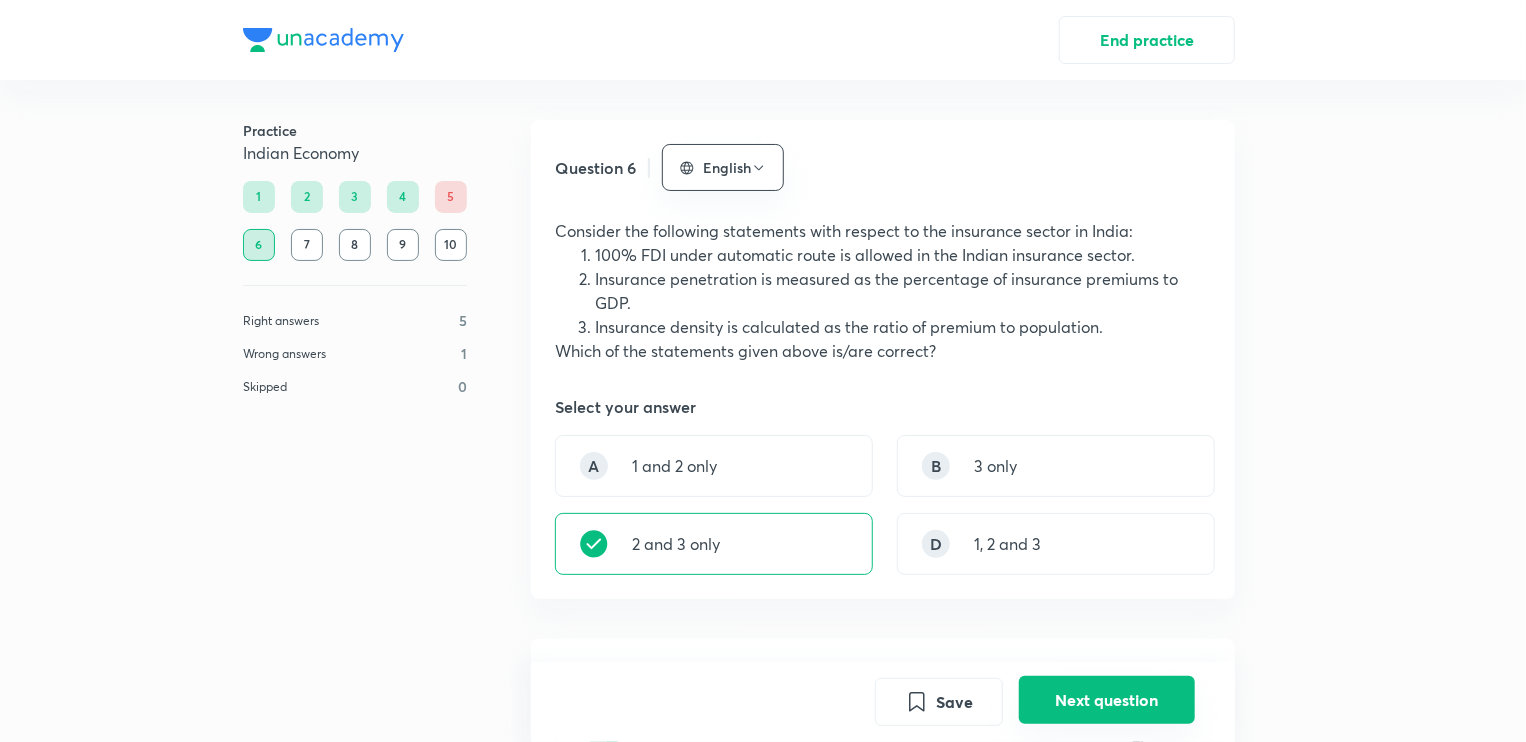 scroll, scrollTop: 637, scrollLeft: 0, axis: vertical 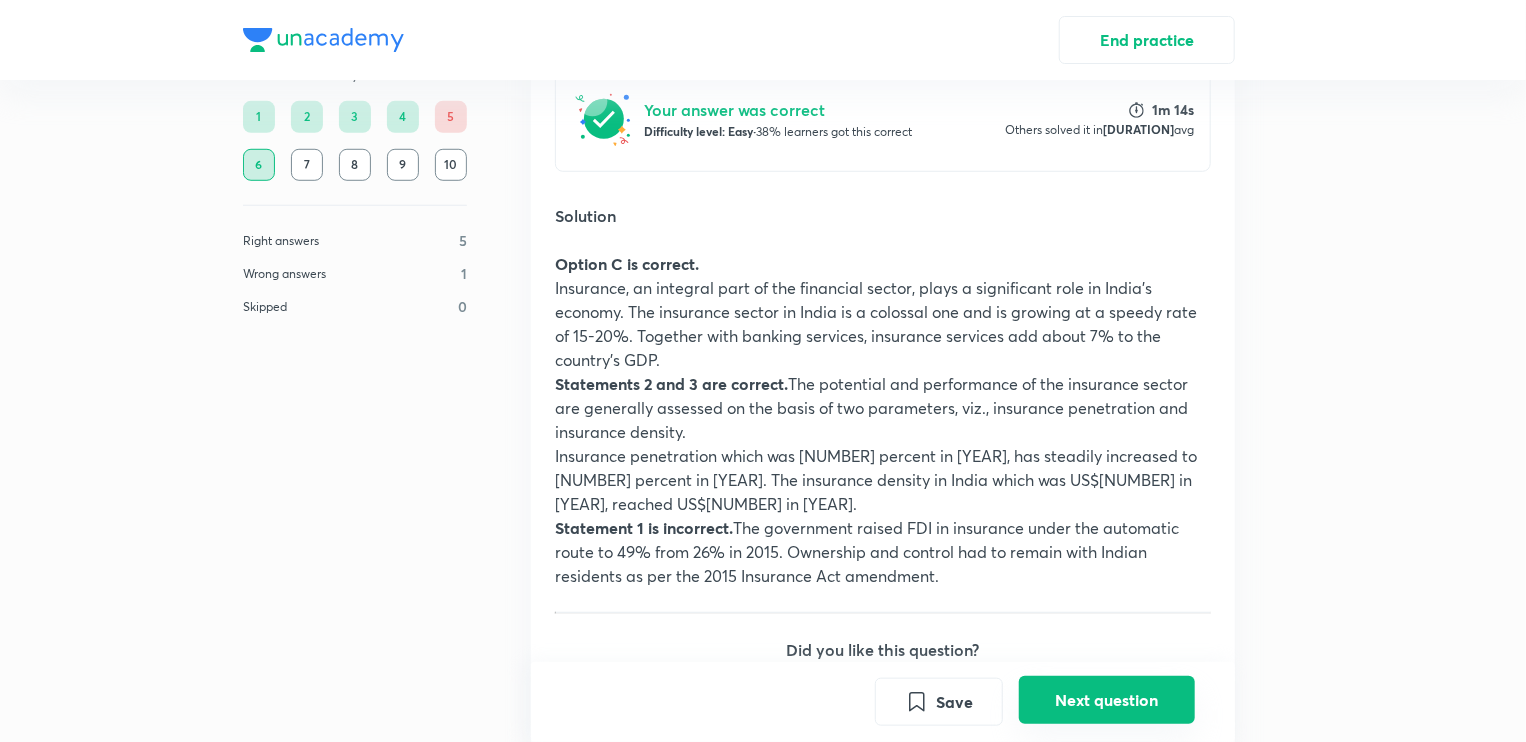 click on "Next question" at bounding box center [1107, 700] 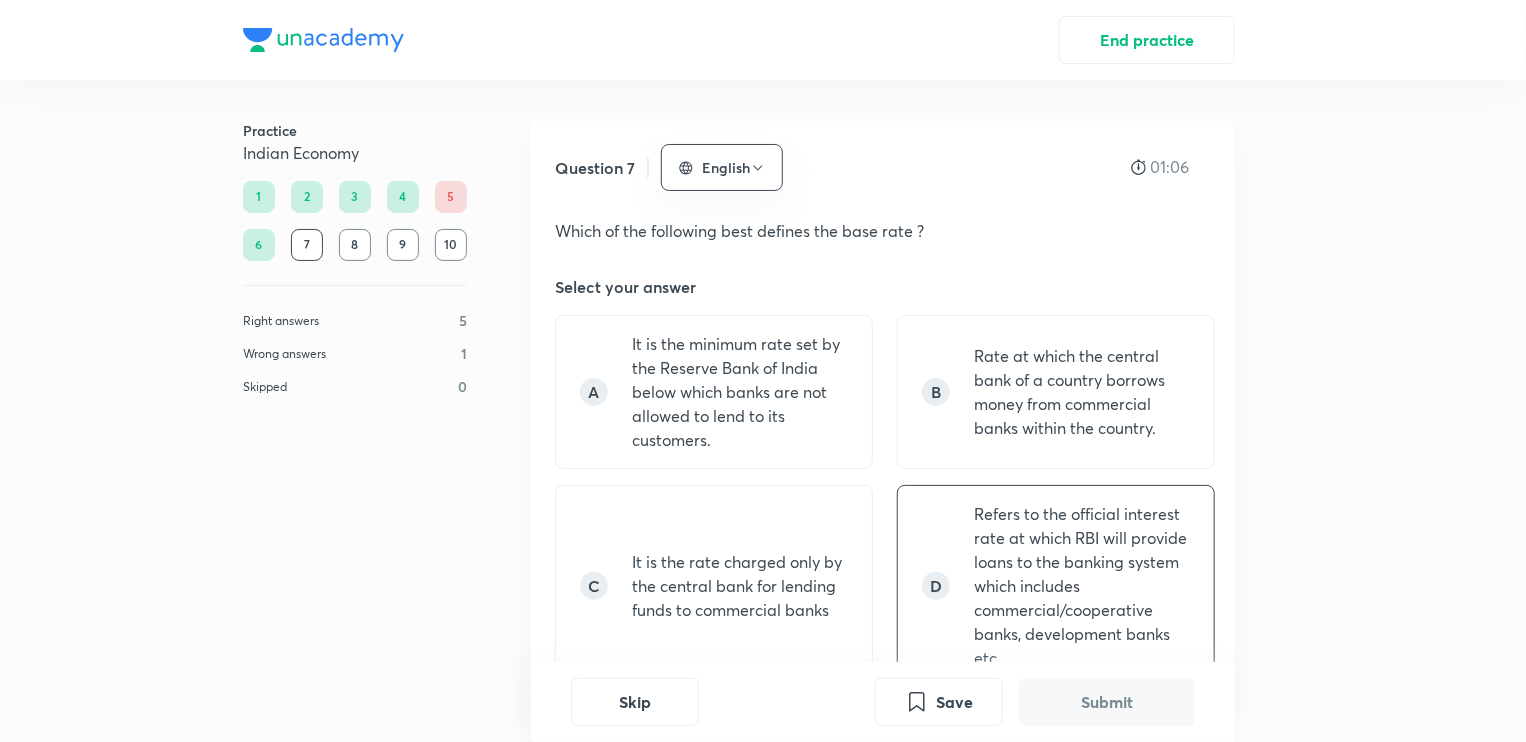 click on "Refers to the official interest rate at which RBI will provide loans to the banking system which includes commercial/cooperative banks, development banks etc." at bounding box center [1082, 586] 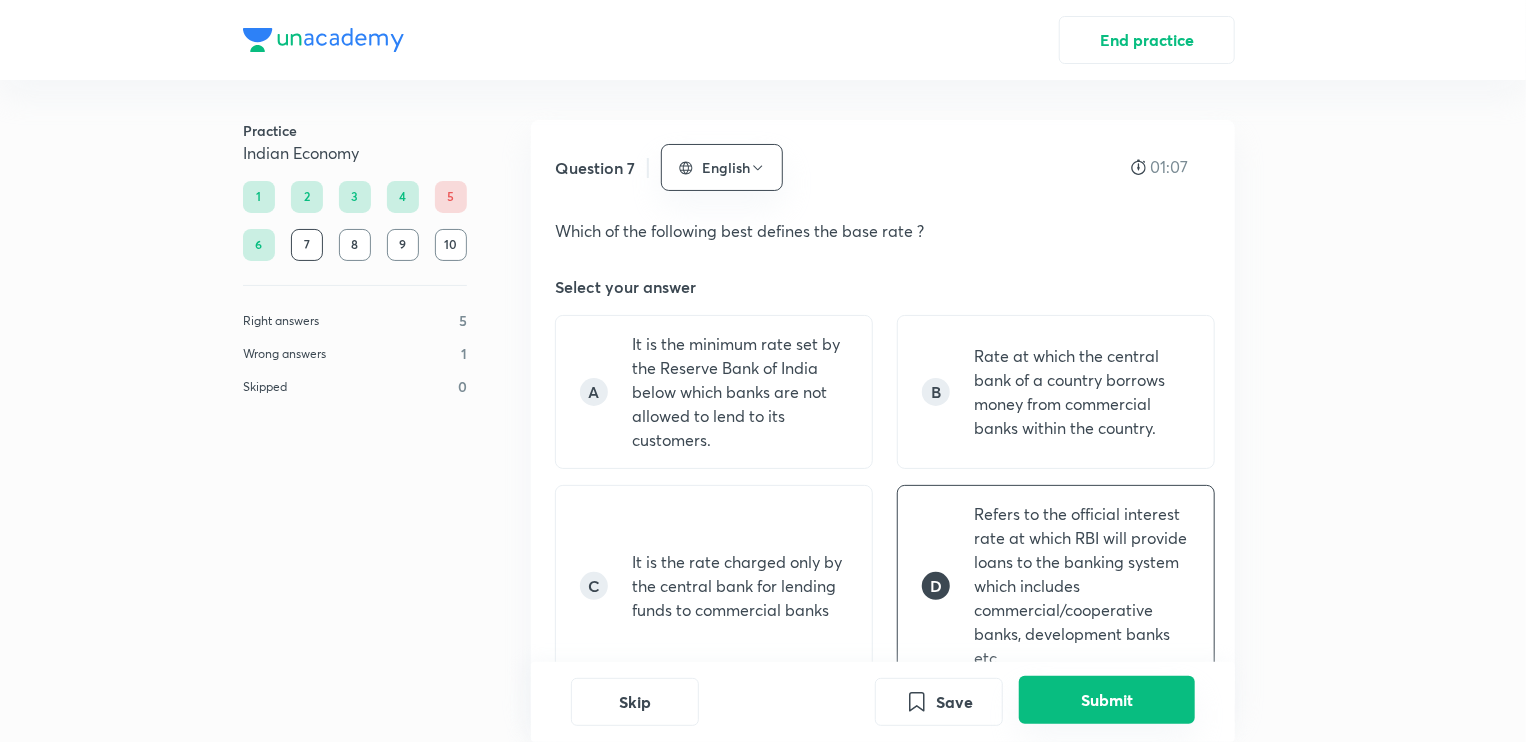 click on "Submit" at bounding box center (1107, 700) 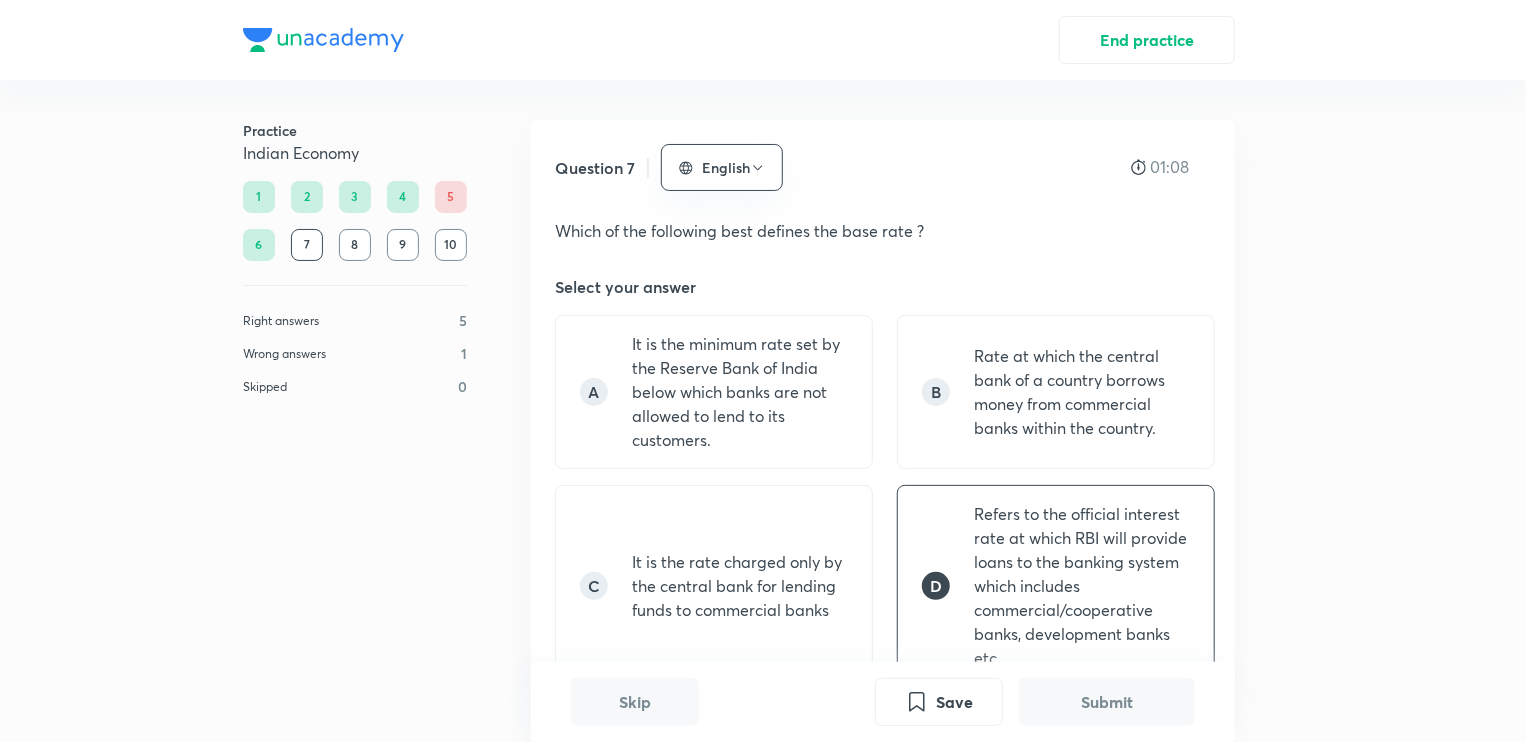 scroll, scrollTop: 749, scrollLeft: 0, axis: vertical 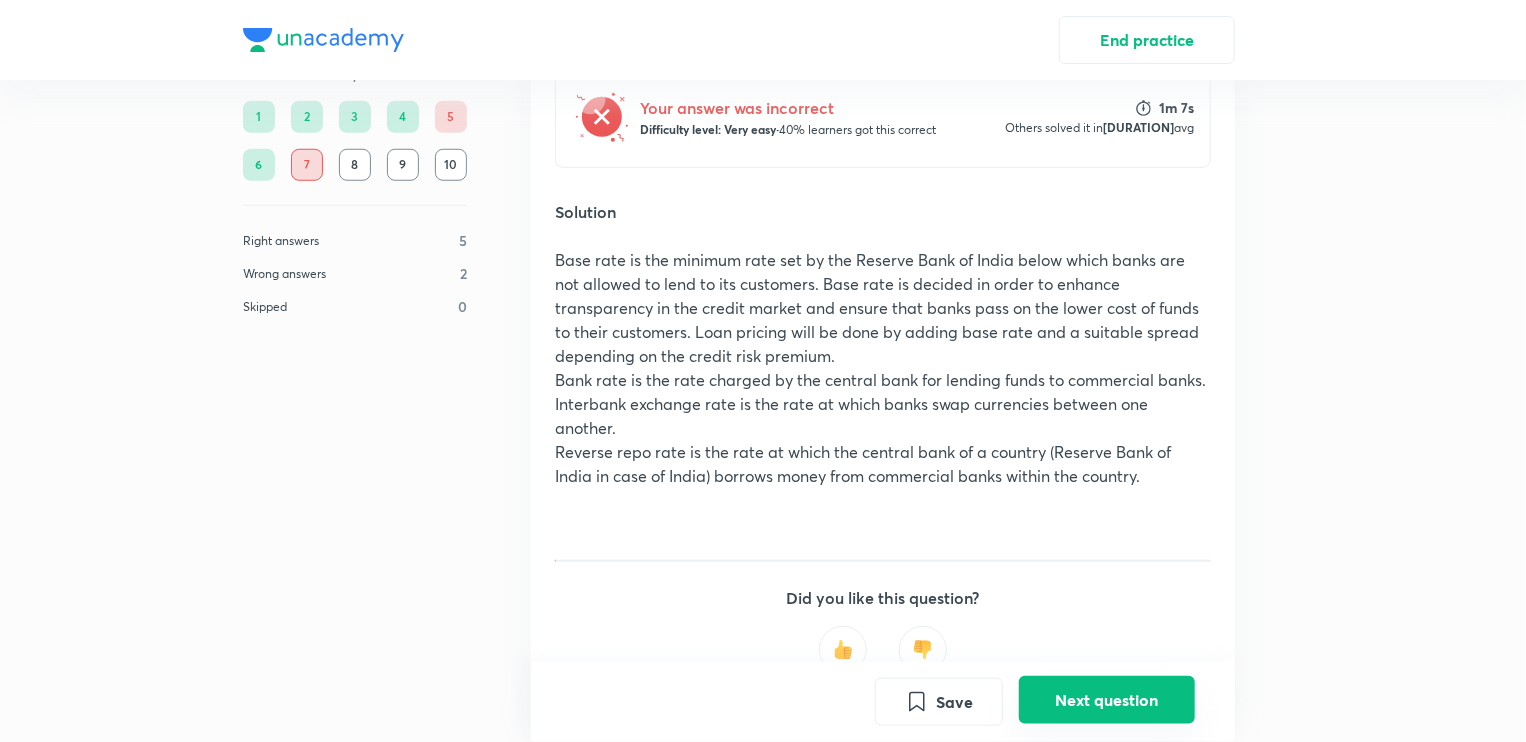 click on "Next question" at bounding box center (1107, 700) 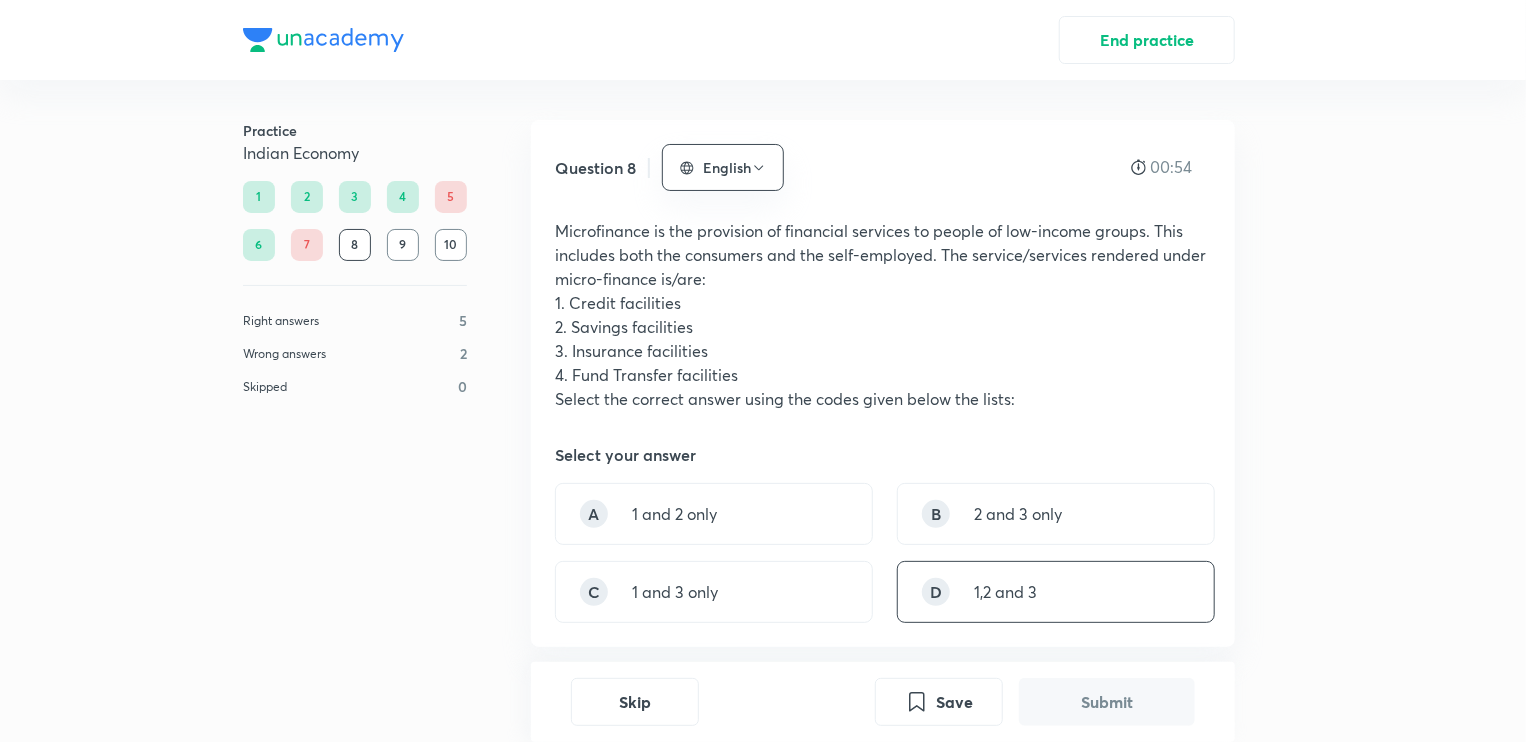 click on "D 1,2 and 3" at bounding box center [1056, 592] 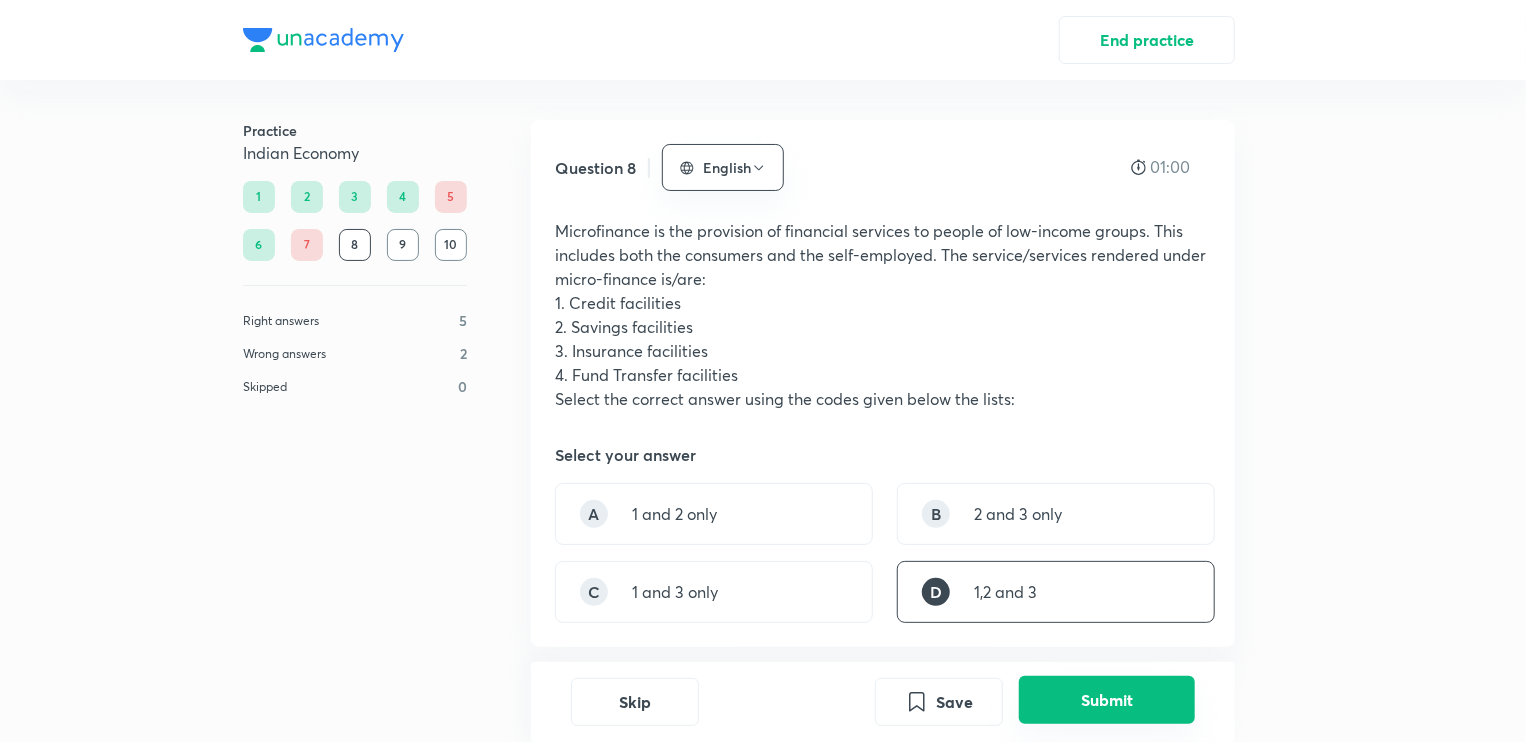 click on "Submit" at bounding box center [1107, 700] 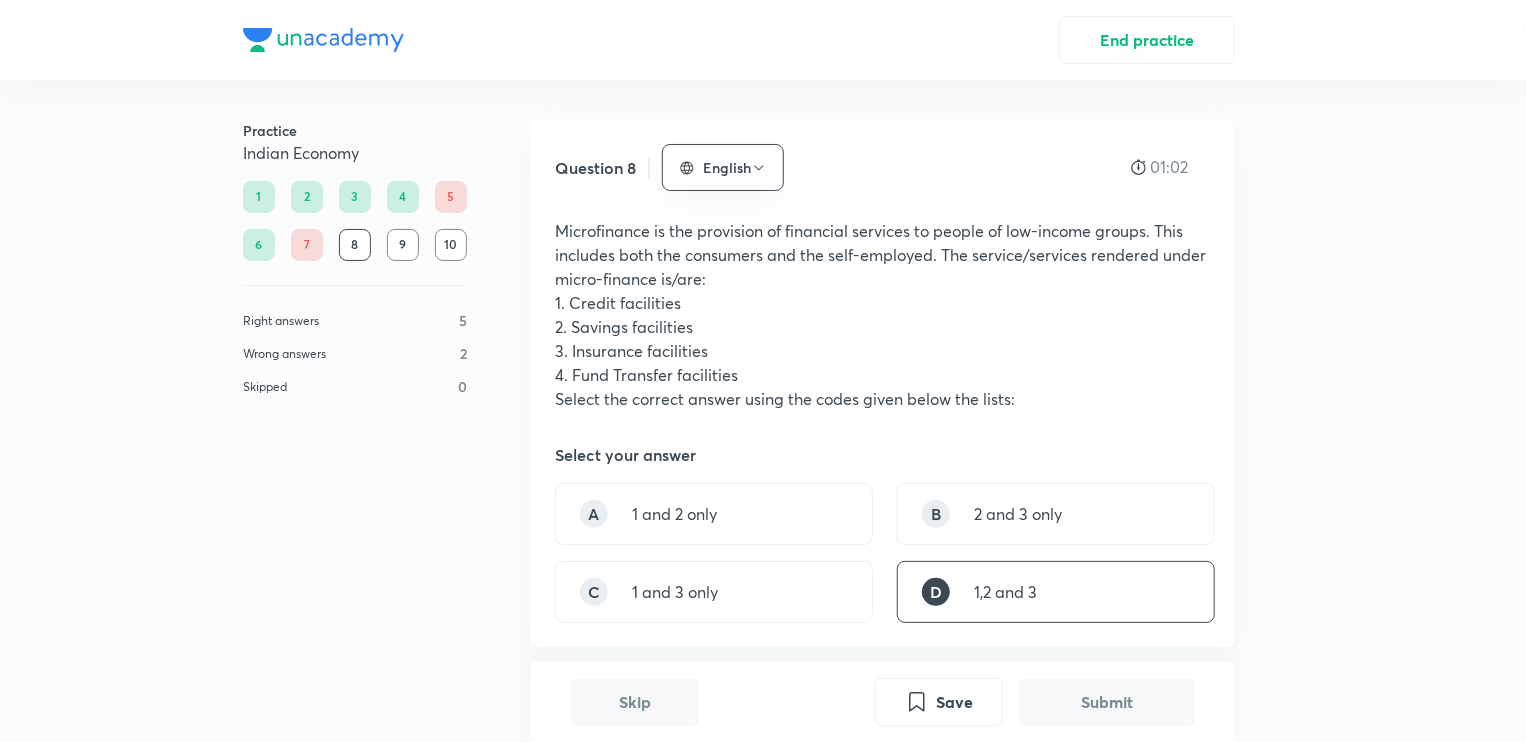 scroll, scrollTop: 685, scrollLeft: 0, axis: vertical 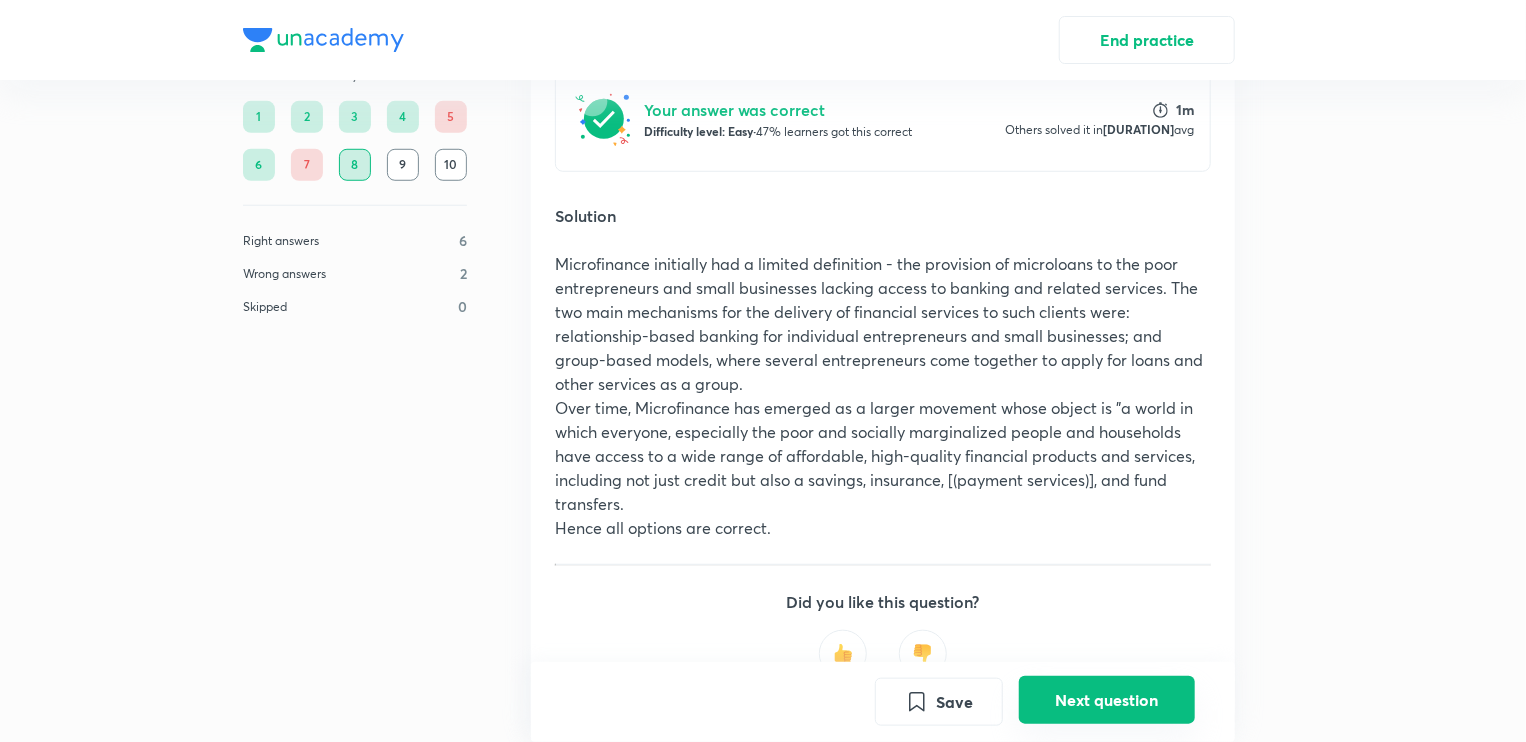 click on "Next question" at bounding box center [1107, 700] 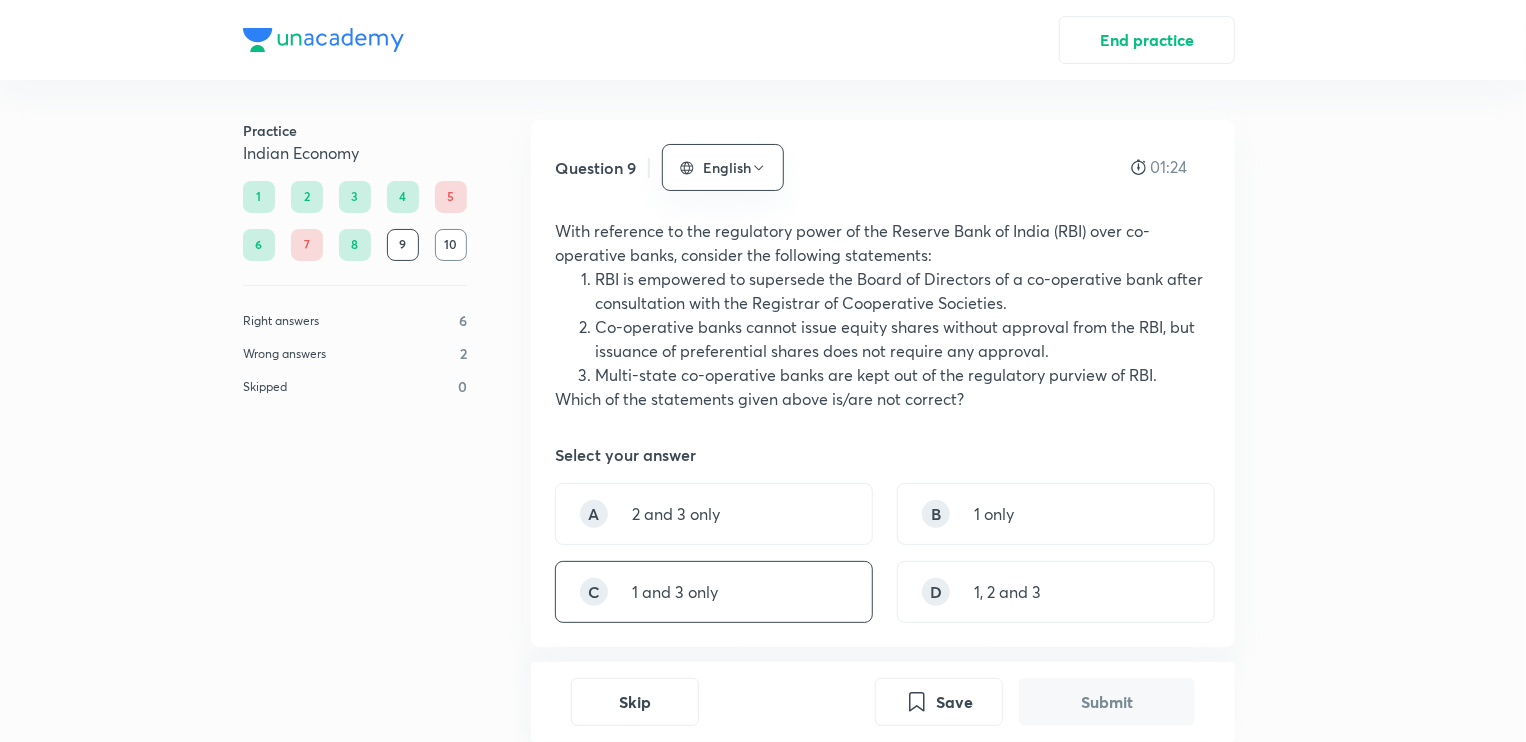 click on "C 1 and 3 only" at bounding box center (714, 592) 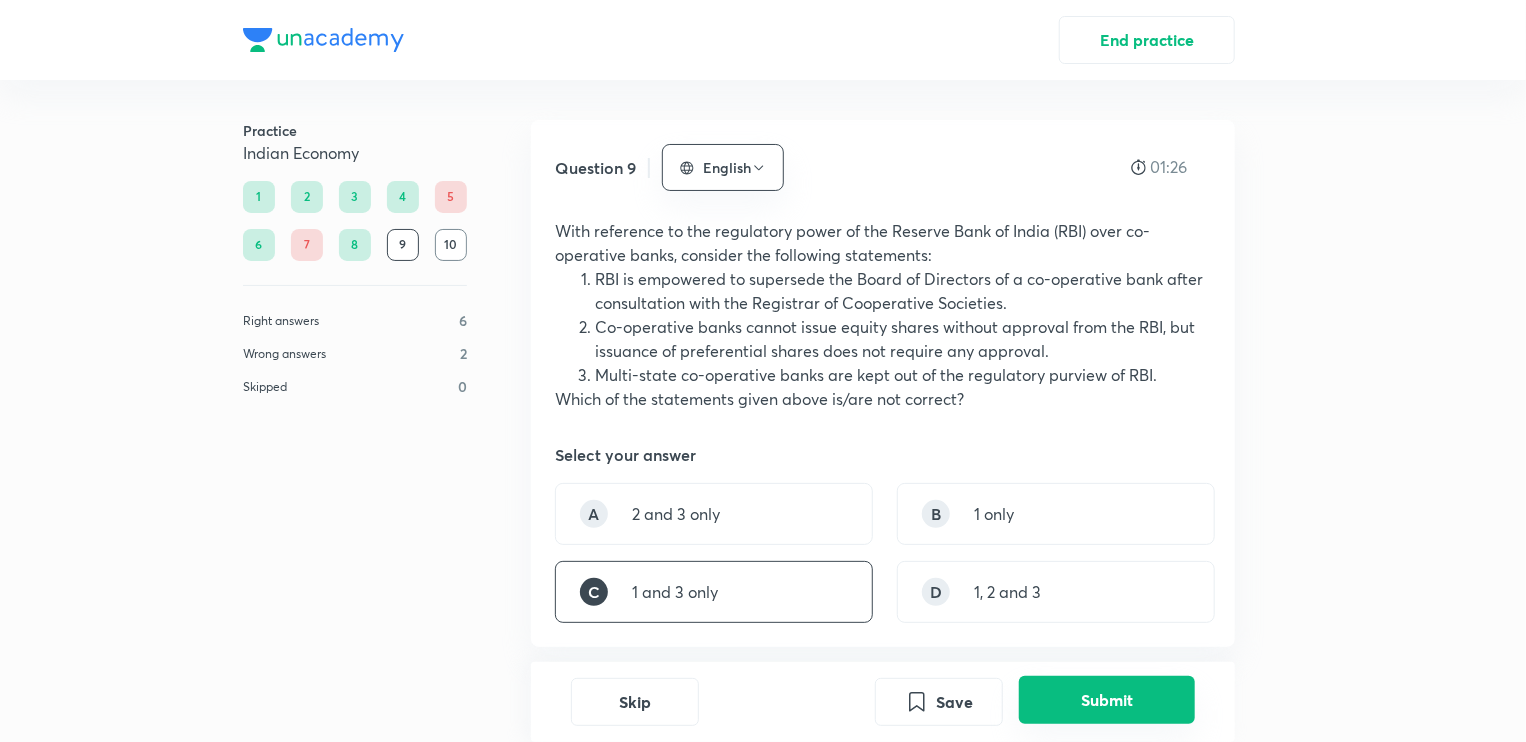 click on "Submit" at bounding box center (1107, 700) 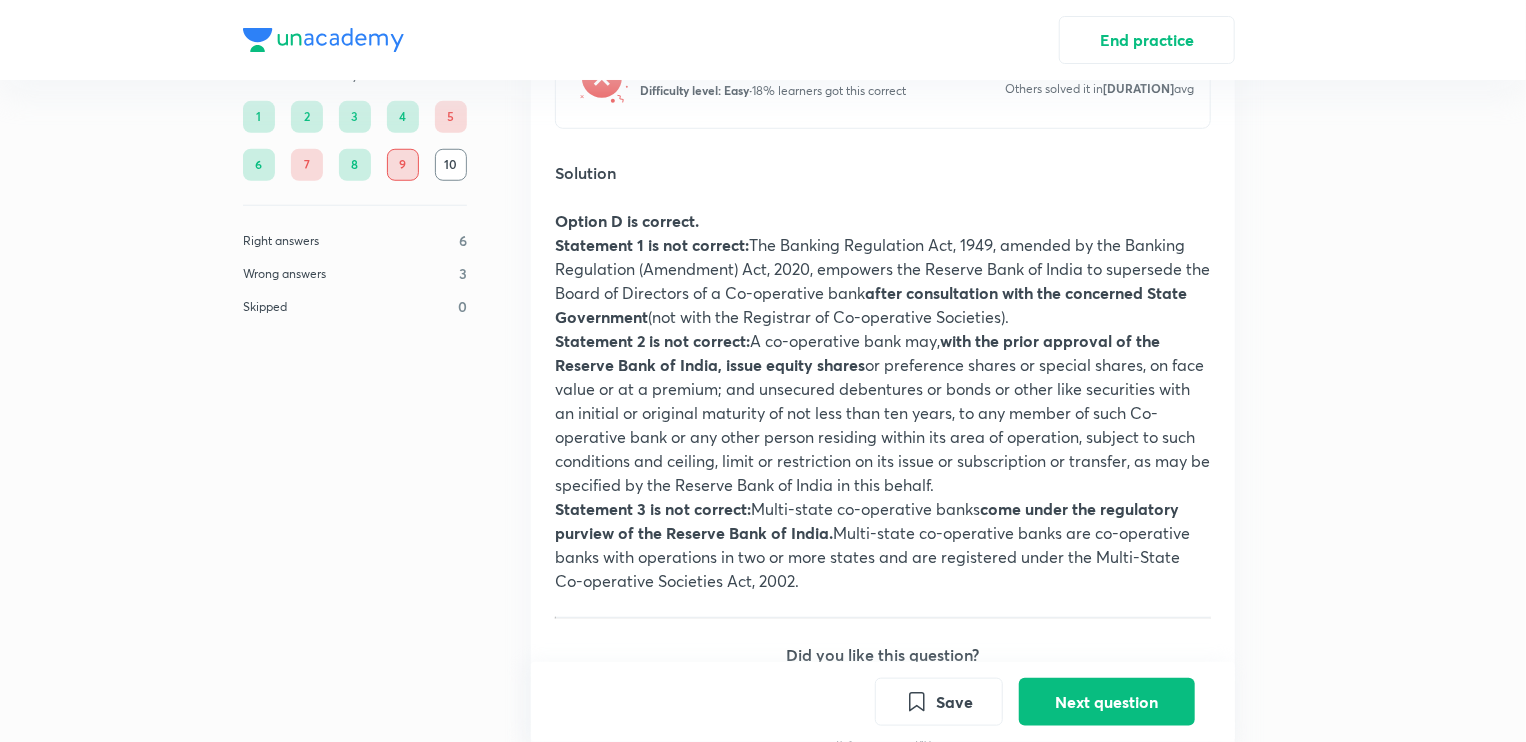 scroll, scrollTop: 725, scrollLeft: 0, axis: vertical 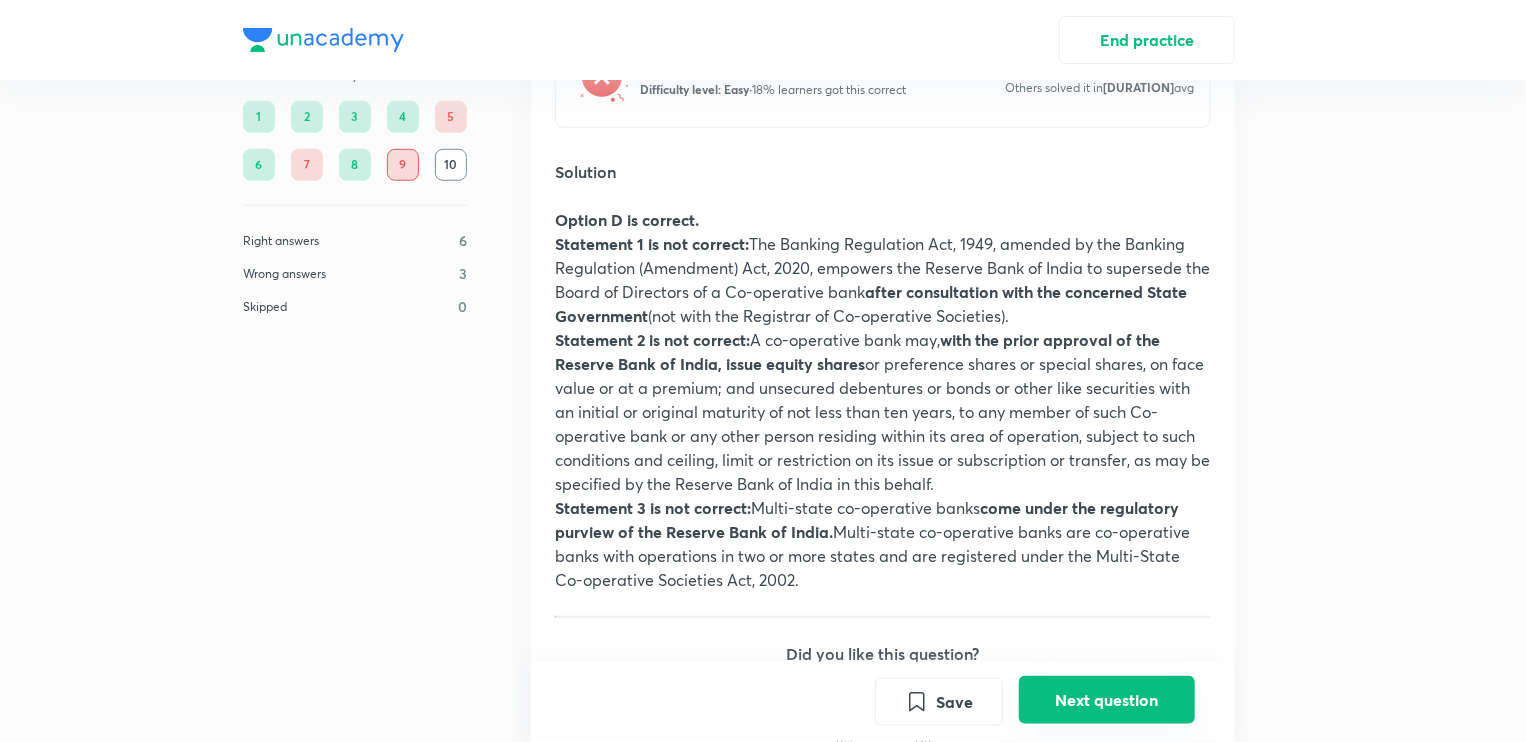 click on "Next question" at bounding box center (1107, 700) 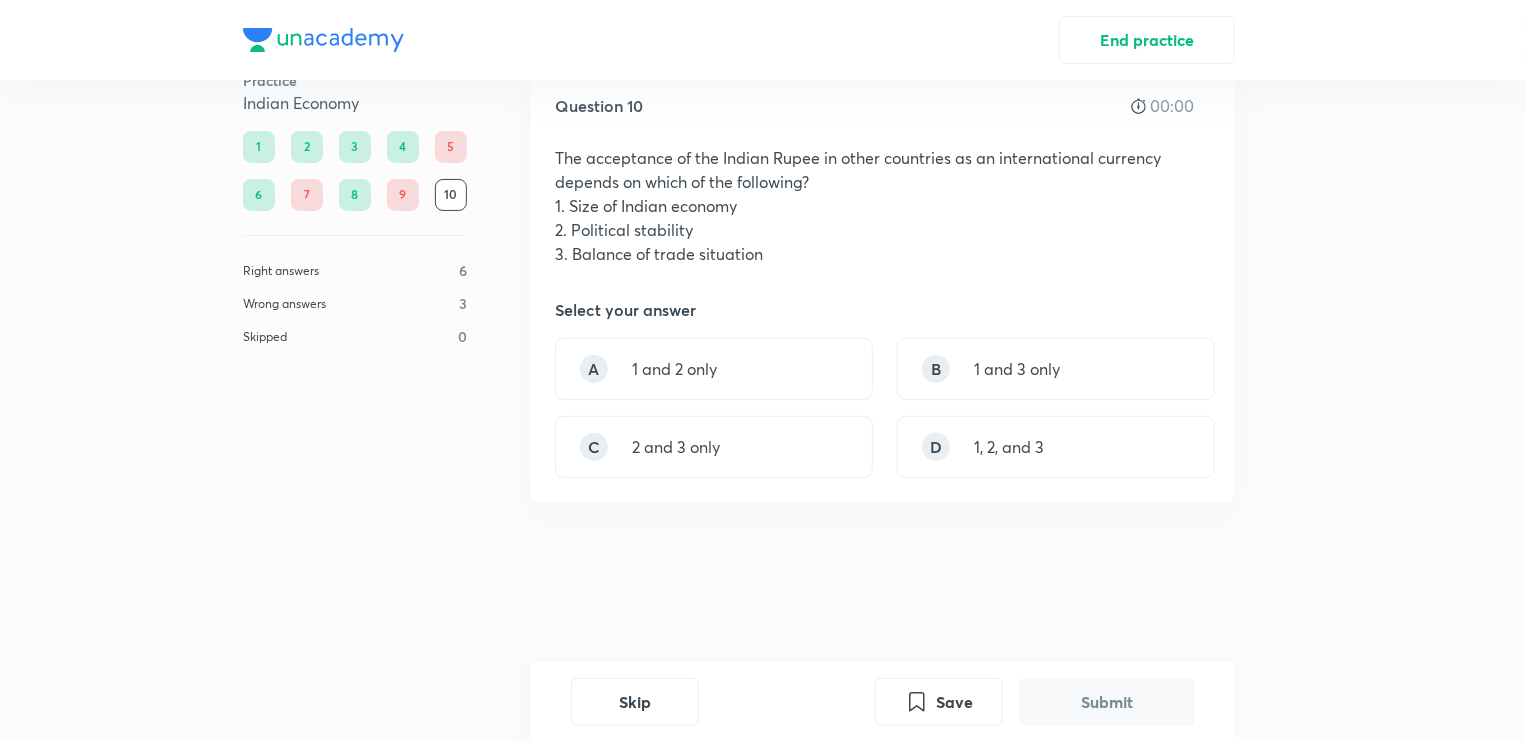 scroll, scrollTop: 0, scrollLeft: 0, axis: both 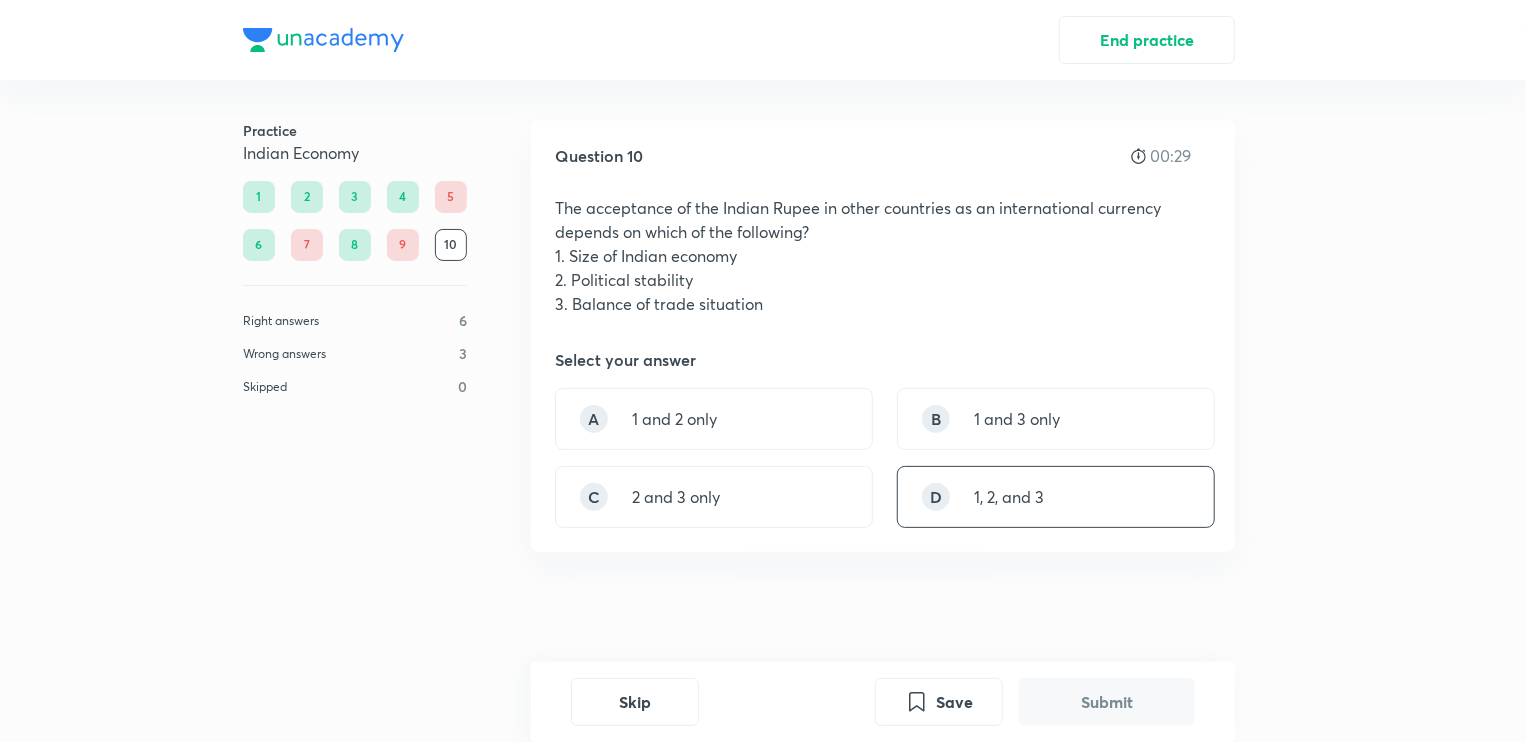 click on "D 1, 2, and 3" at bounding box center [1056, 497] 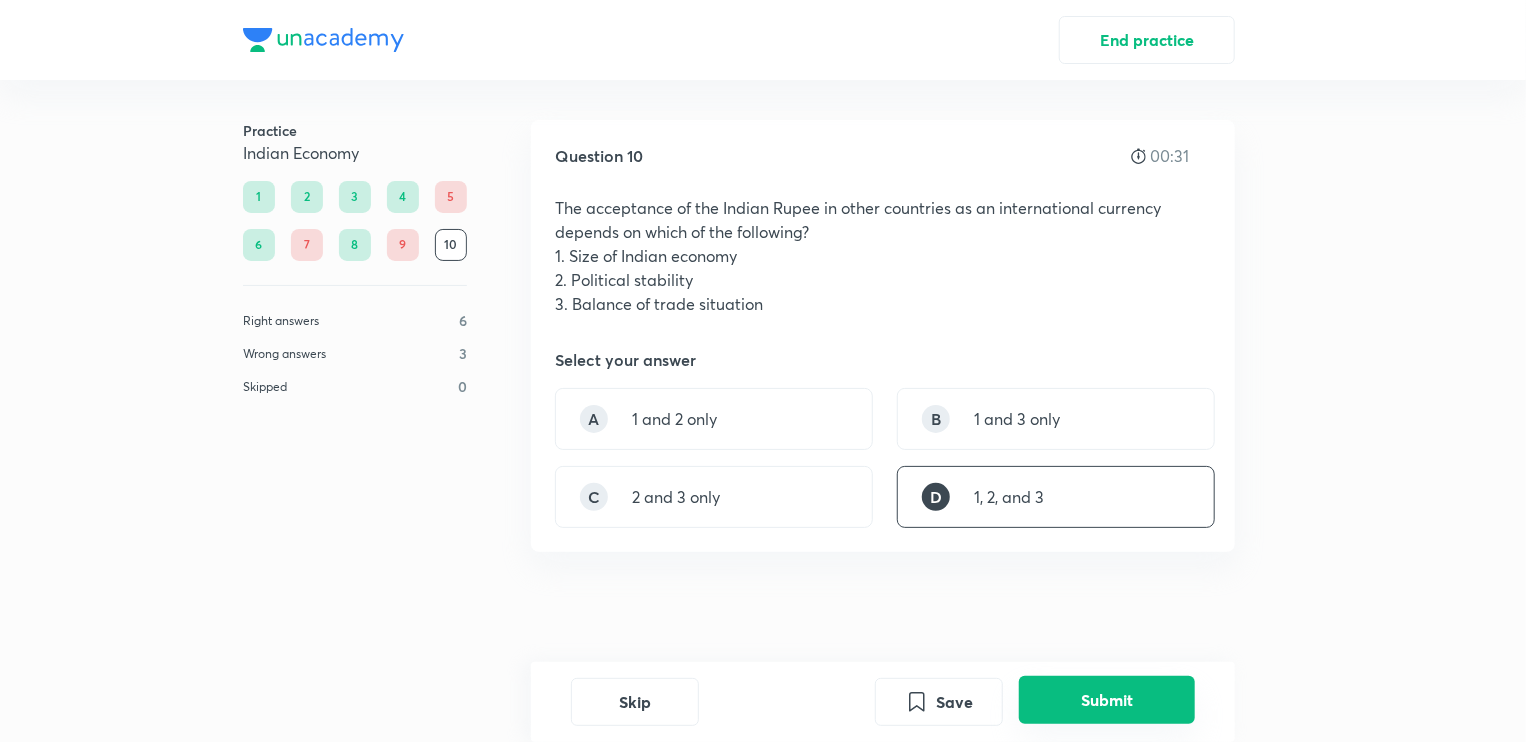 click on "Submit" at bounding box center (1107, 700) 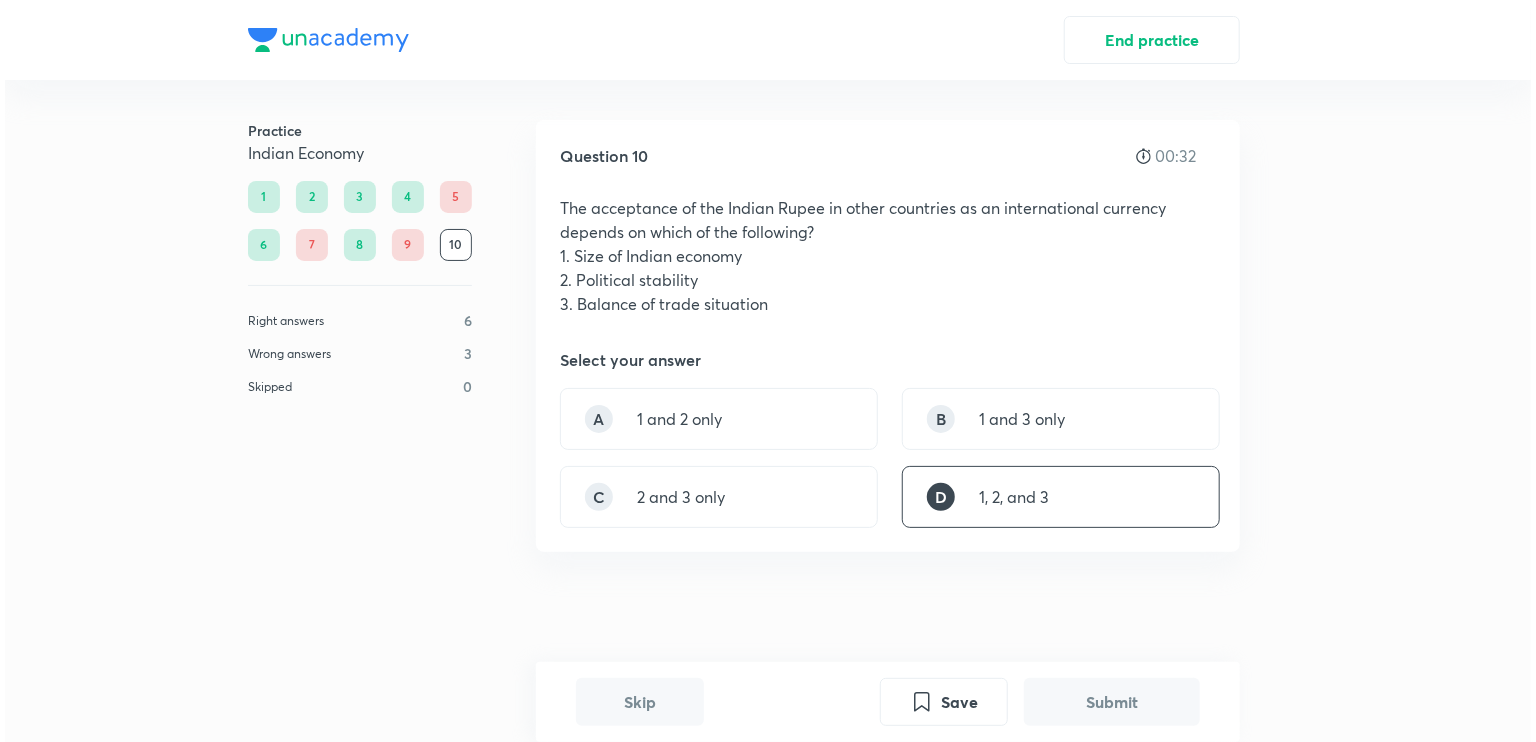 scroll, scrollTop: 591, scrollLeft: 0, axis: vertical 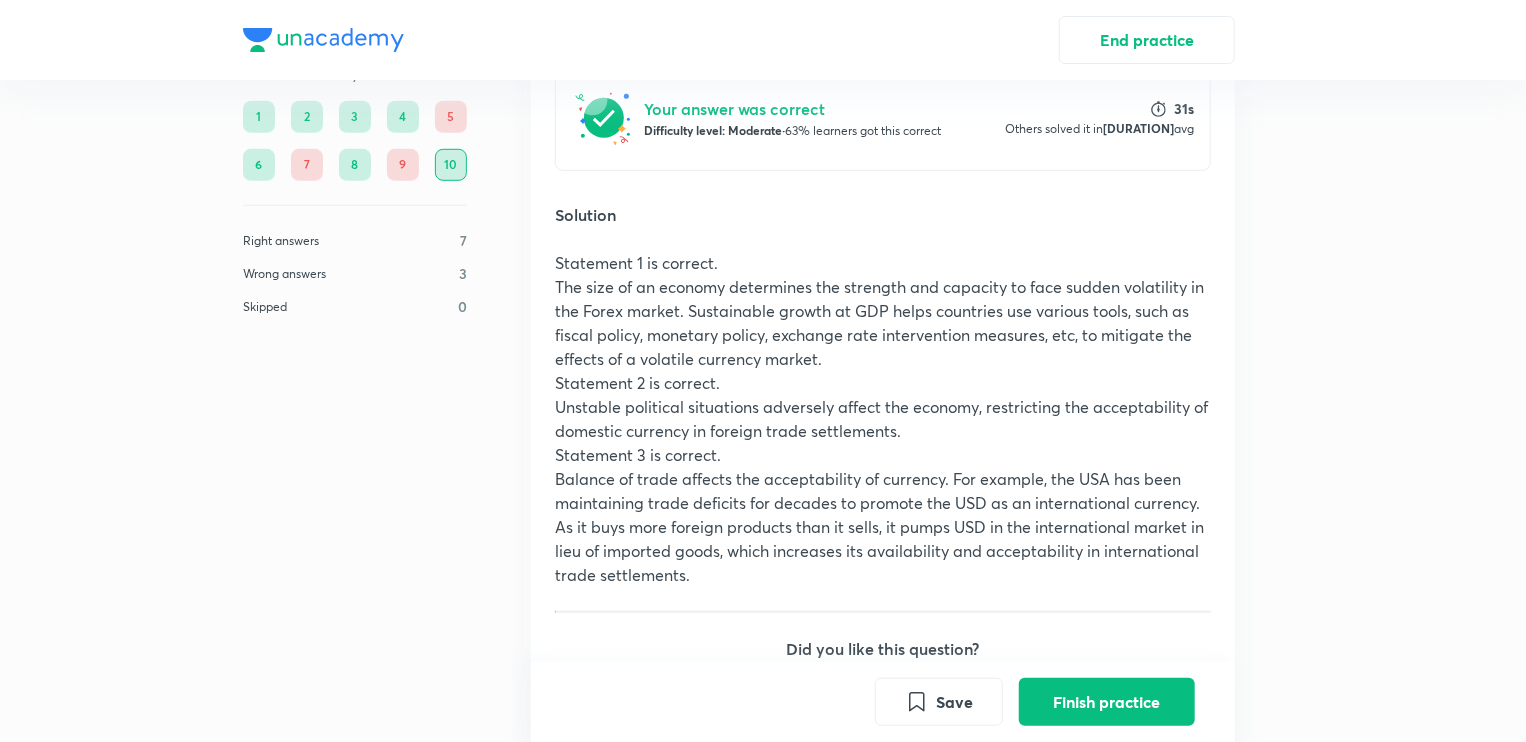 click on "Finish practice" at bounding box center (1107, 702) 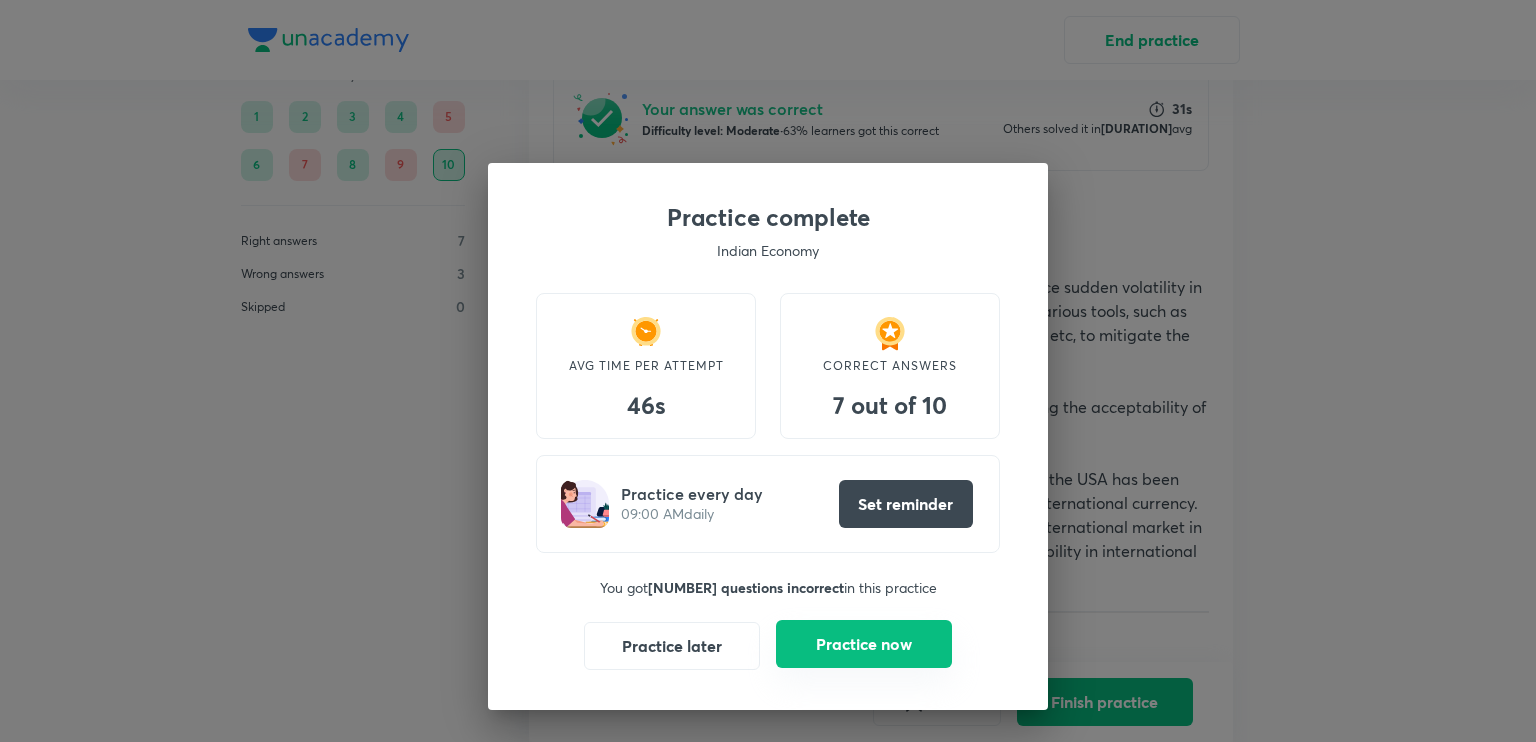 click on "Practice now" at bounding box center (864, 644) 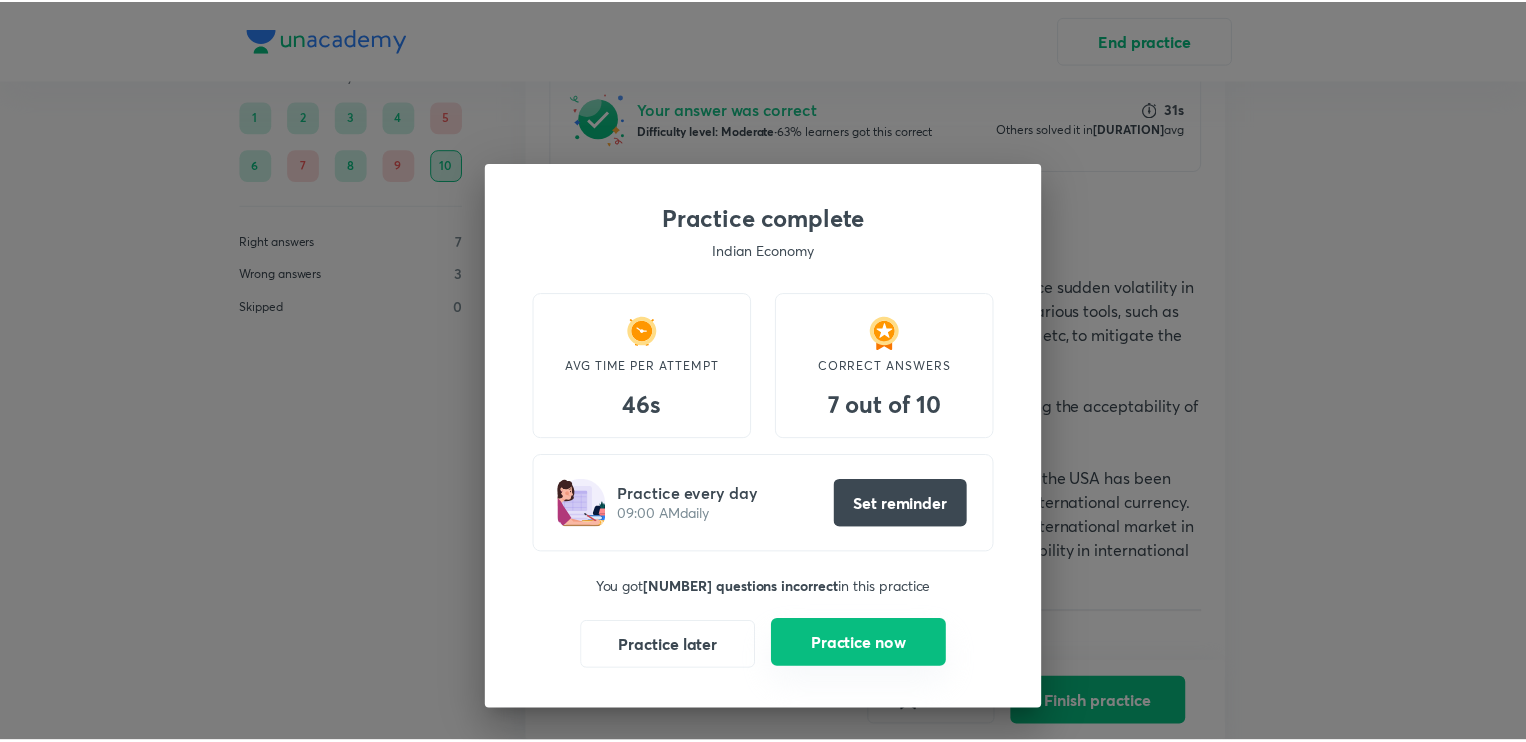 scroll, scrollTop: 0, scrollLeft: 0, axis: both 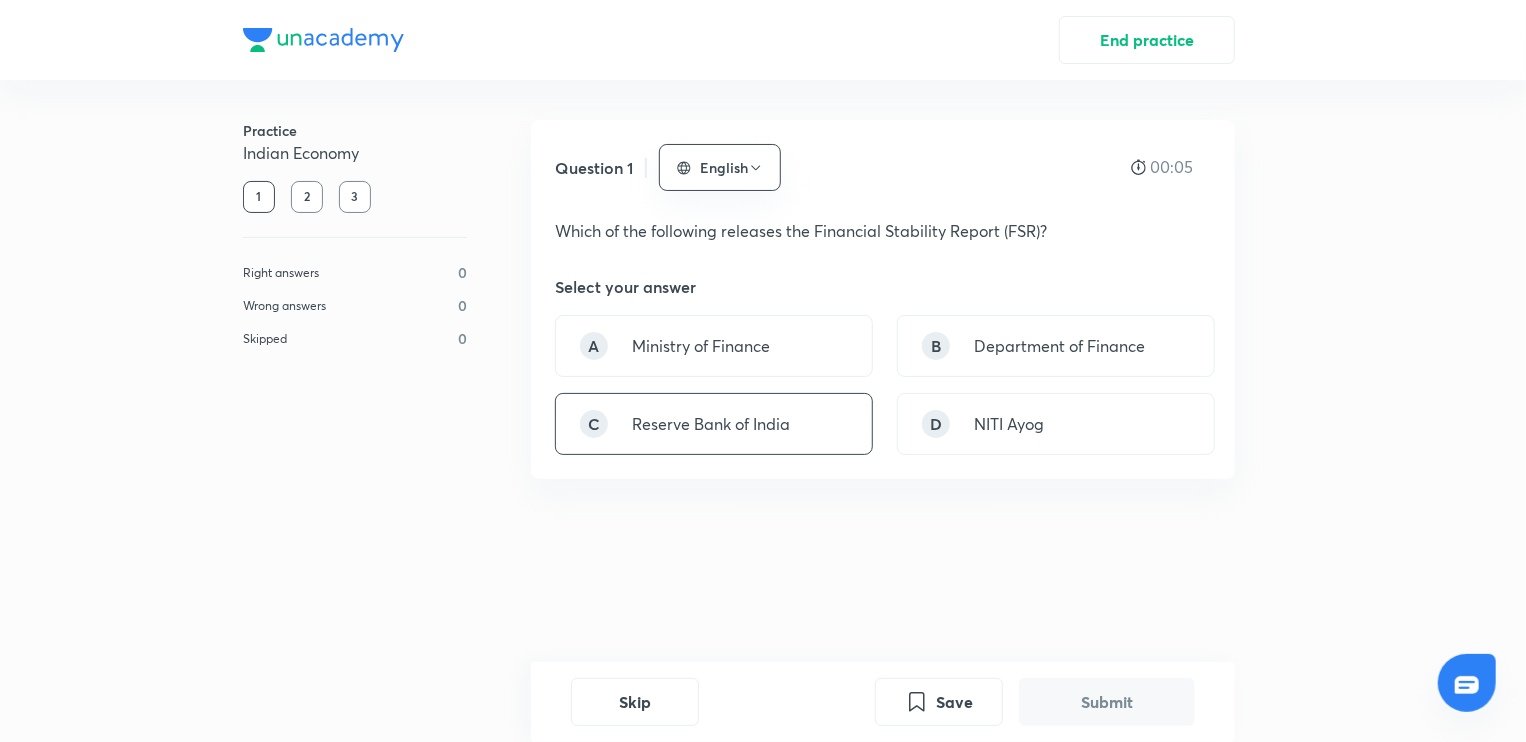 click on "Reserve Bank of India" at bounding box center (711, 424) 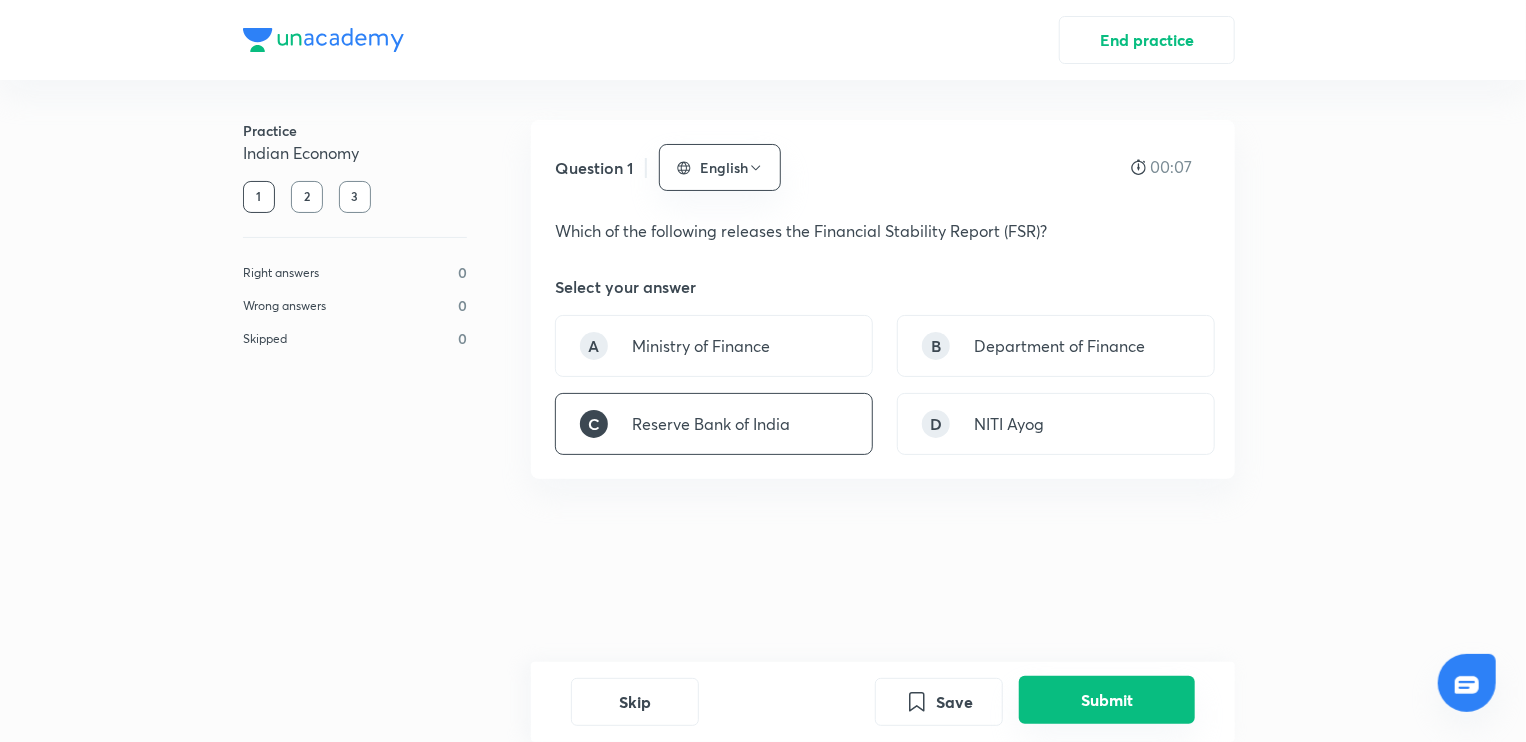 click on "Submit" at bounding box center (1107, 700) 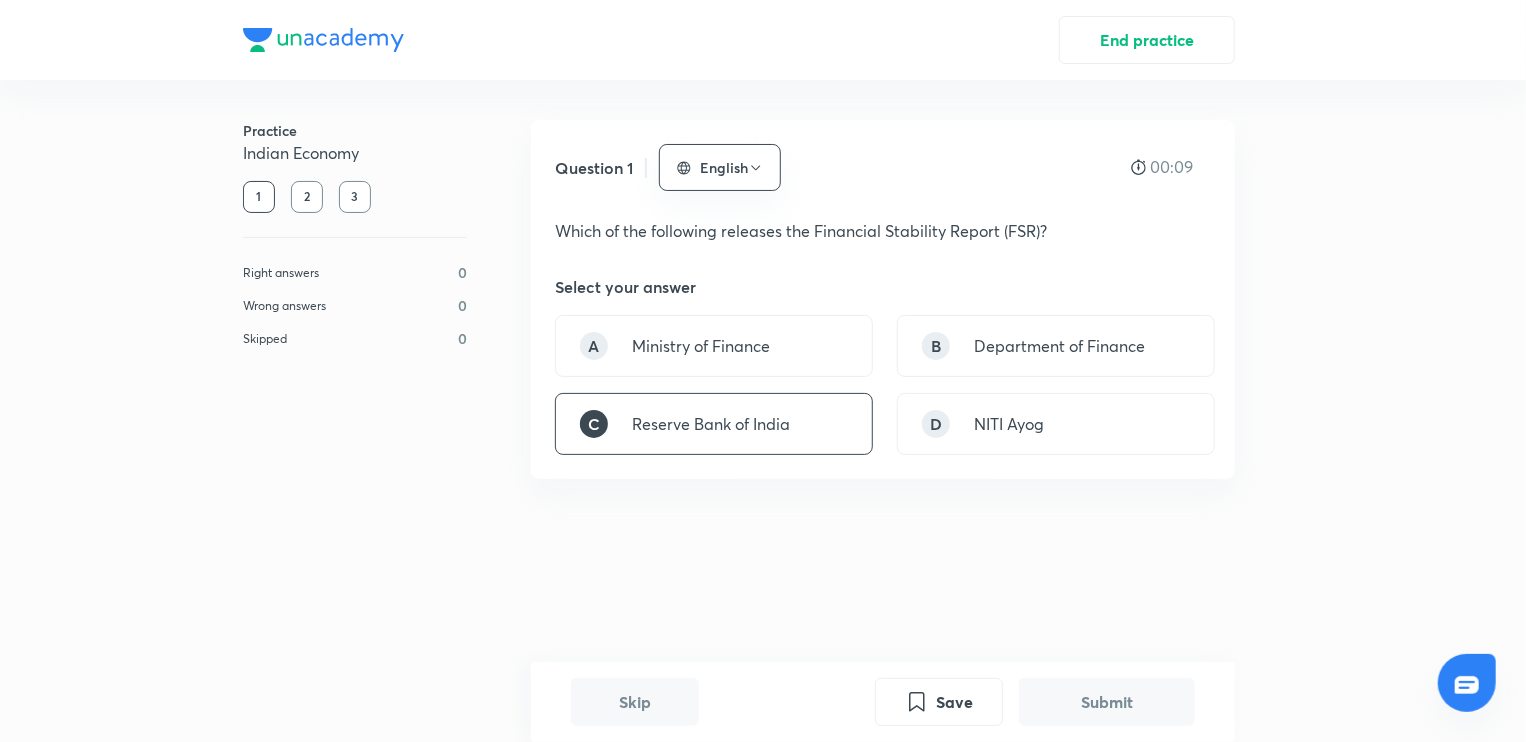 scroll, scrollTop: 486, scrollLeft: 0, axis: vertical 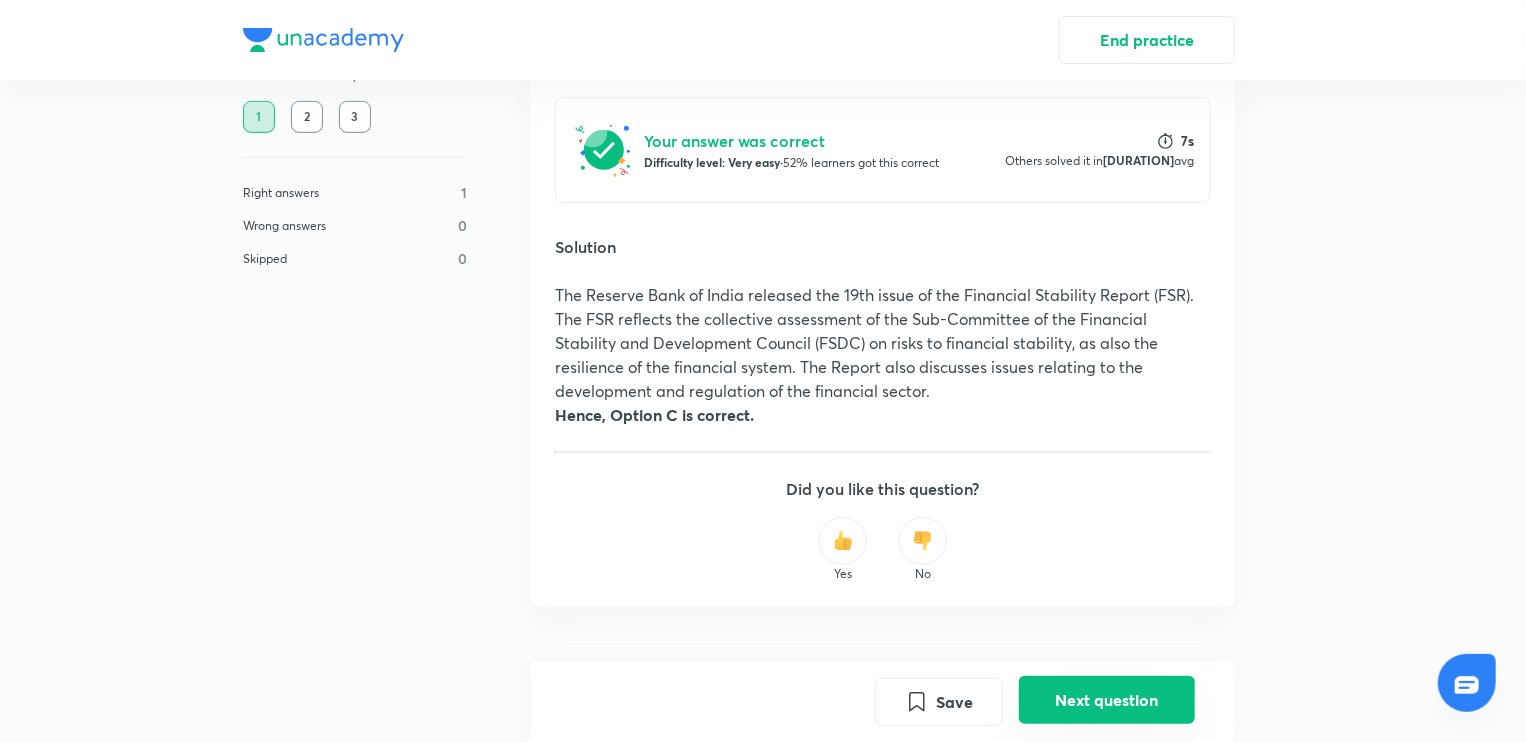 click on "Next question" at bounding box center [1107, 700] 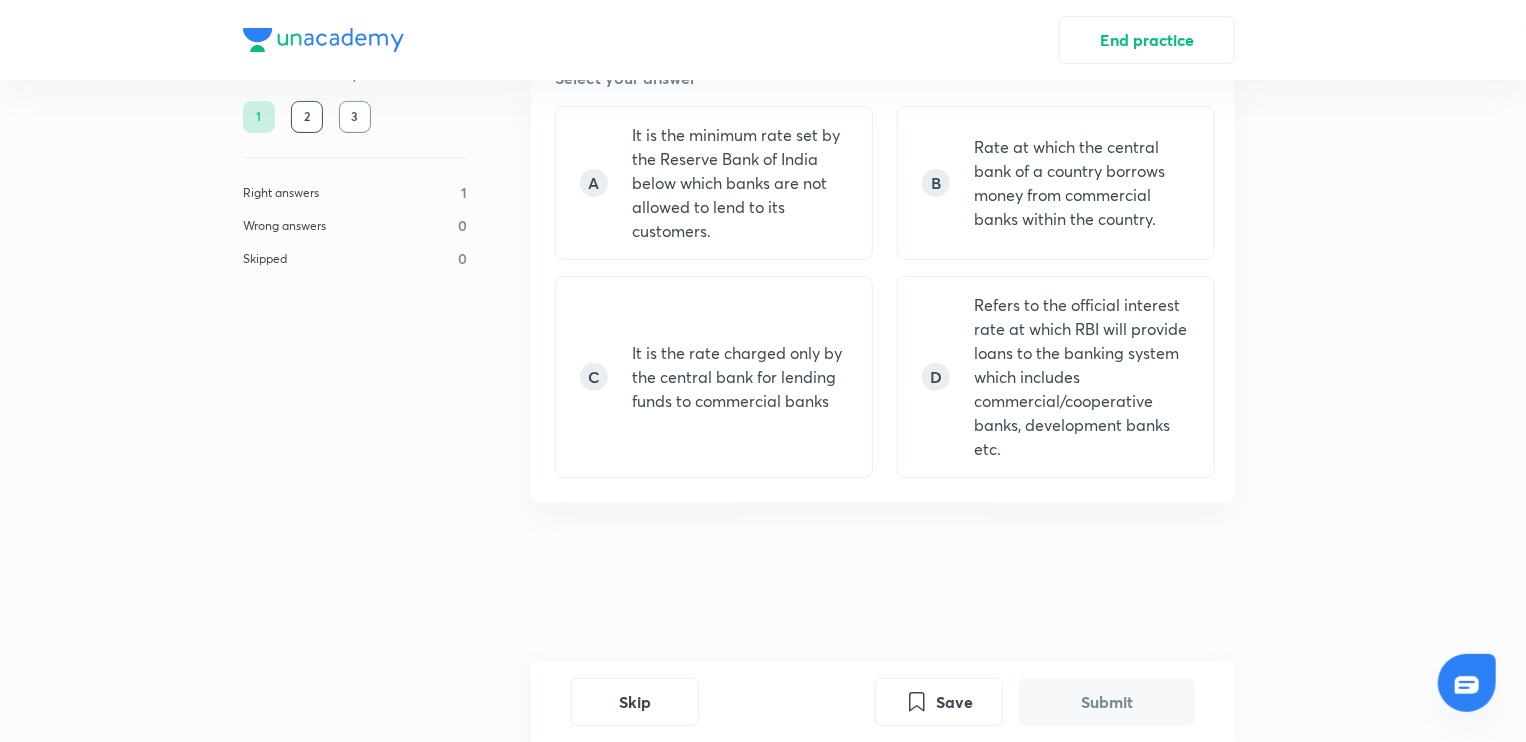 scroll, scrollTop: 0, scrollLeft: 0, axis: both 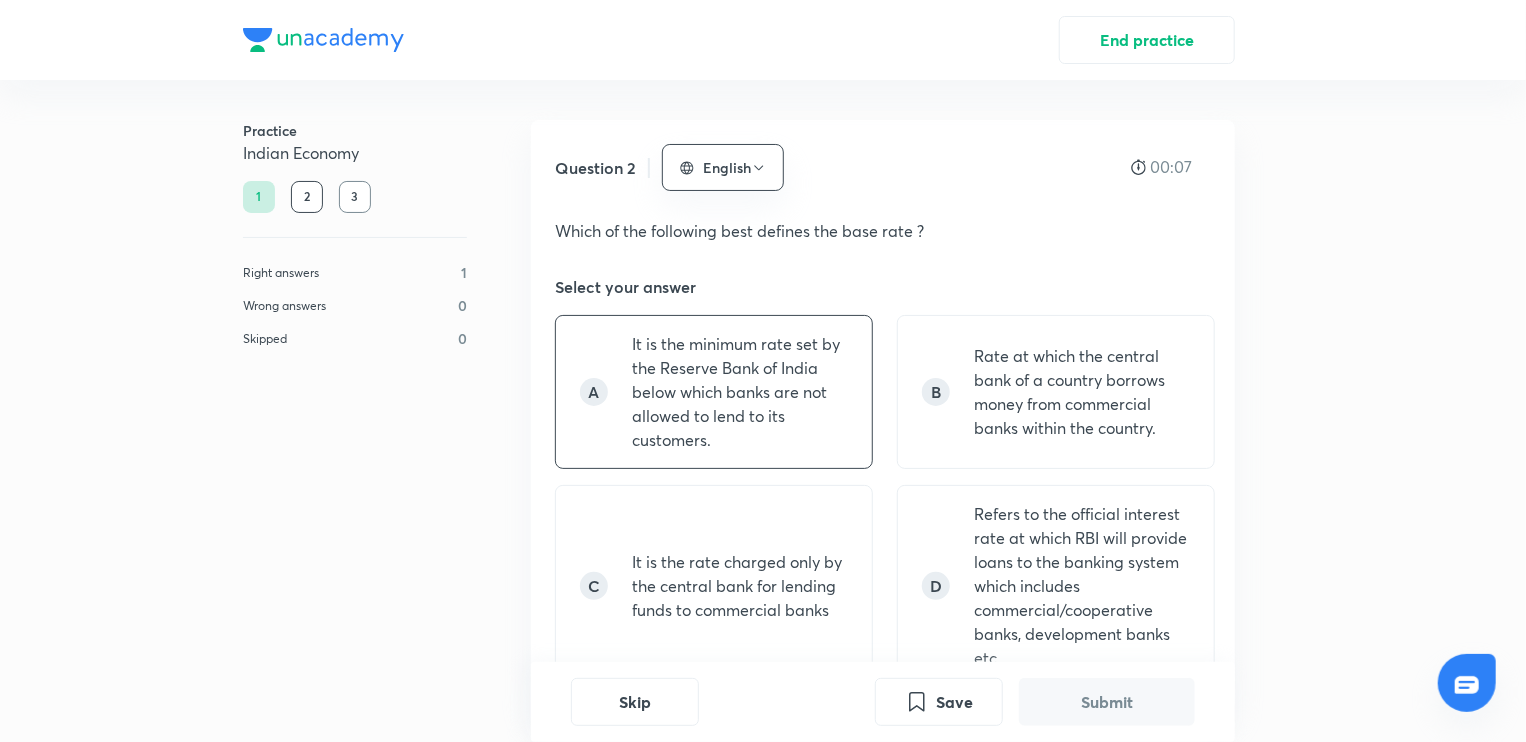 click on "It is the minimum rate set by the Reserve Bank of India below which banks are not allowed to lend to its customers." at bounding box center [740, 392] 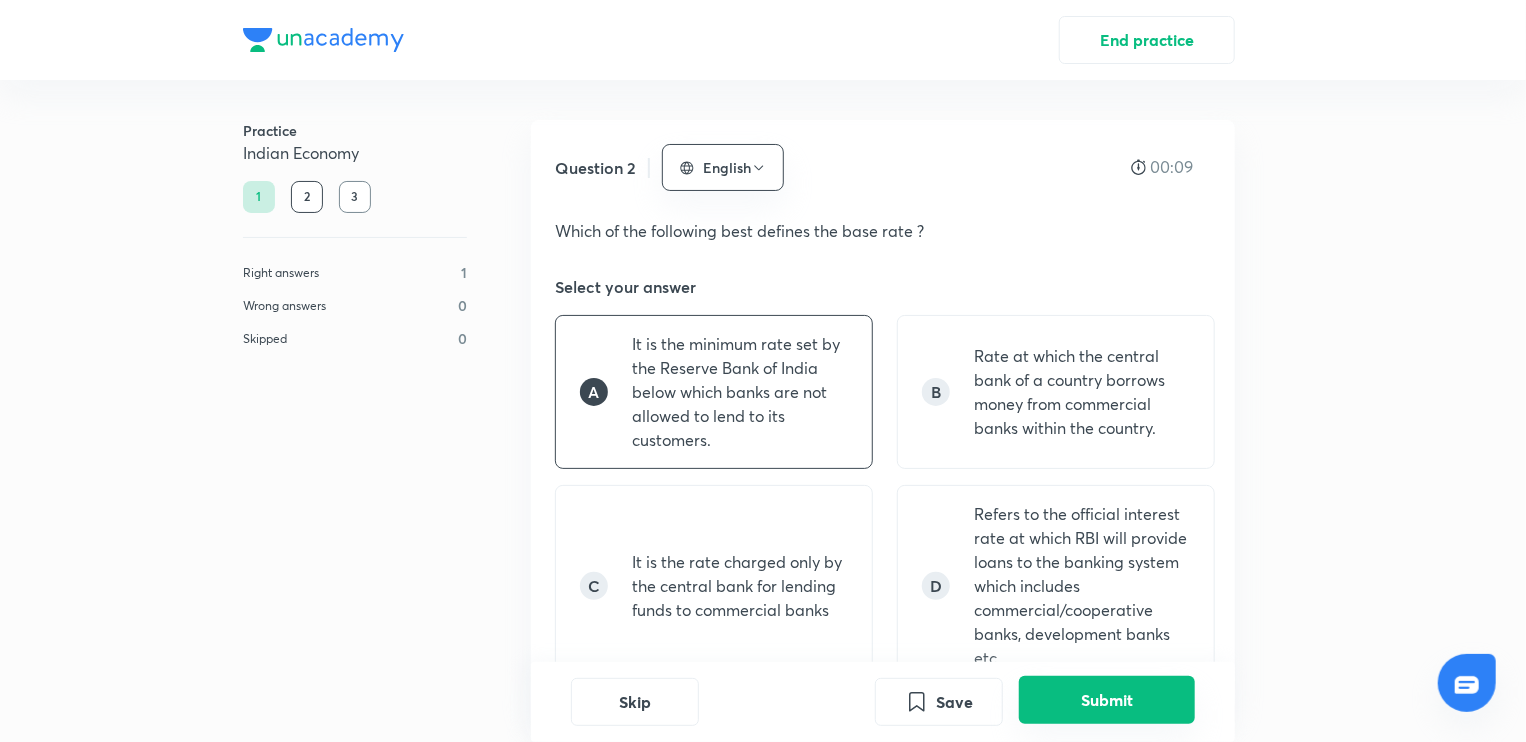 click on "Submit" at bounding box center (1107, 700) 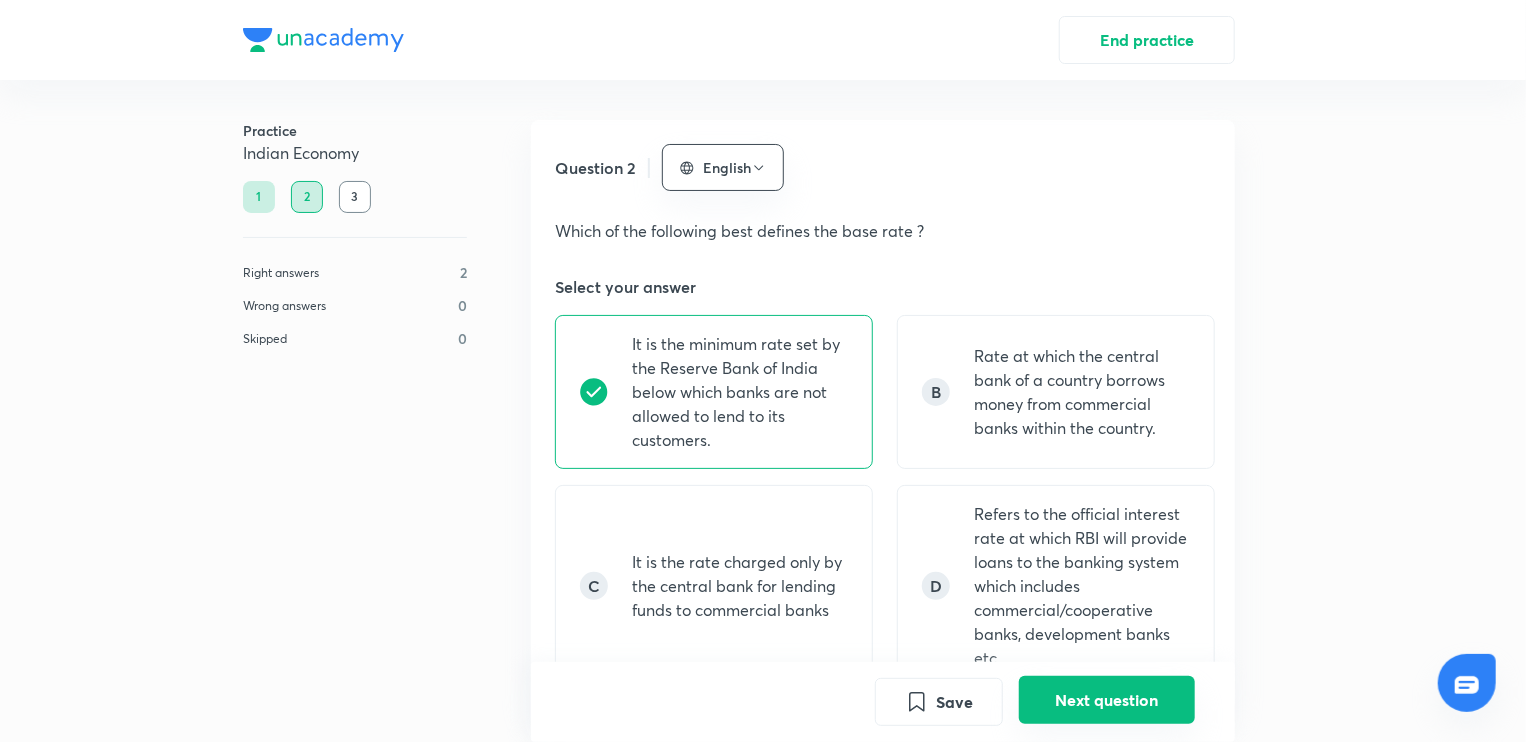 scroll, scrollTop: 749, scrollLeft: 0, axis: vertical 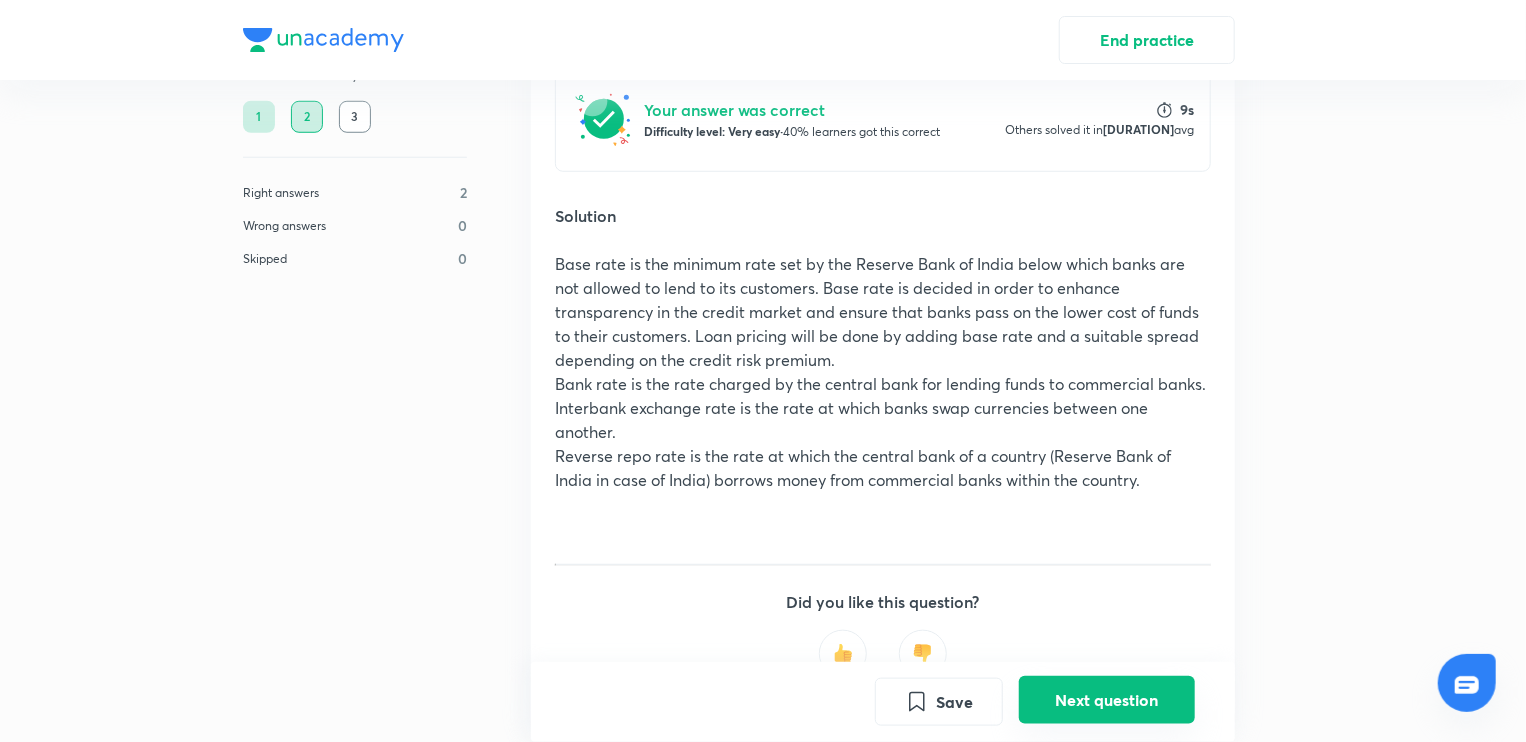 click on "Next question" at bounding box center (1107, 700) 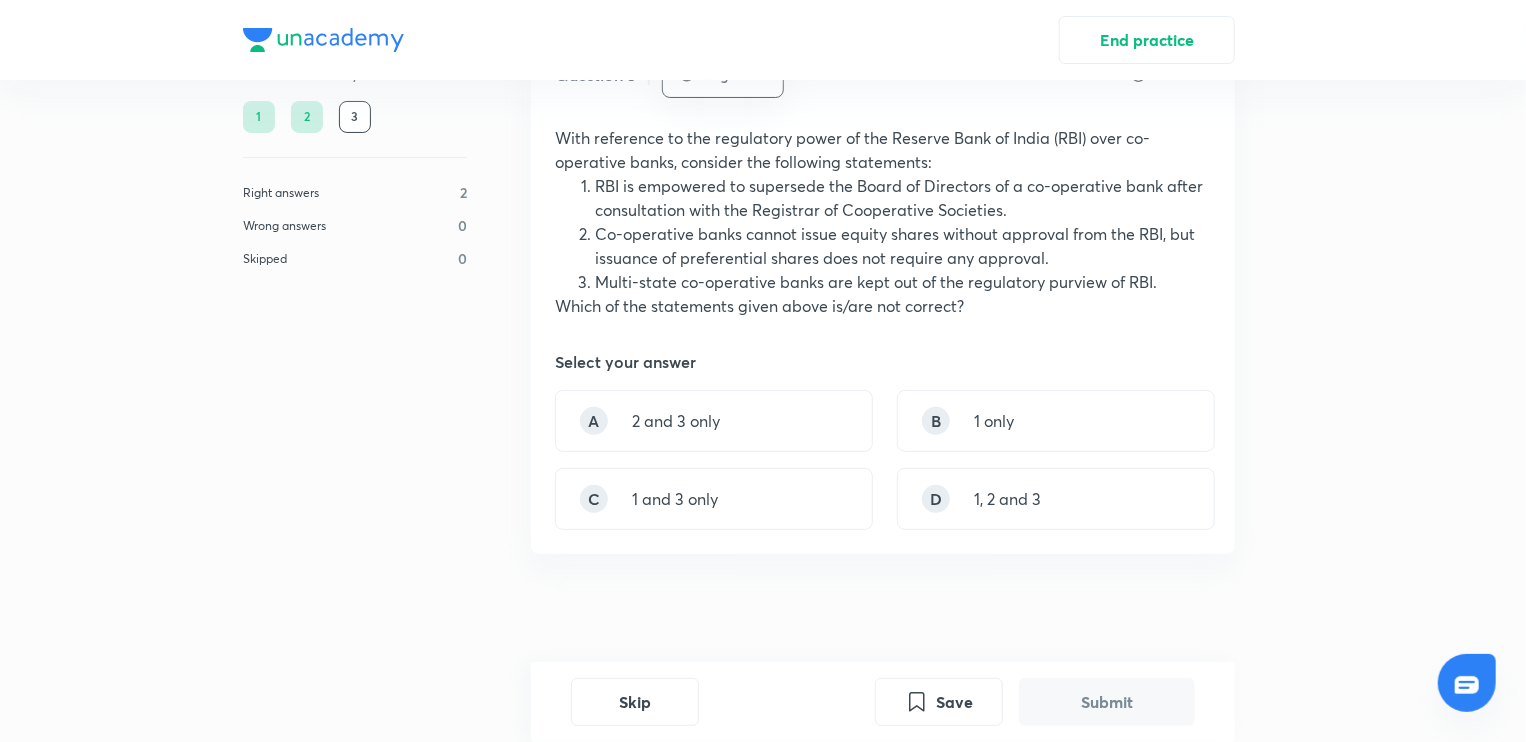 scroll, scrollTop: 94, scrollLeft: 0, axis: vertical 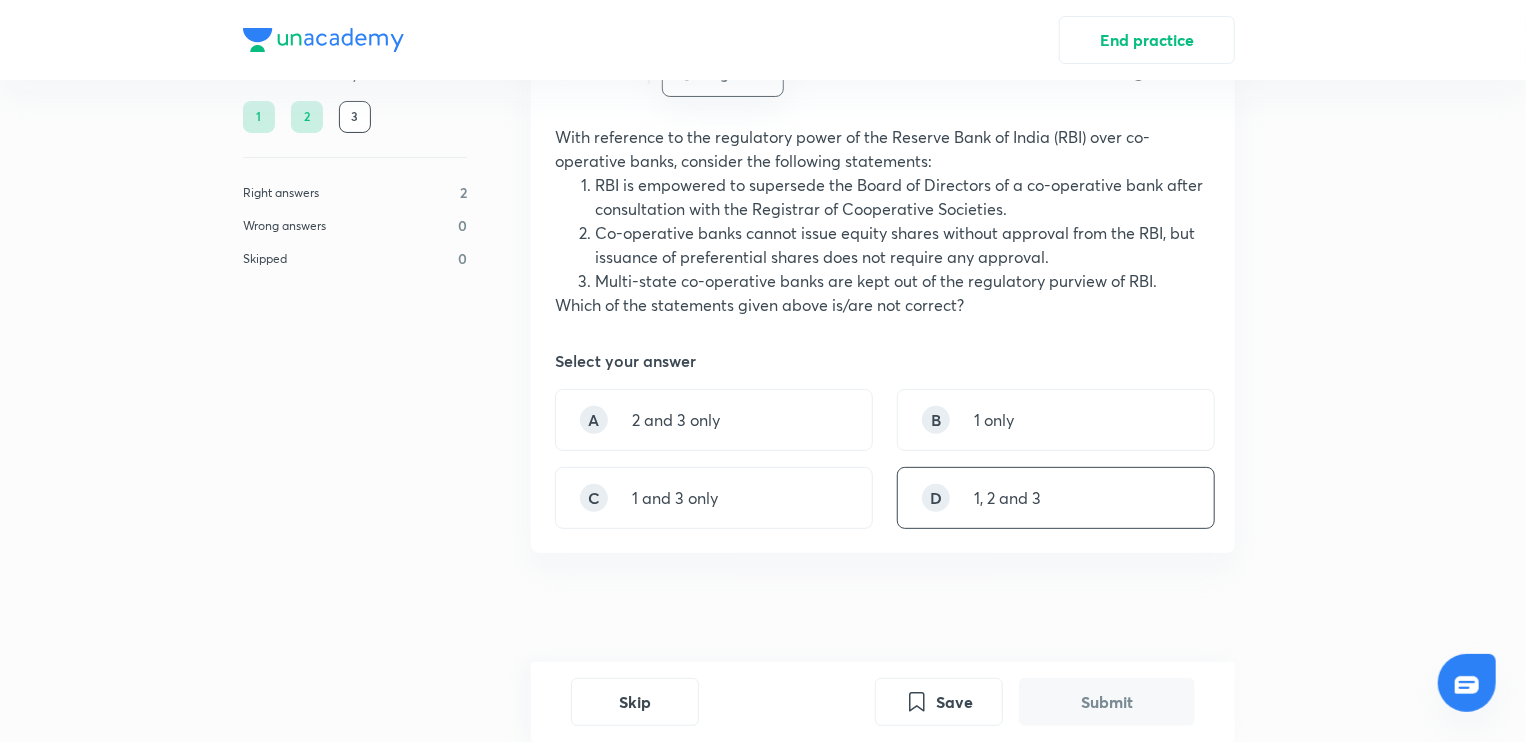 click on "1, 2 and 3" at bounding box center (1007, 498) 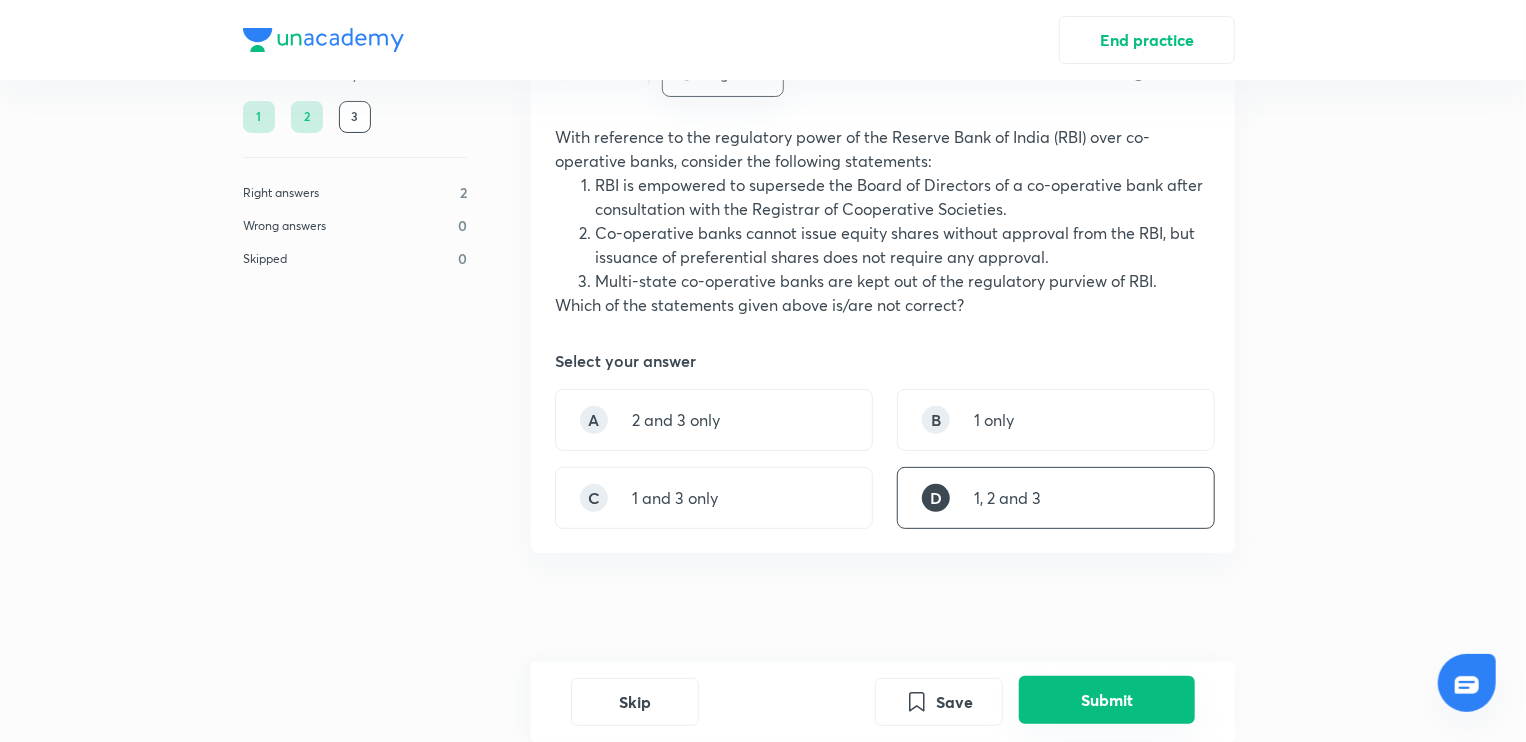 click on "Submit" at bounding box center (1107, 700) 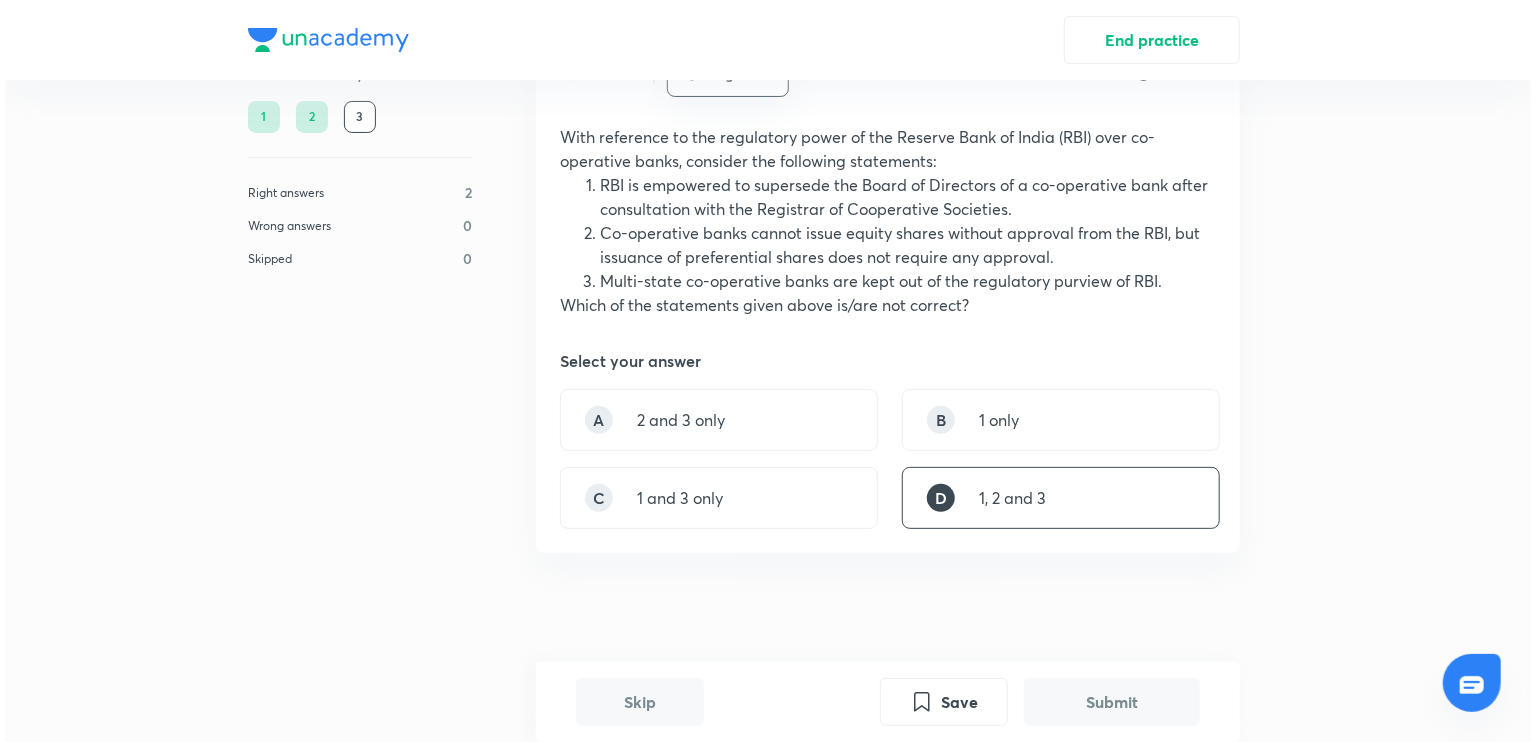 scroll, scrollTop: 685, scrollLeft: 0, axis: vertical 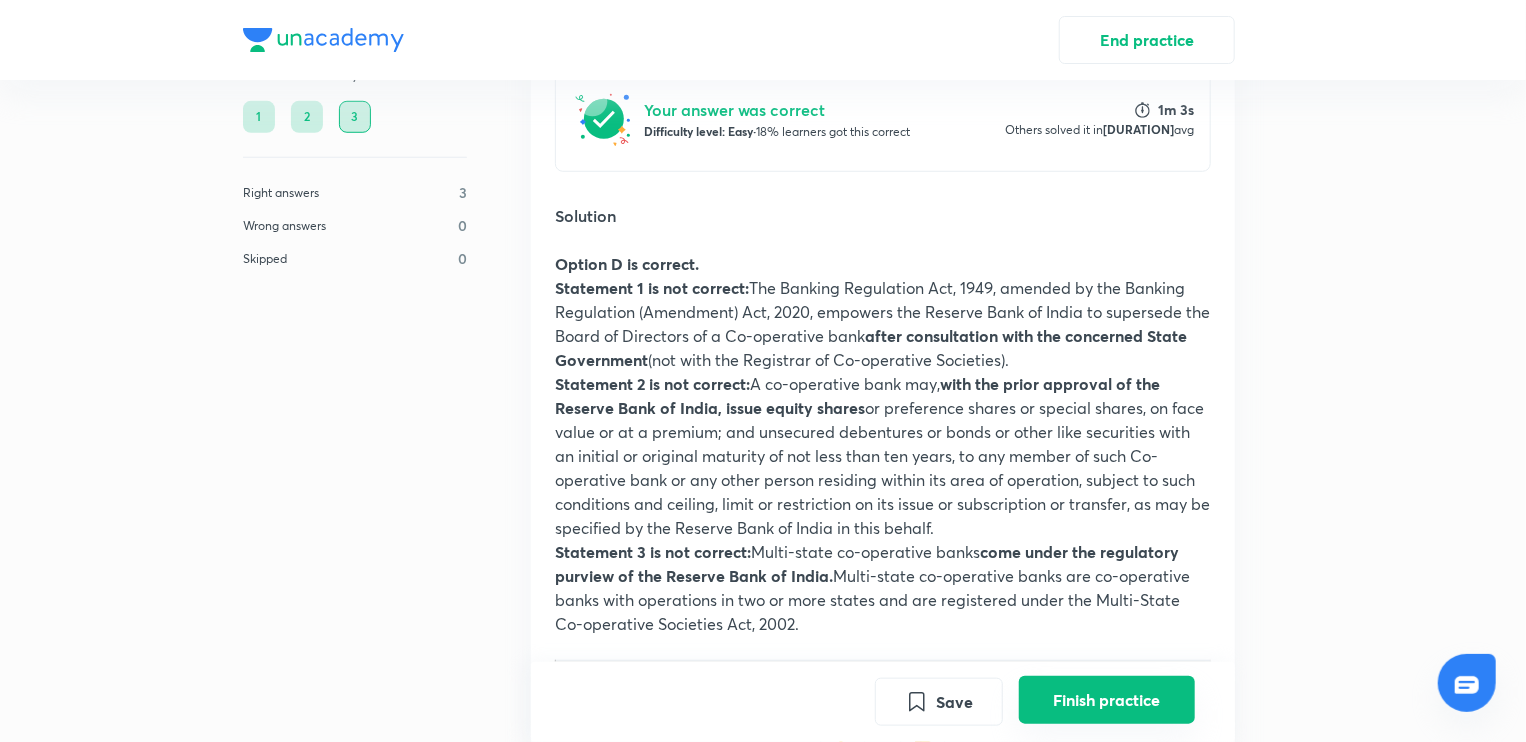 click on "Finish practice" at bounding box center (1107, 700) 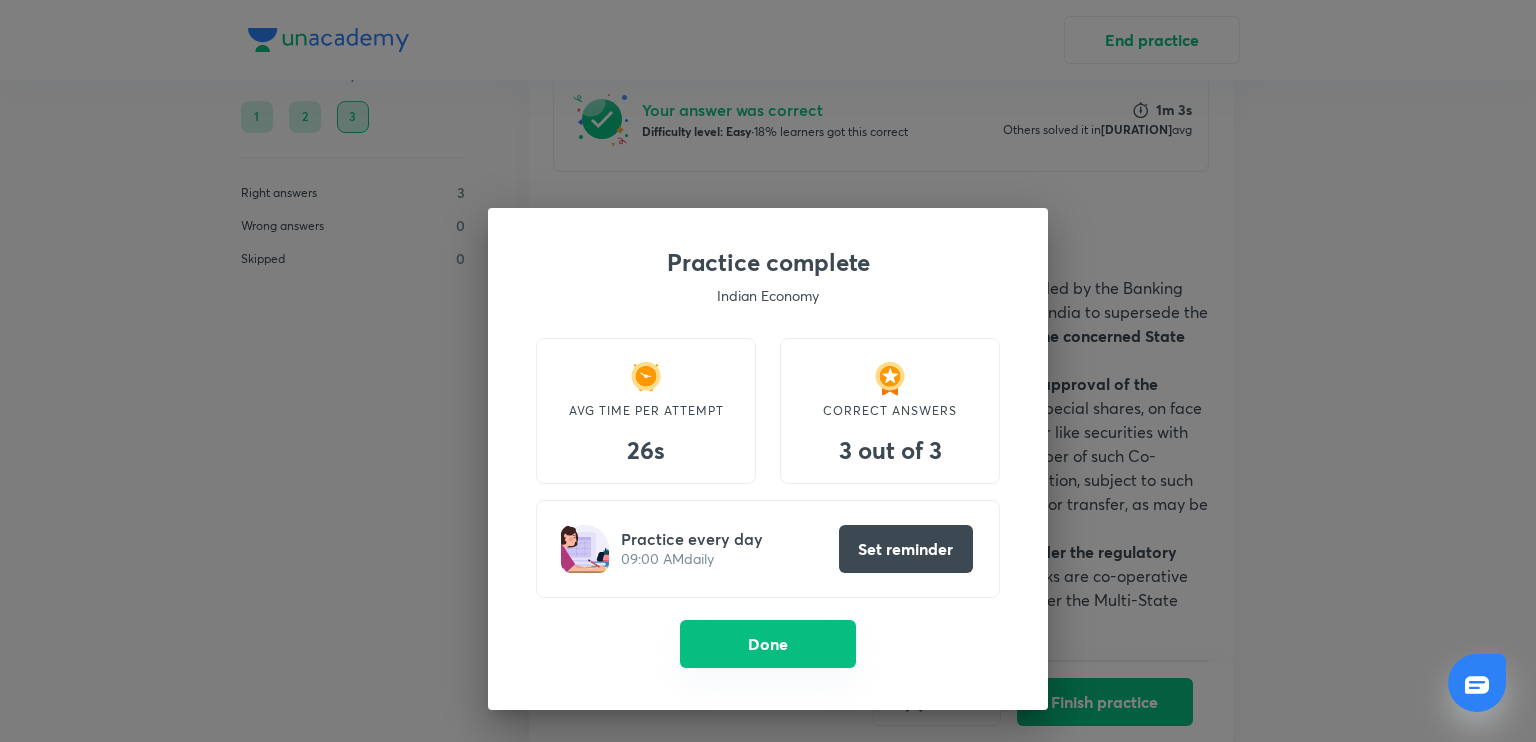click on "Done" at bounding box center [768, 644] 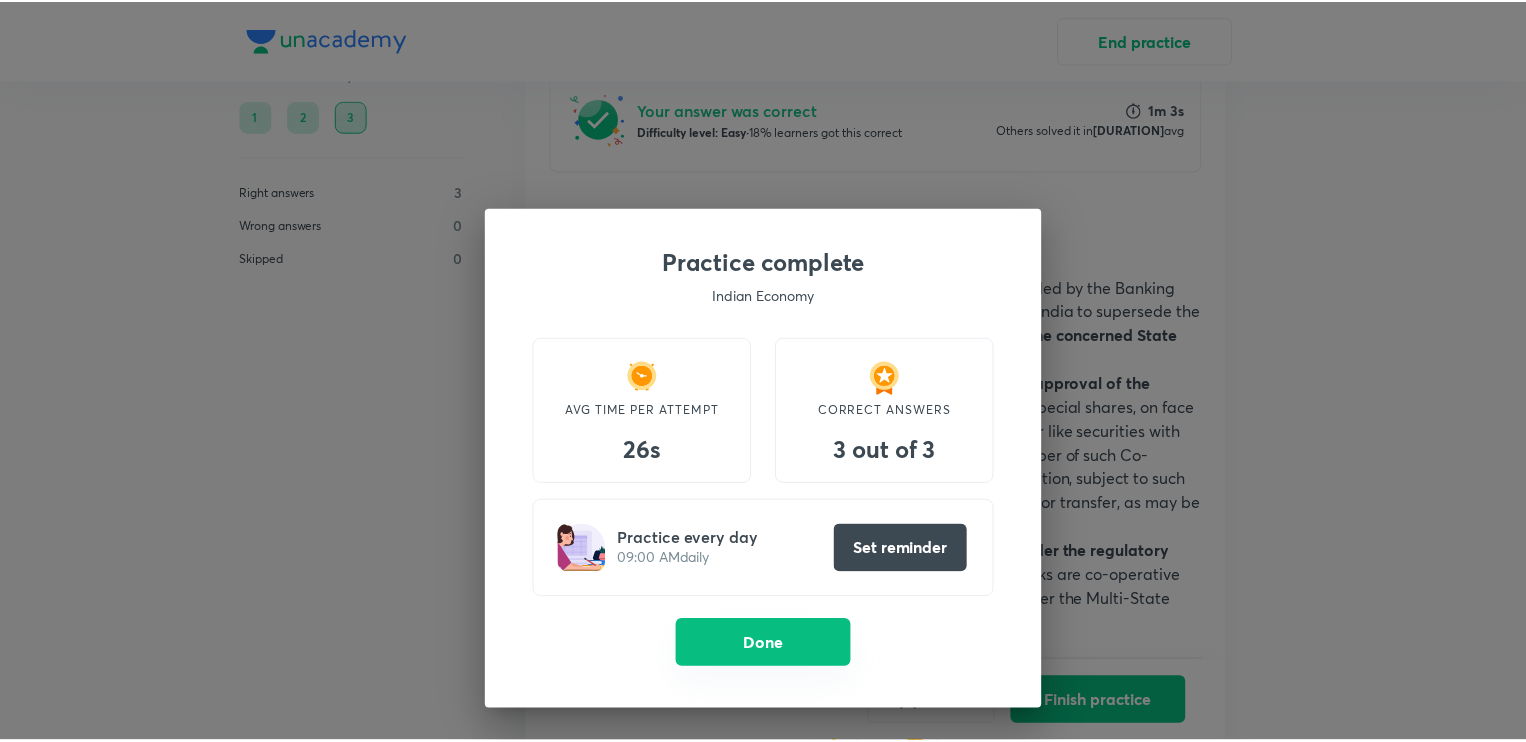 scroll, scrollTop: 0, scrollLeft: 0, axis: both 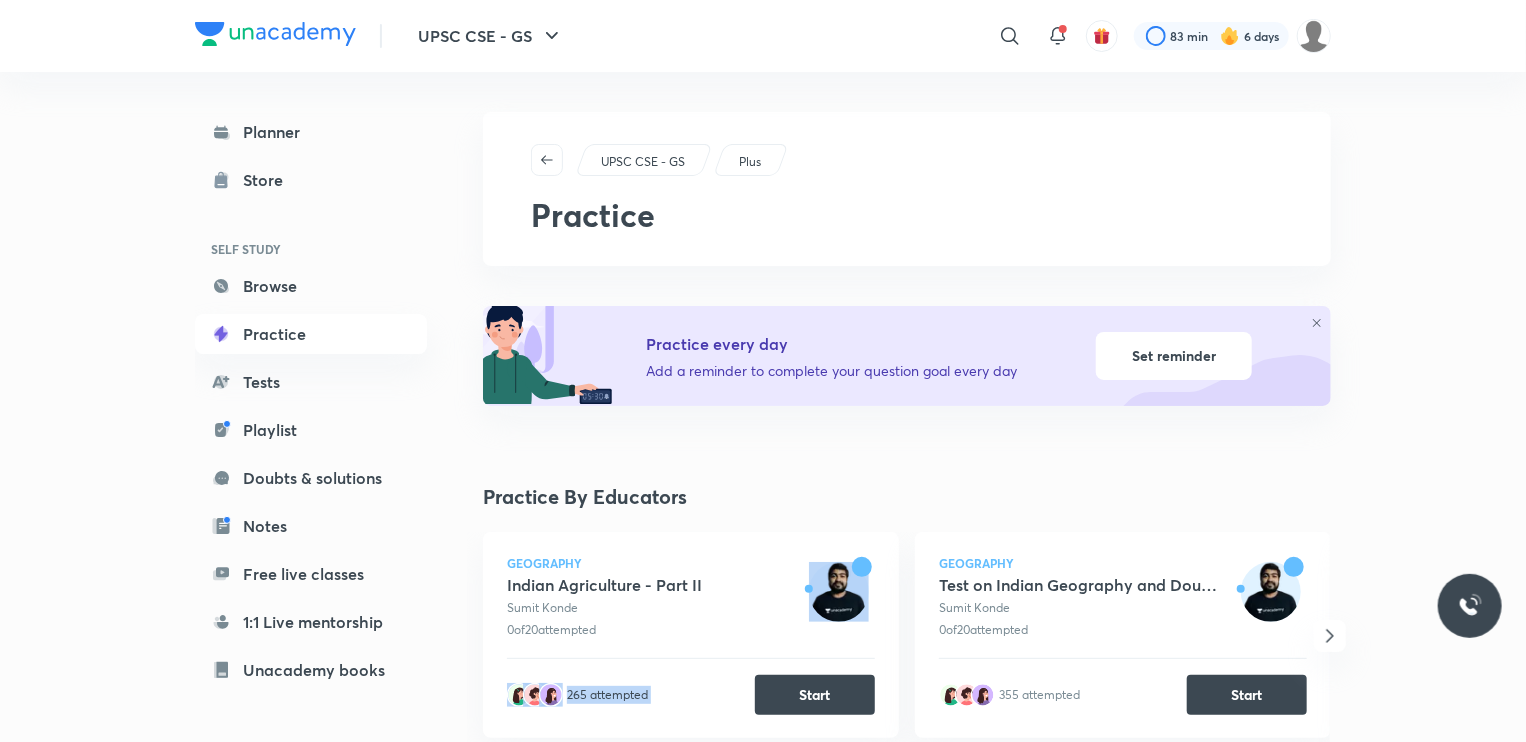 drag, startPoint x: 770, startPoint y: 644, endPoint x: 900, endPoint y: 720, distance: 150.58553 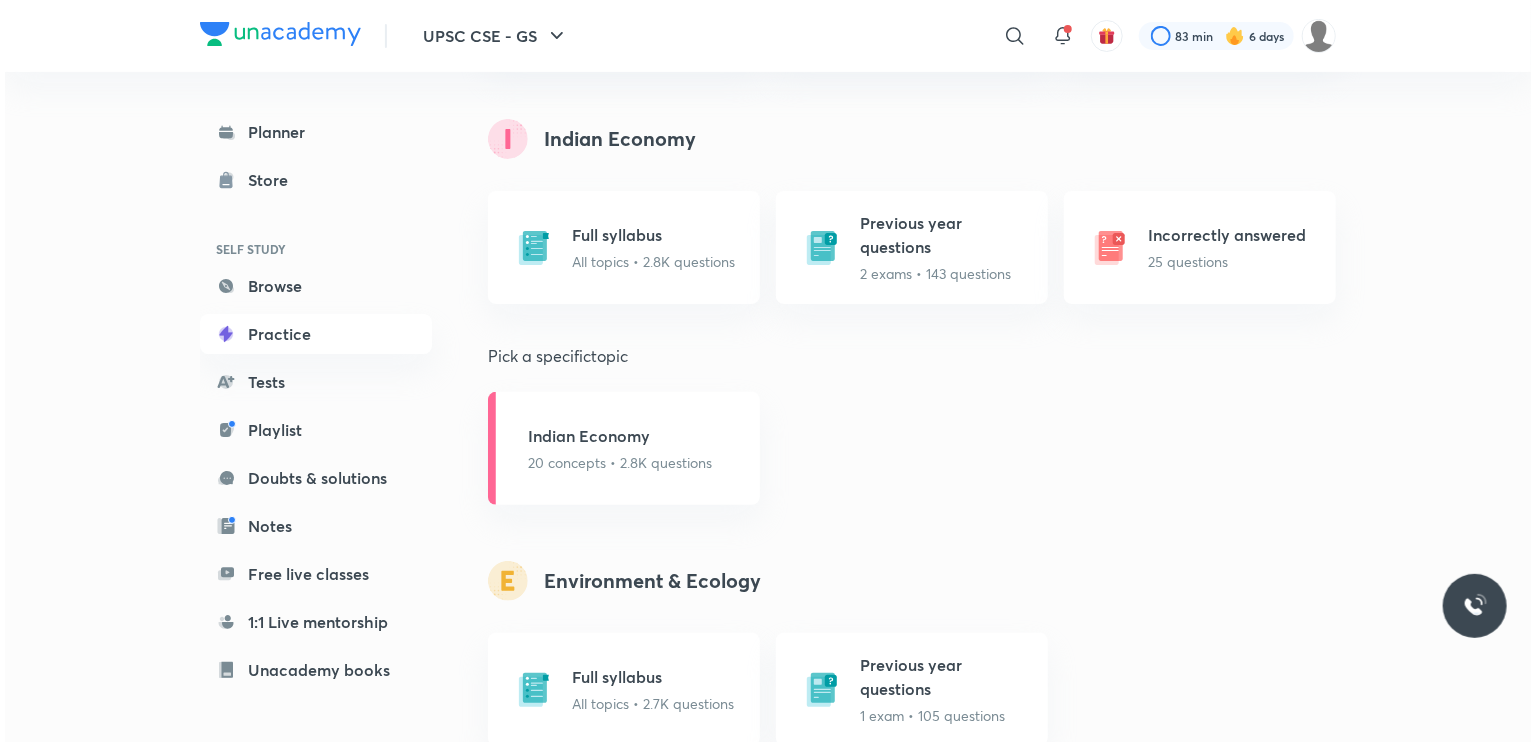 scroll, scrollTop: 3960, scrollLeft: 0, axis: vertical 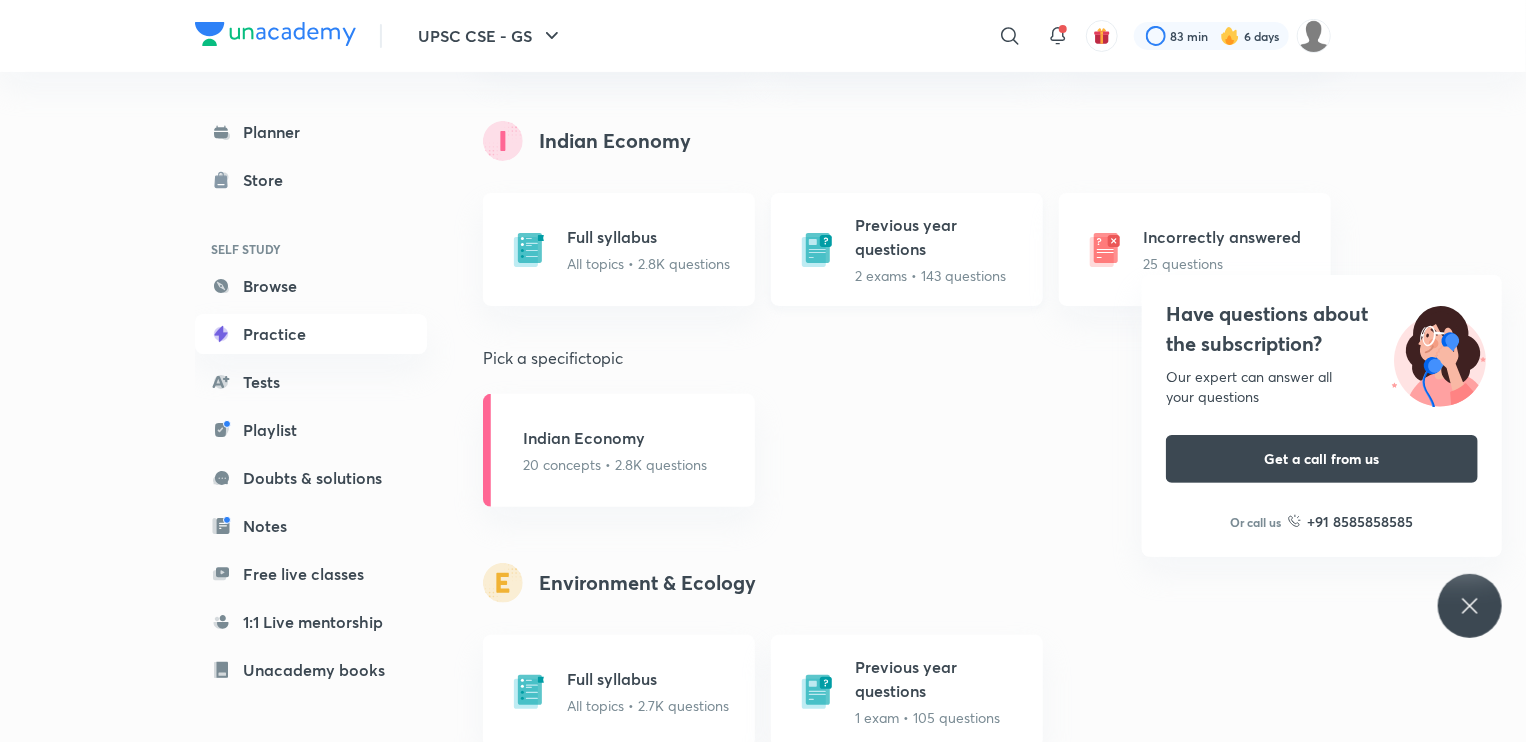 click on "Previous year questions 2 exams • 143 questions" at bounding box center (943, 249) 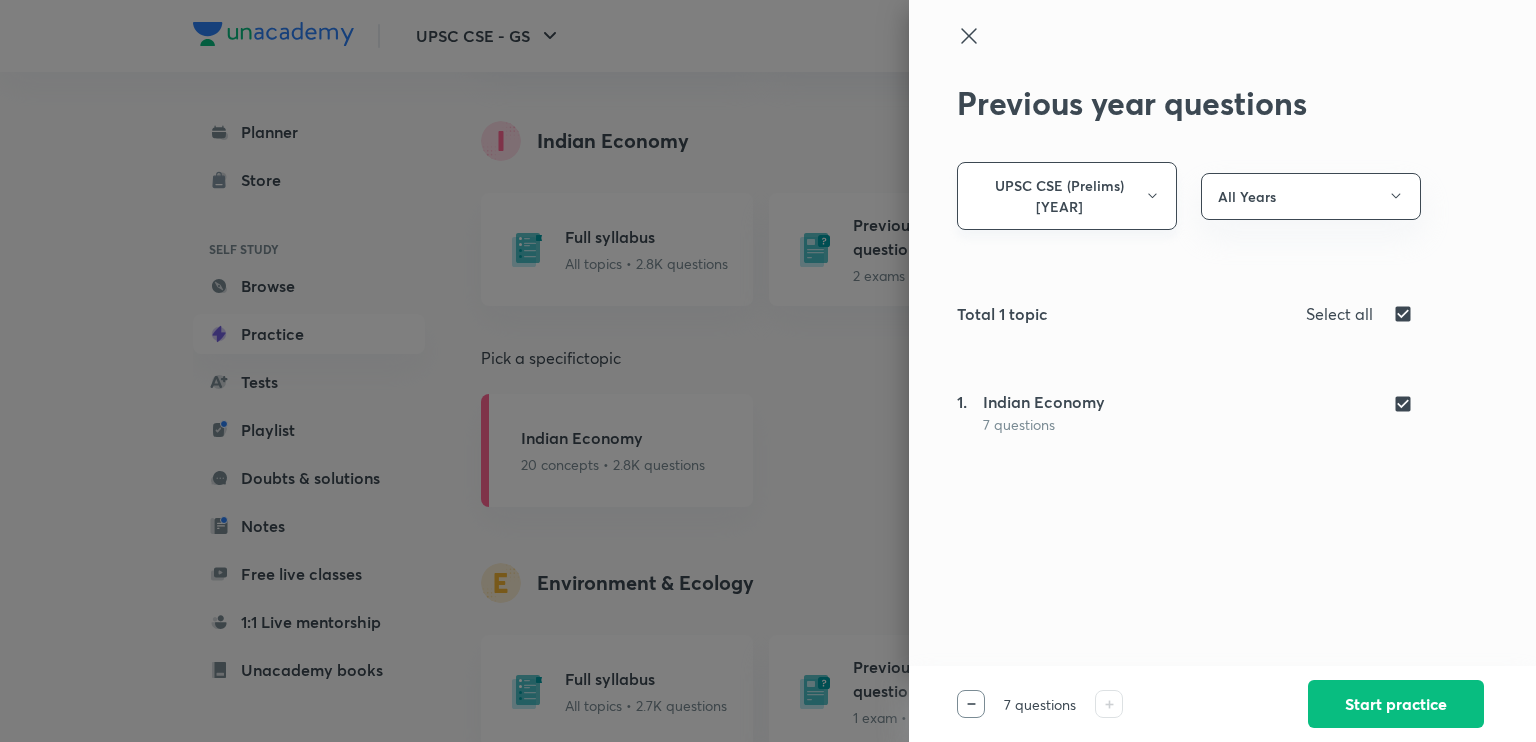 click on "UPSC CSE (Prelims) 20 ..." at bounding box center (1067, 196) 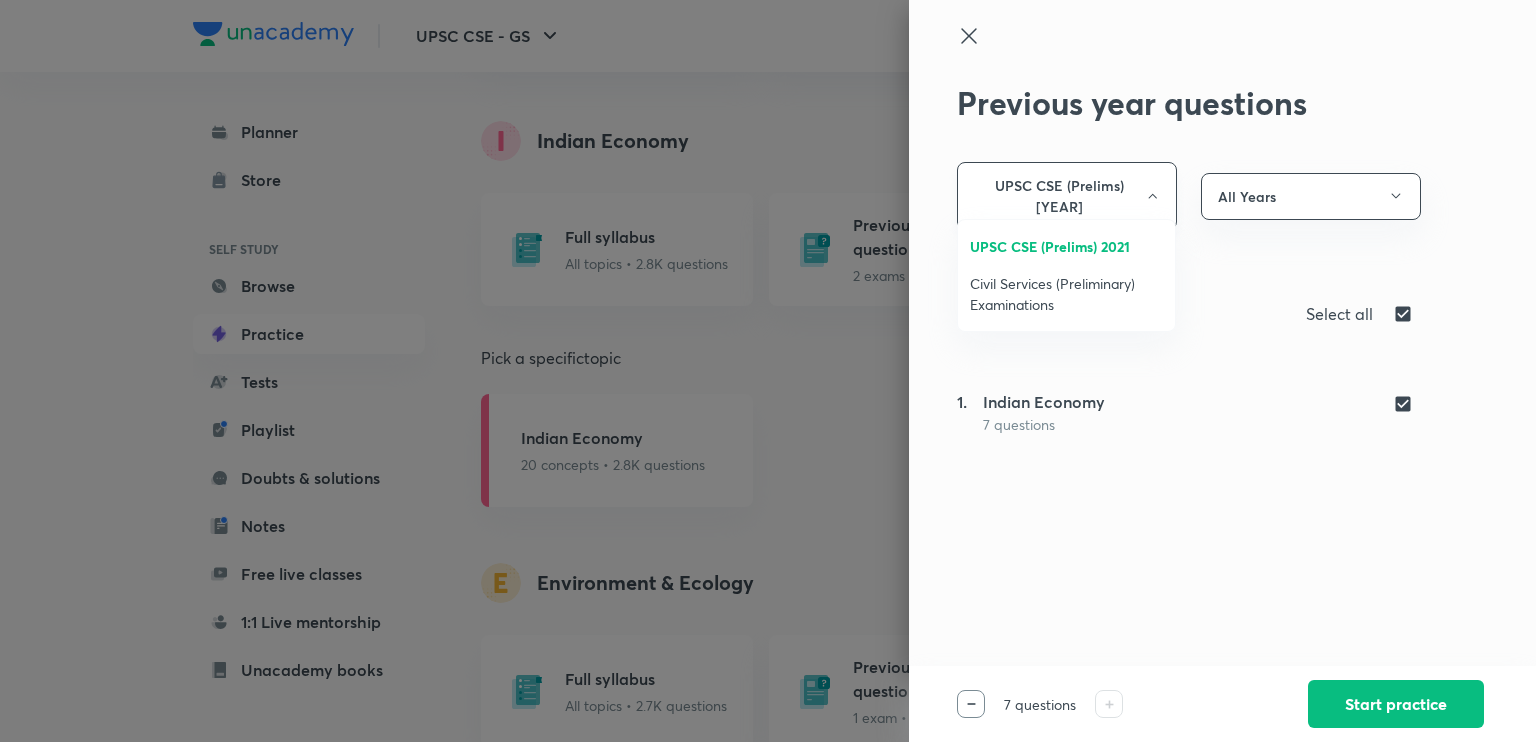 click at bounding box center (768, 371) 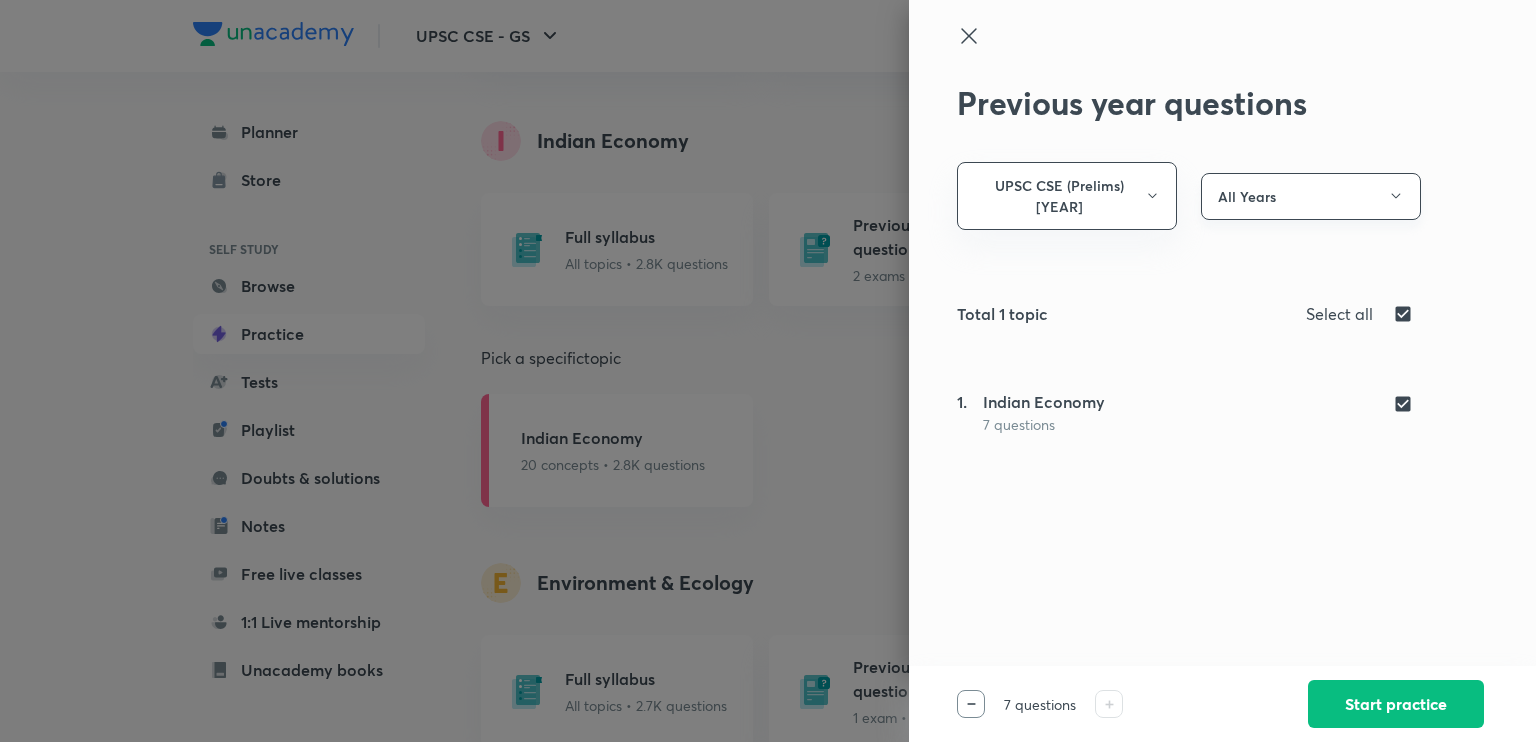 click 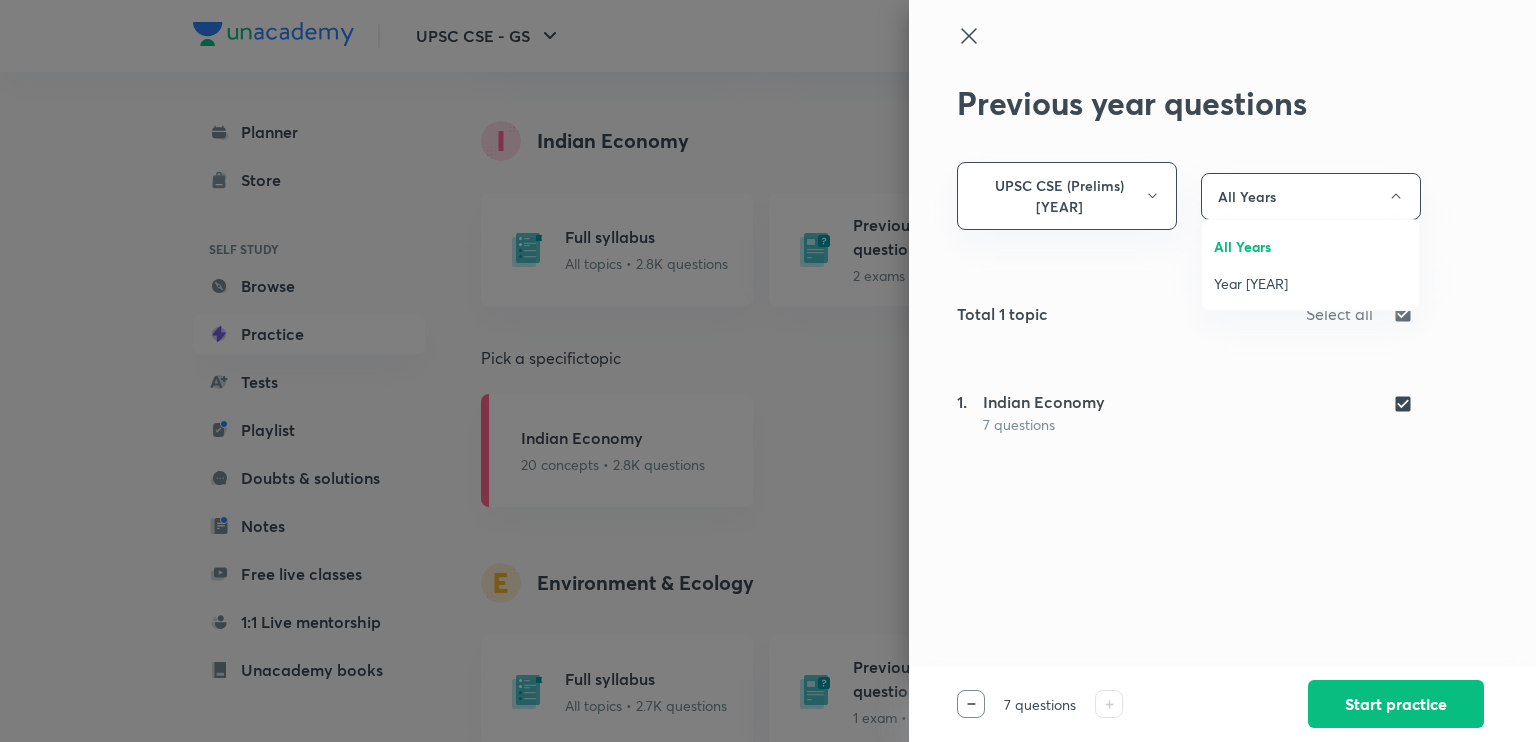 click at bounding box center (768, 371) 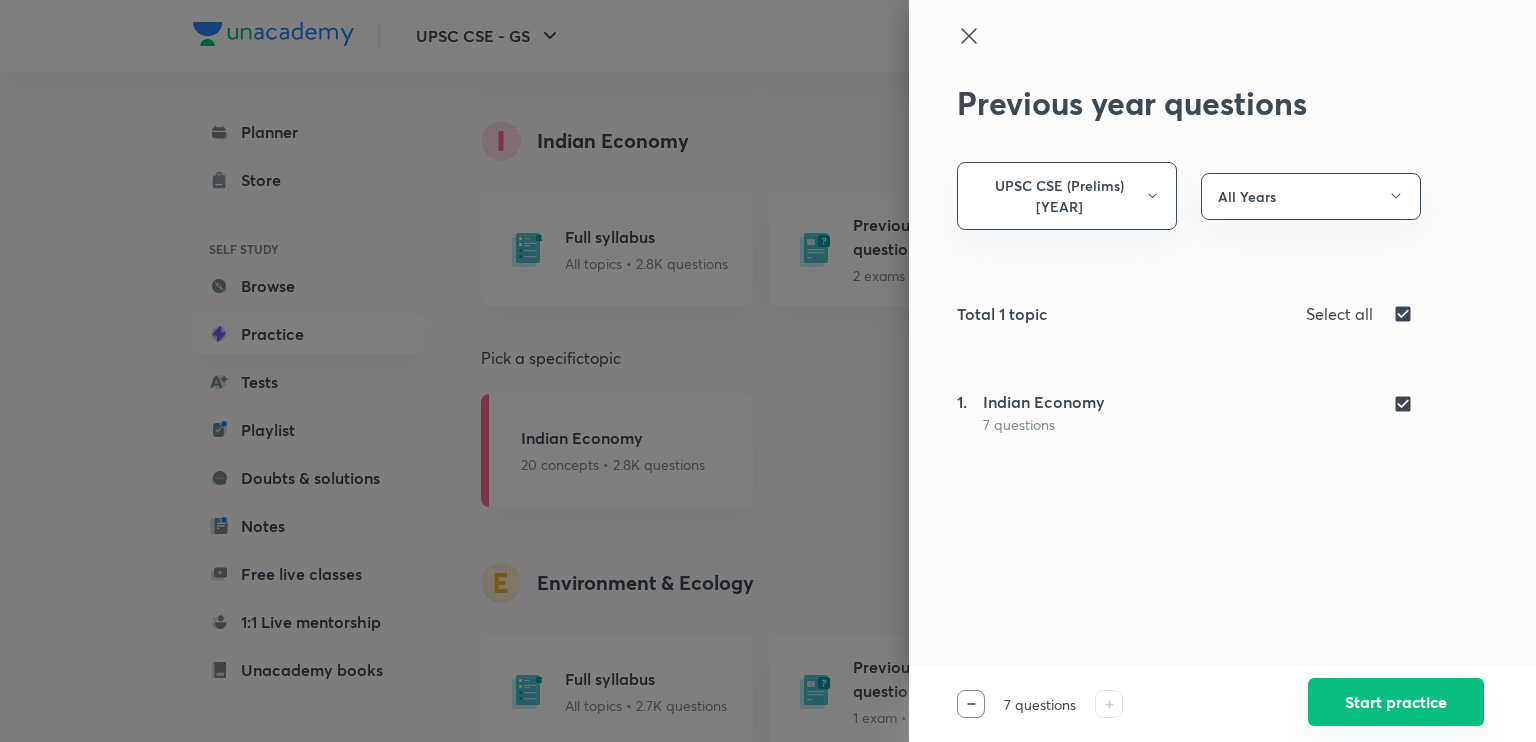 click on "Start practice" at bounding box center [1396, 702] 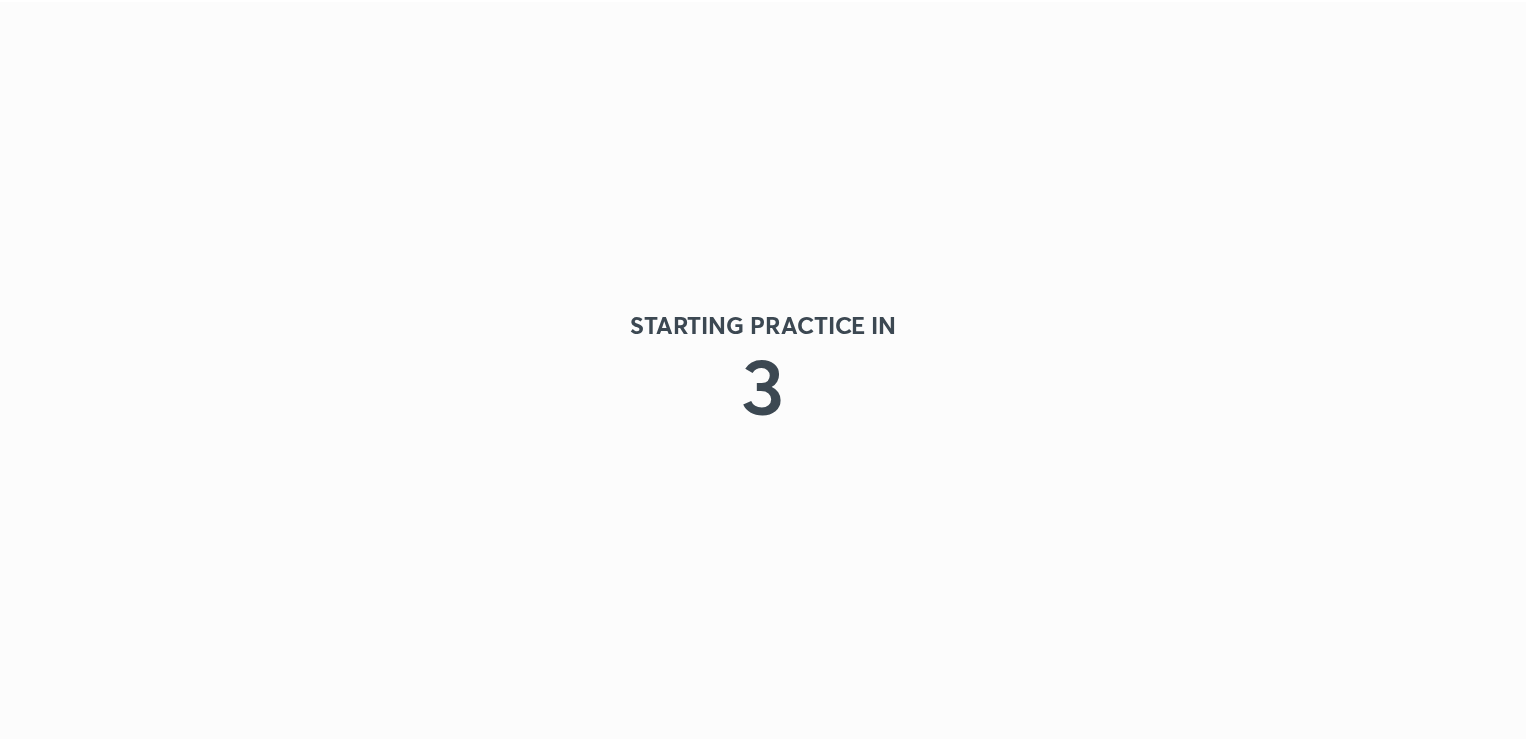 scroll, scrollTop: 0, scrollLeft: 0, axis: both 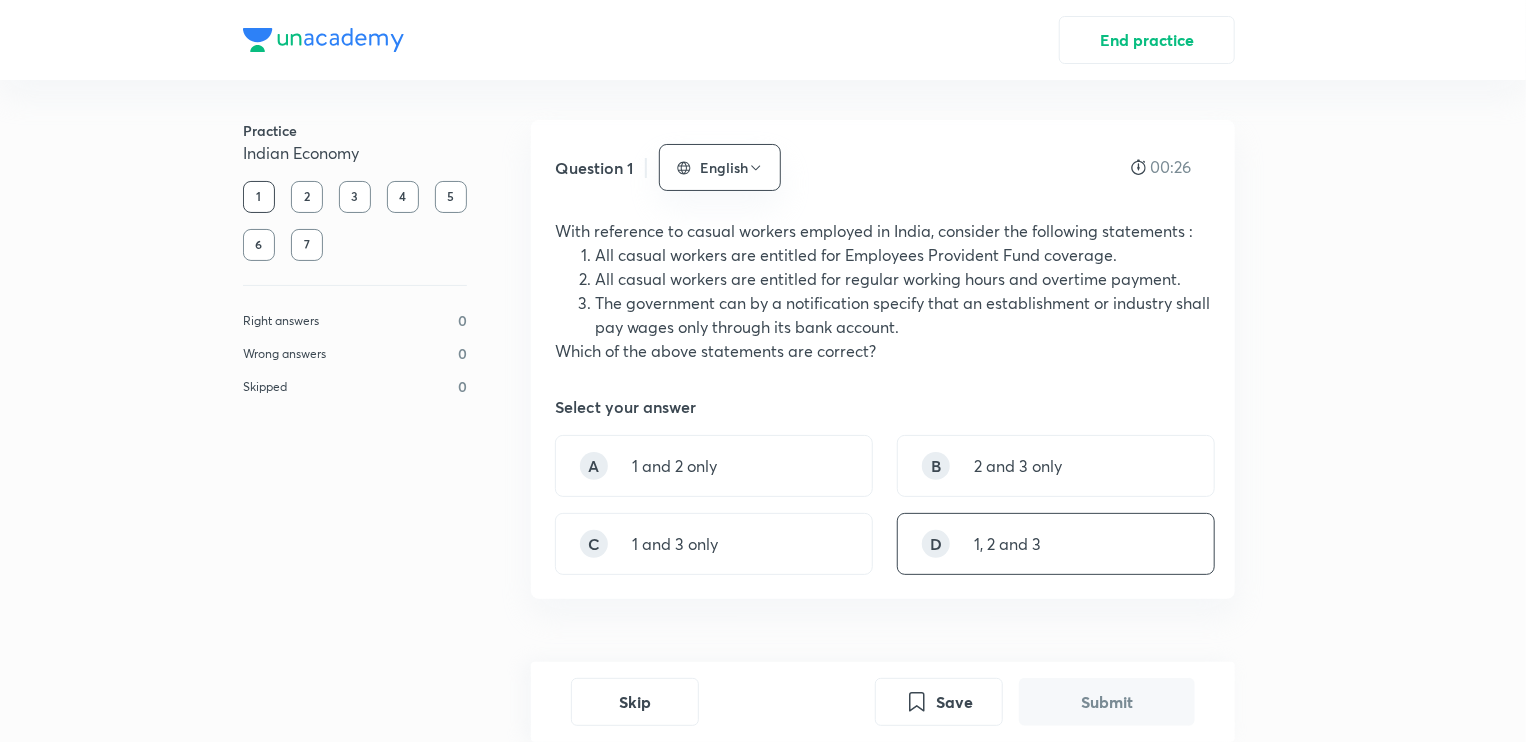 click on "D 1, 2 and 3" at bounding box center [1056, 544] 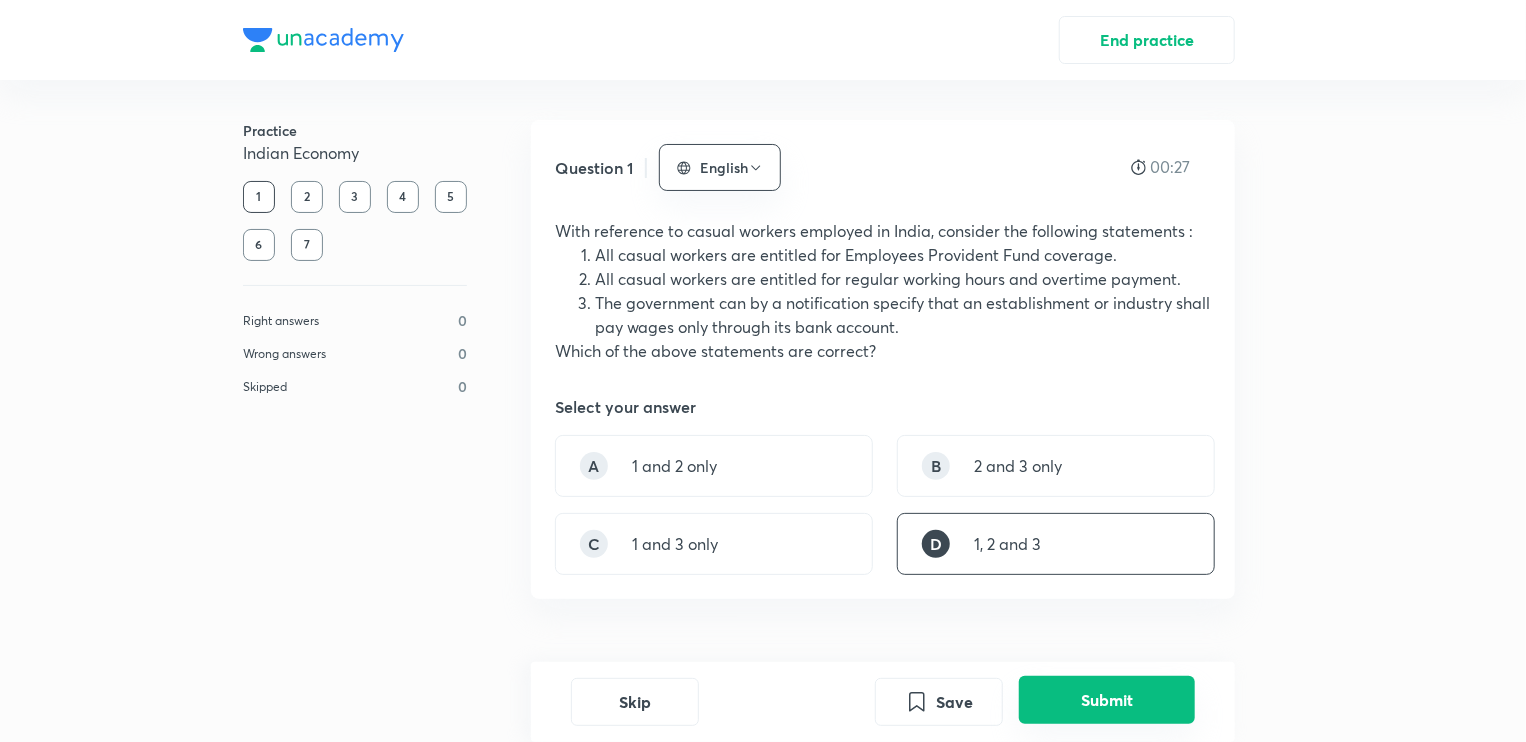 click on "Submit" at bounding box center (1107, 700) 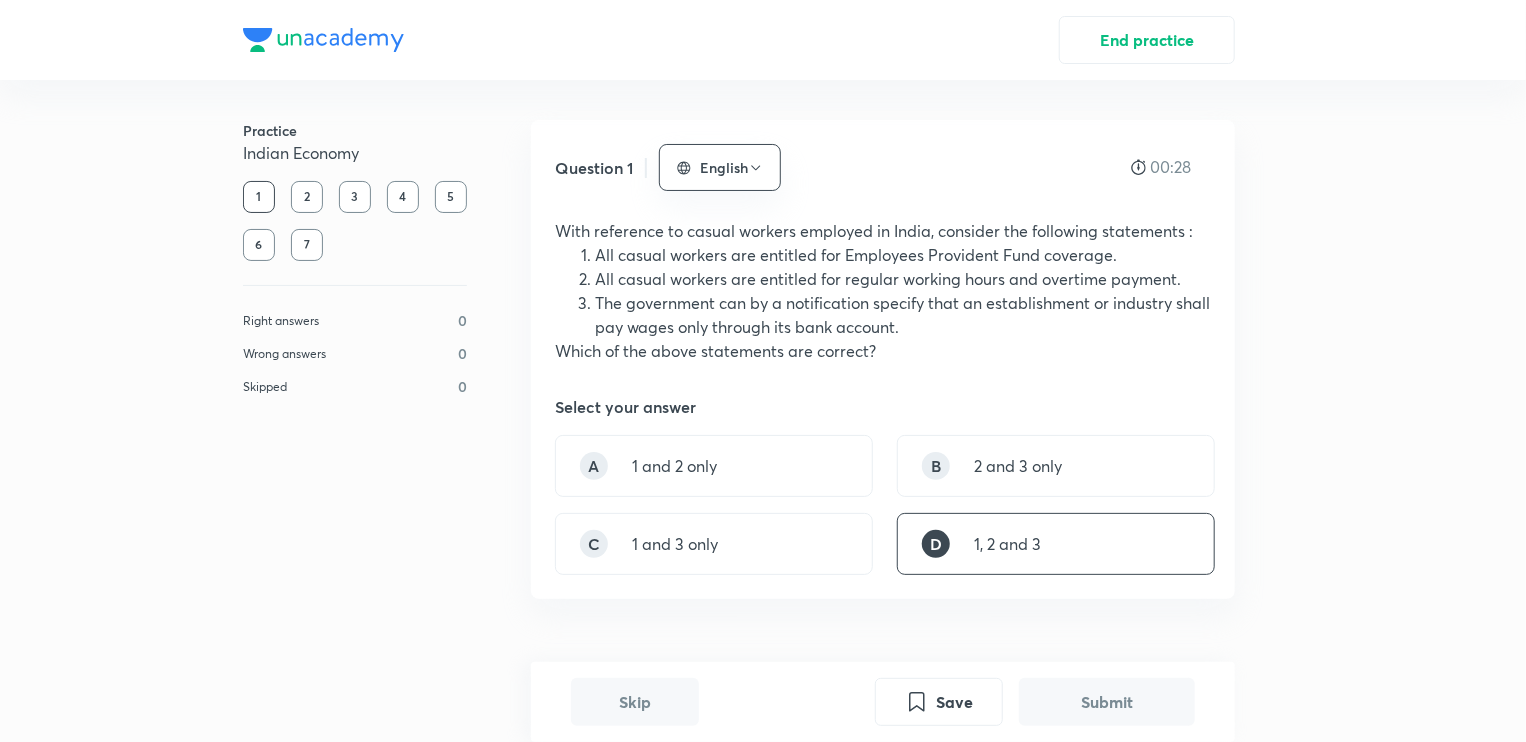 scroll, scrollTop: 637, scrollLeft: 0, axis: vertical 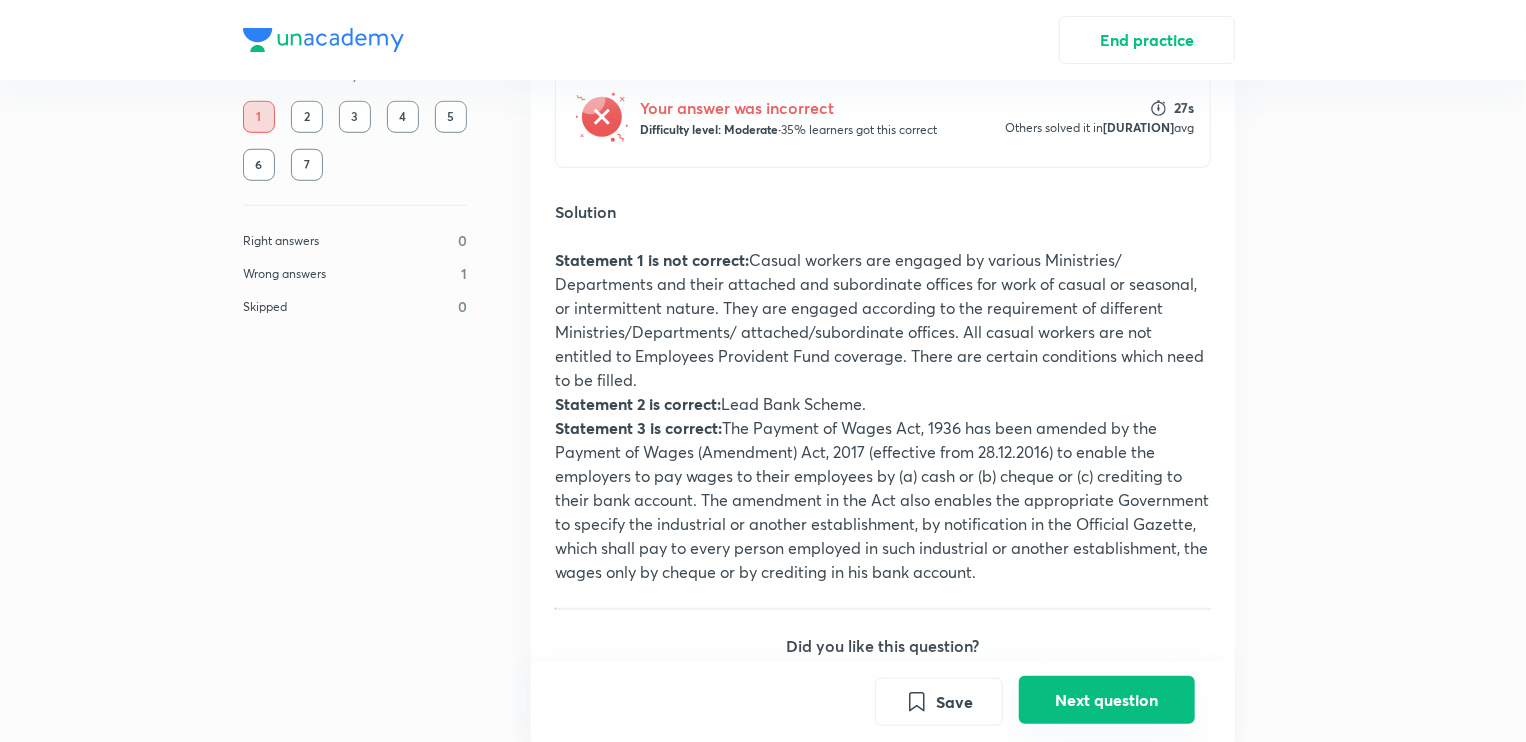 click on "Next question" at bounding box center [1107, 700] 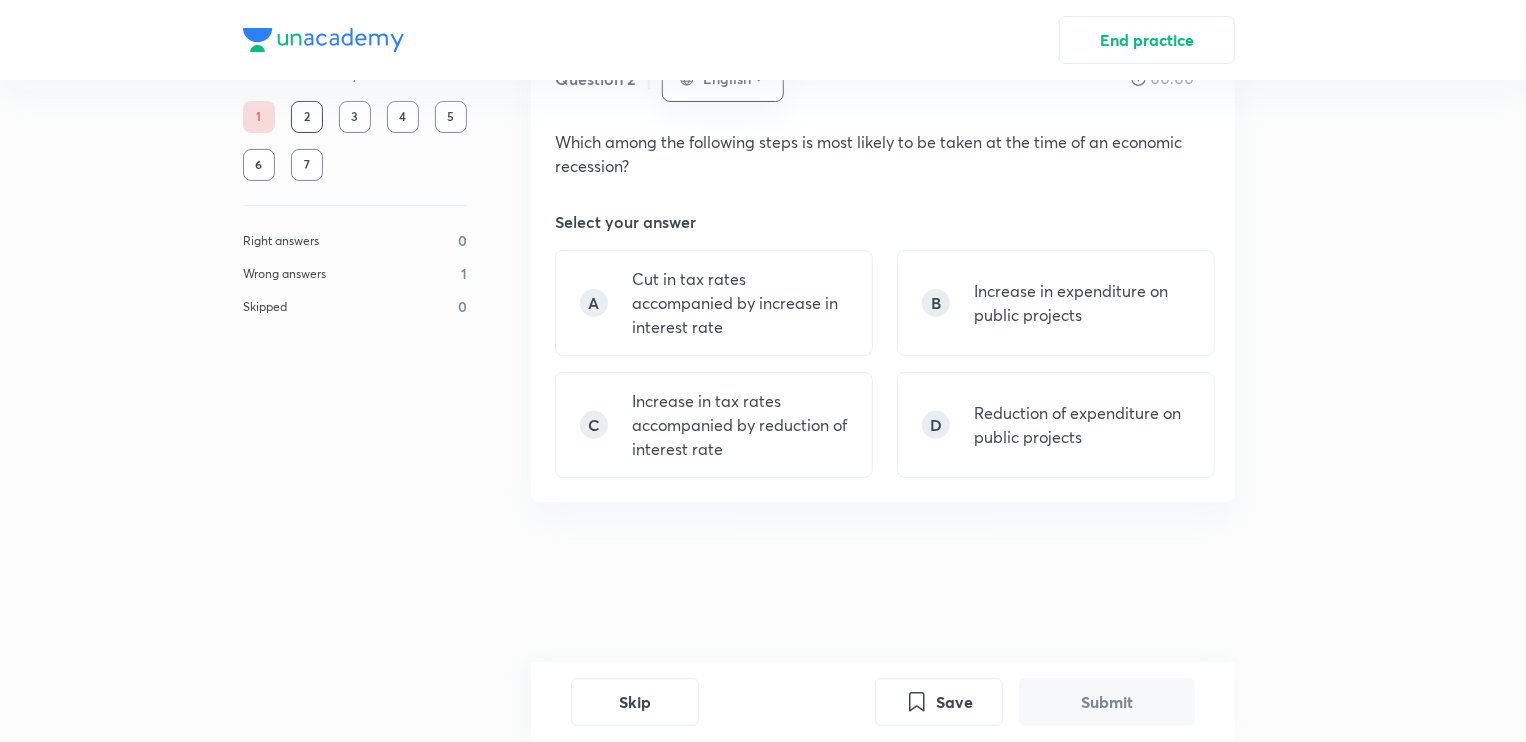 scroll, scrollTop: 0, scrollLeft: 0, axis: both 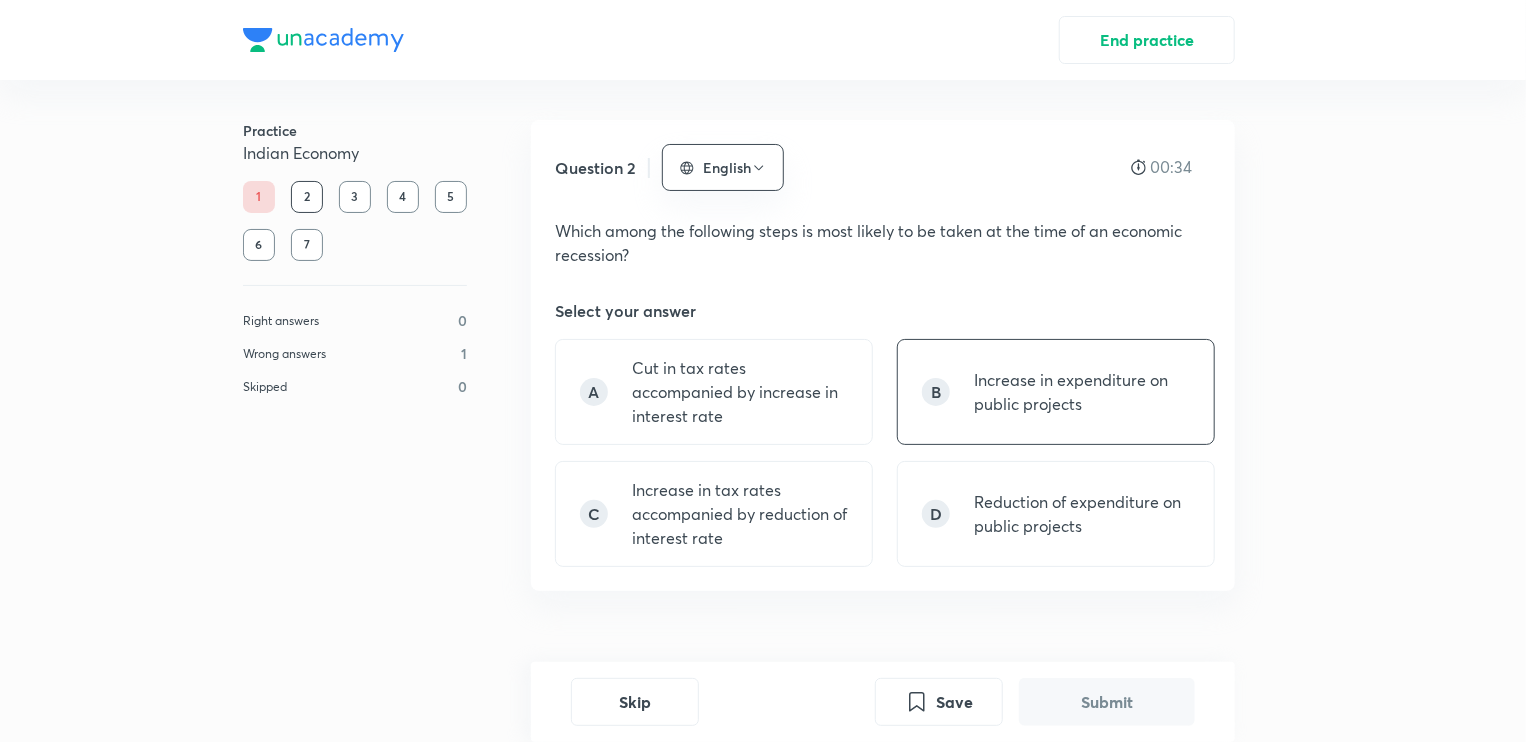click on "Increase in expenditure on public projects" at bounding box center (1082, 392) 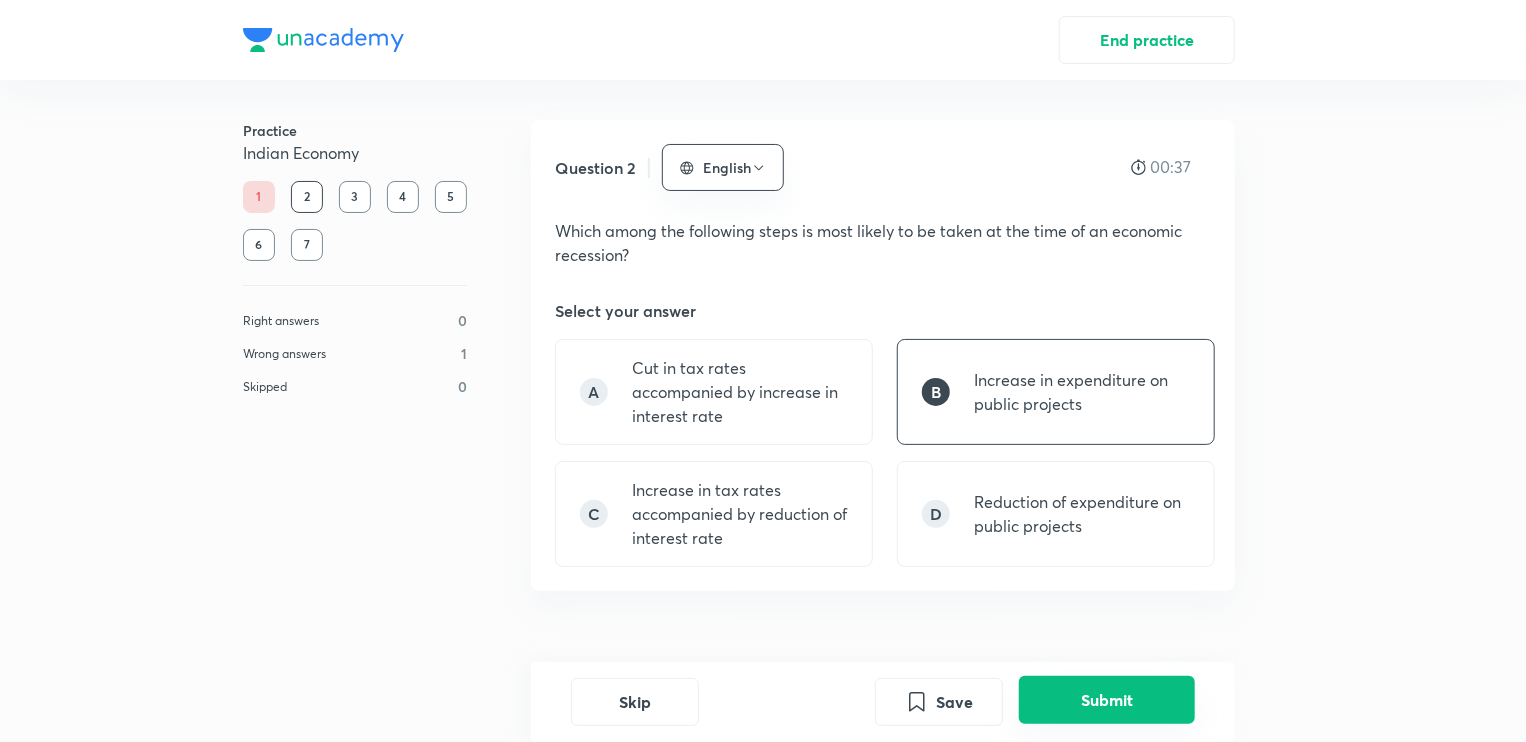 click on "Submit" at bounding box center (1107, 700) 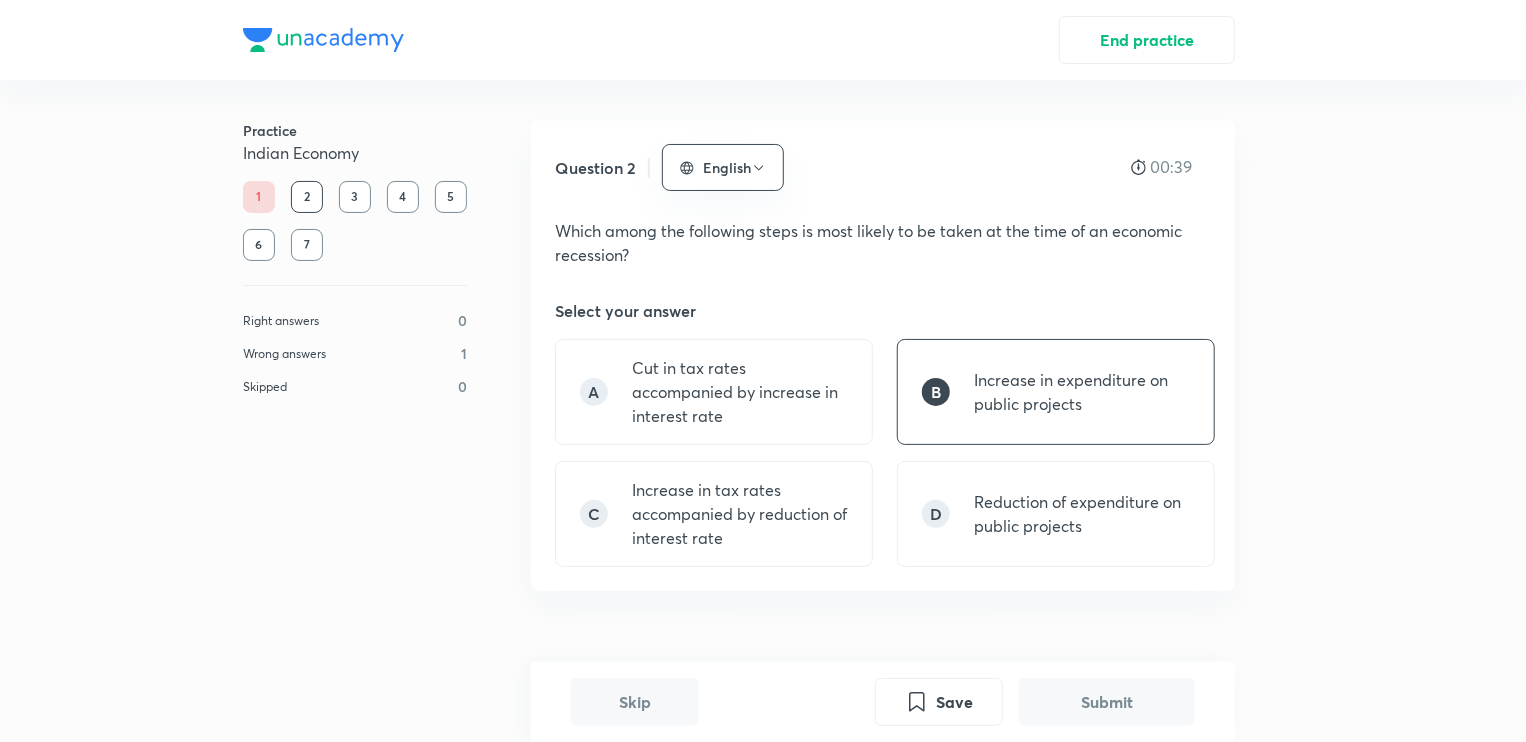 scroll, scrollTop: 629, scrollLeft: 0, axis: vertical 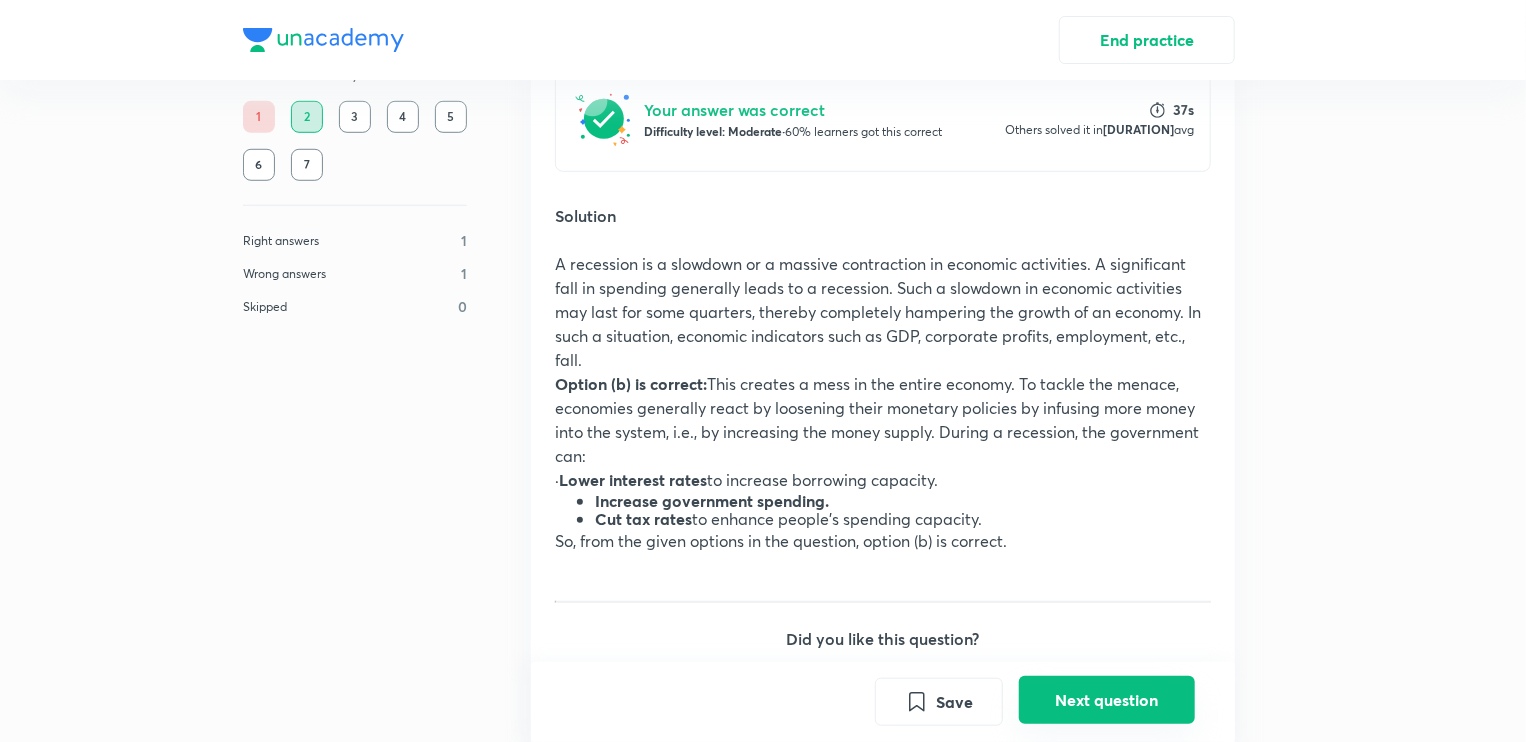 click on "Next question" at bounding box center (1107, 700) 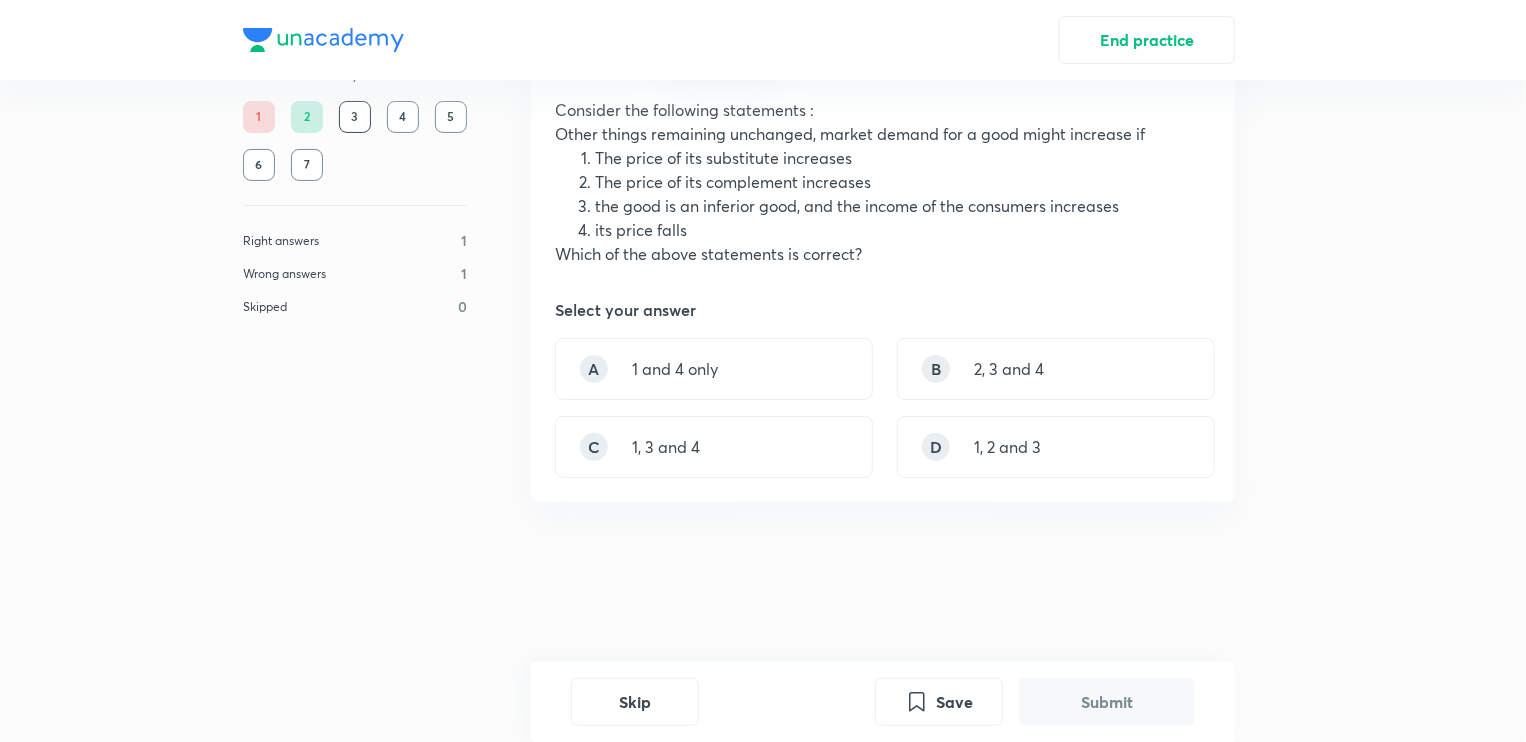 scroll, scrollTop: 0, scrollLeft: 0, axis: both 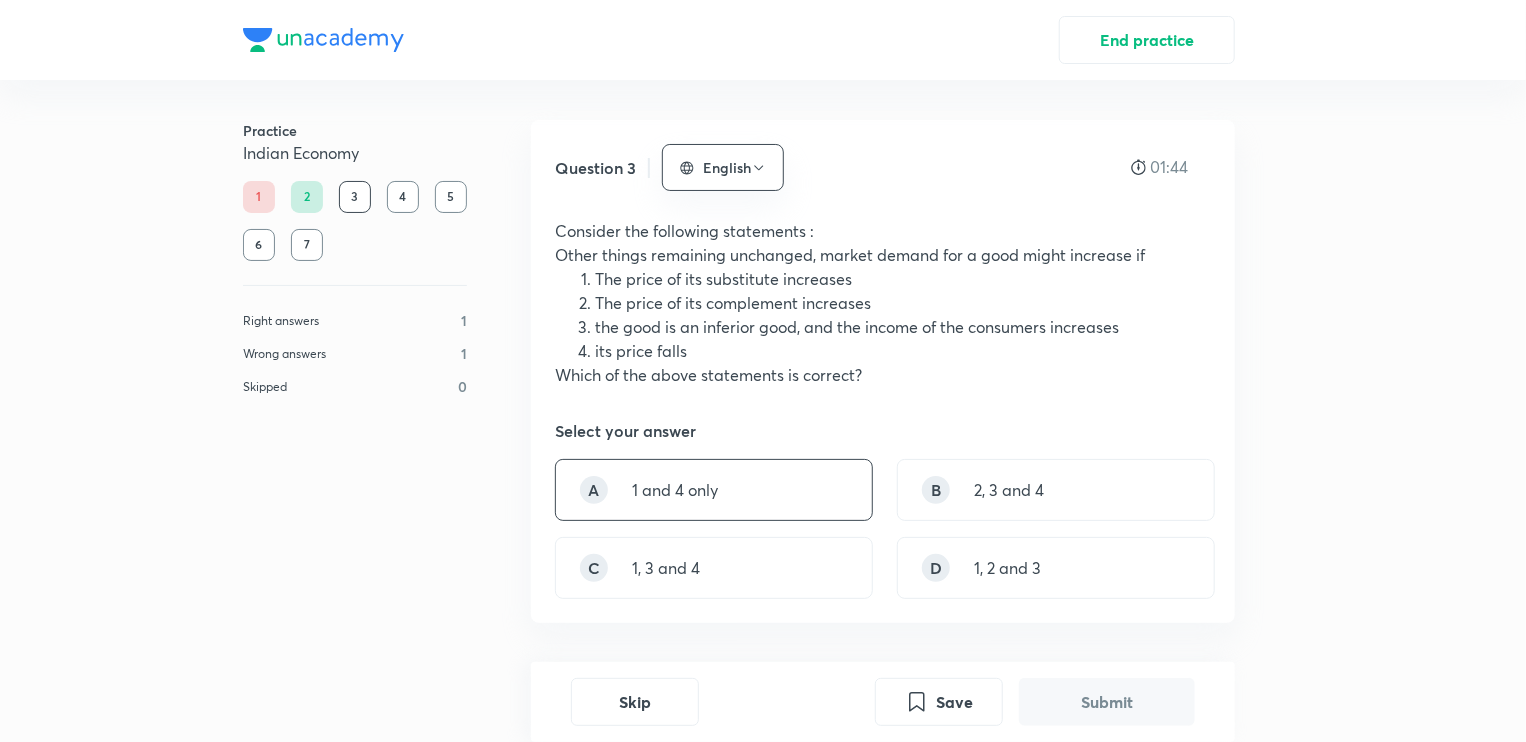 click on "A 1 and 4 only" at bounding box center [714, 490] 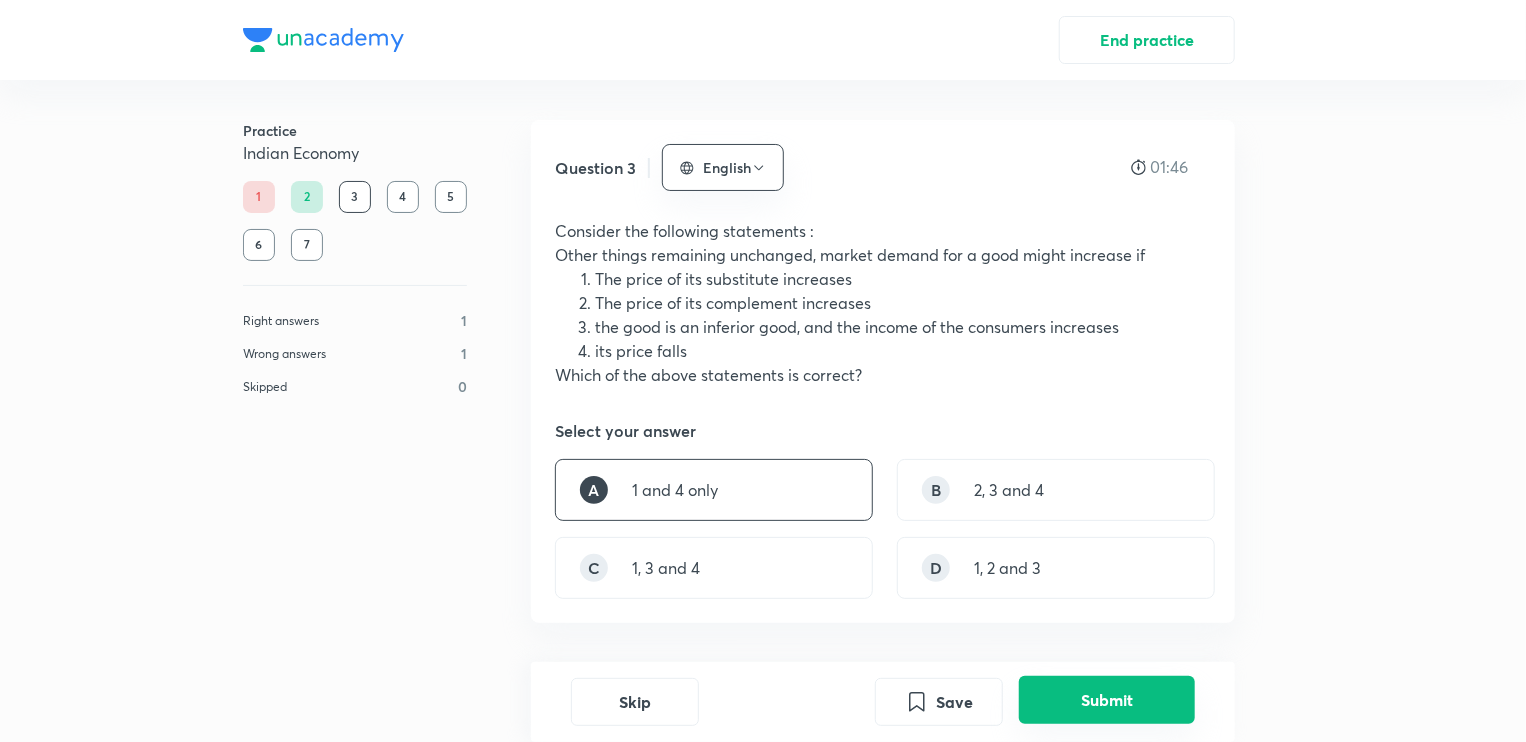 click on "Submit" at bounding box center [1107, 700] 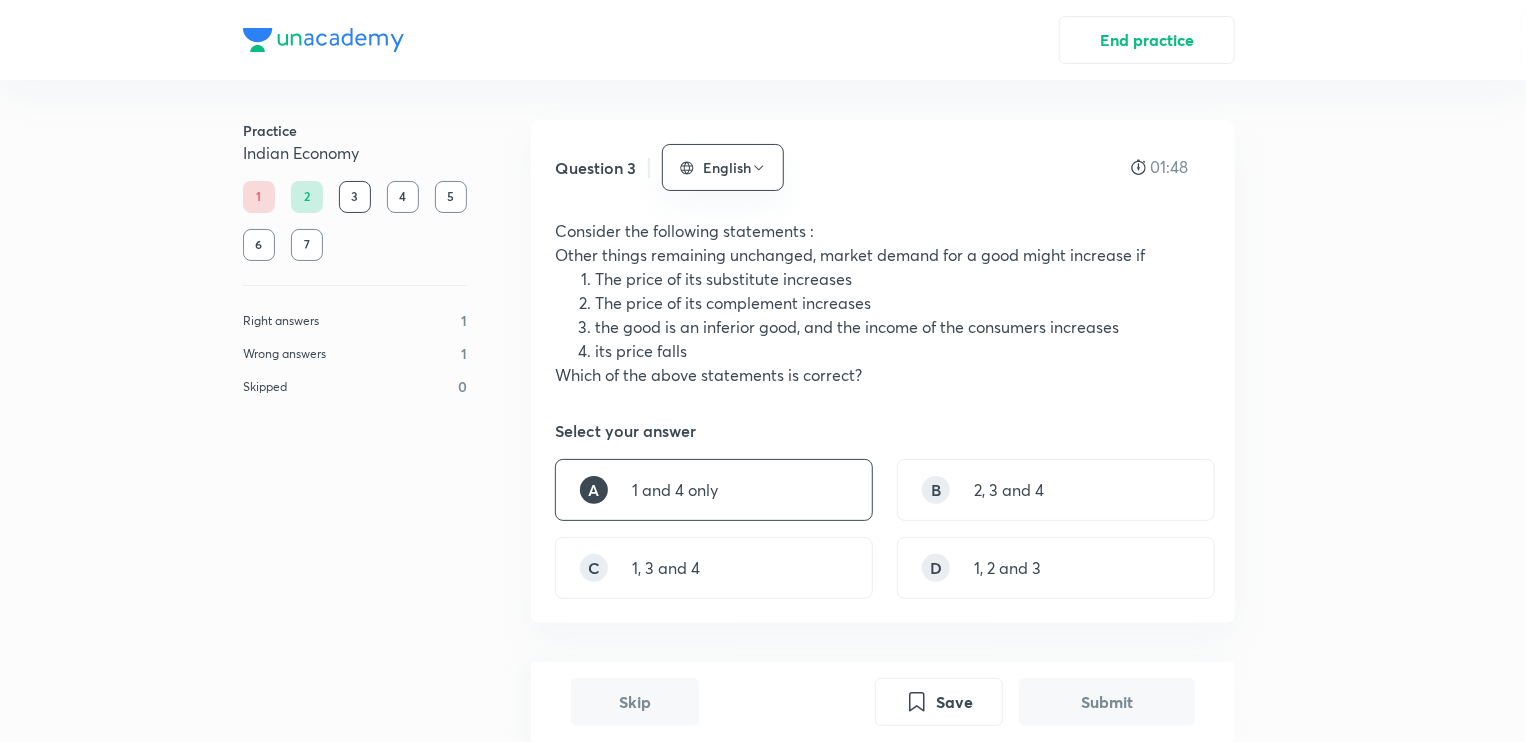scroll, scrollTop: 661, scrollLeft: 0, axis: vertical 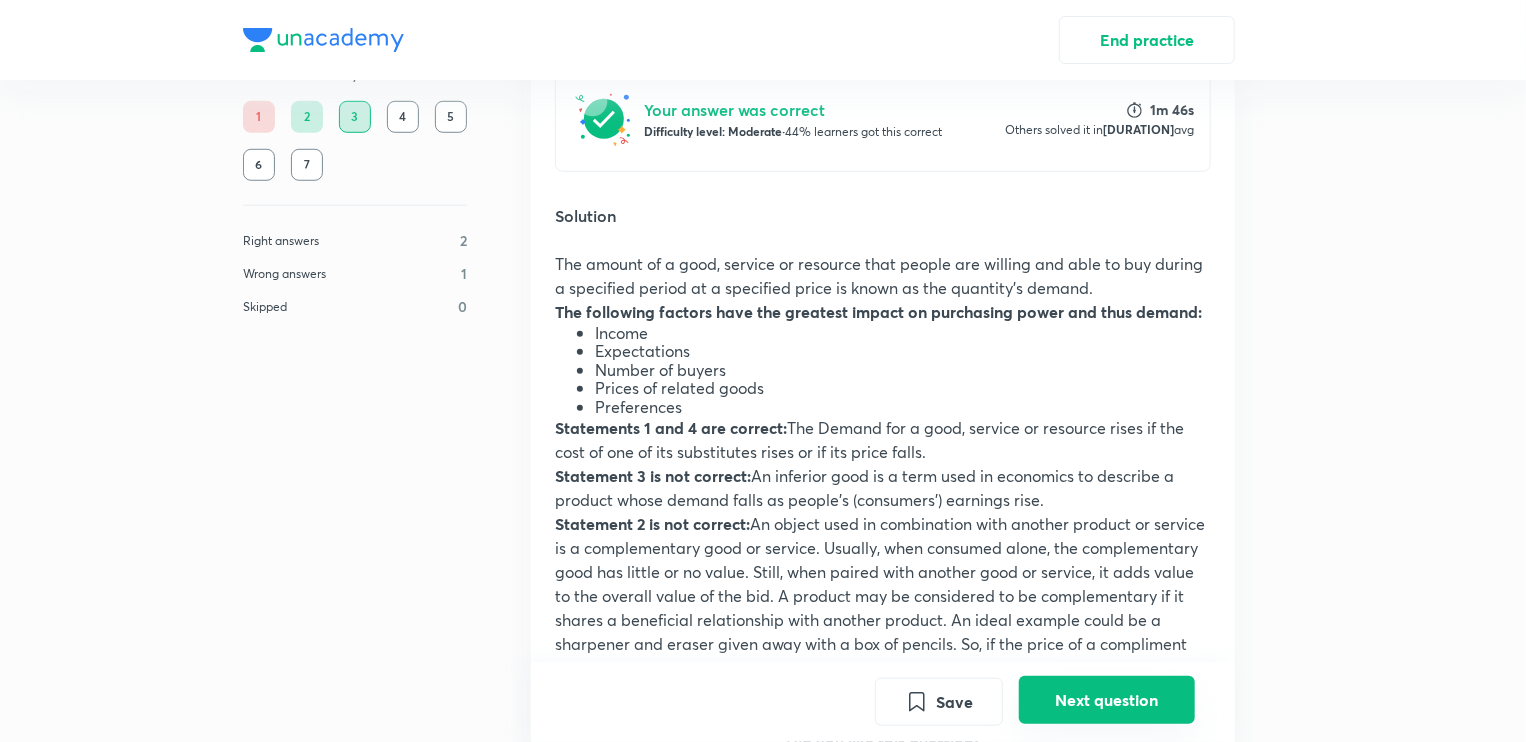 click on "Next question" at bounding box center (1107, 700) 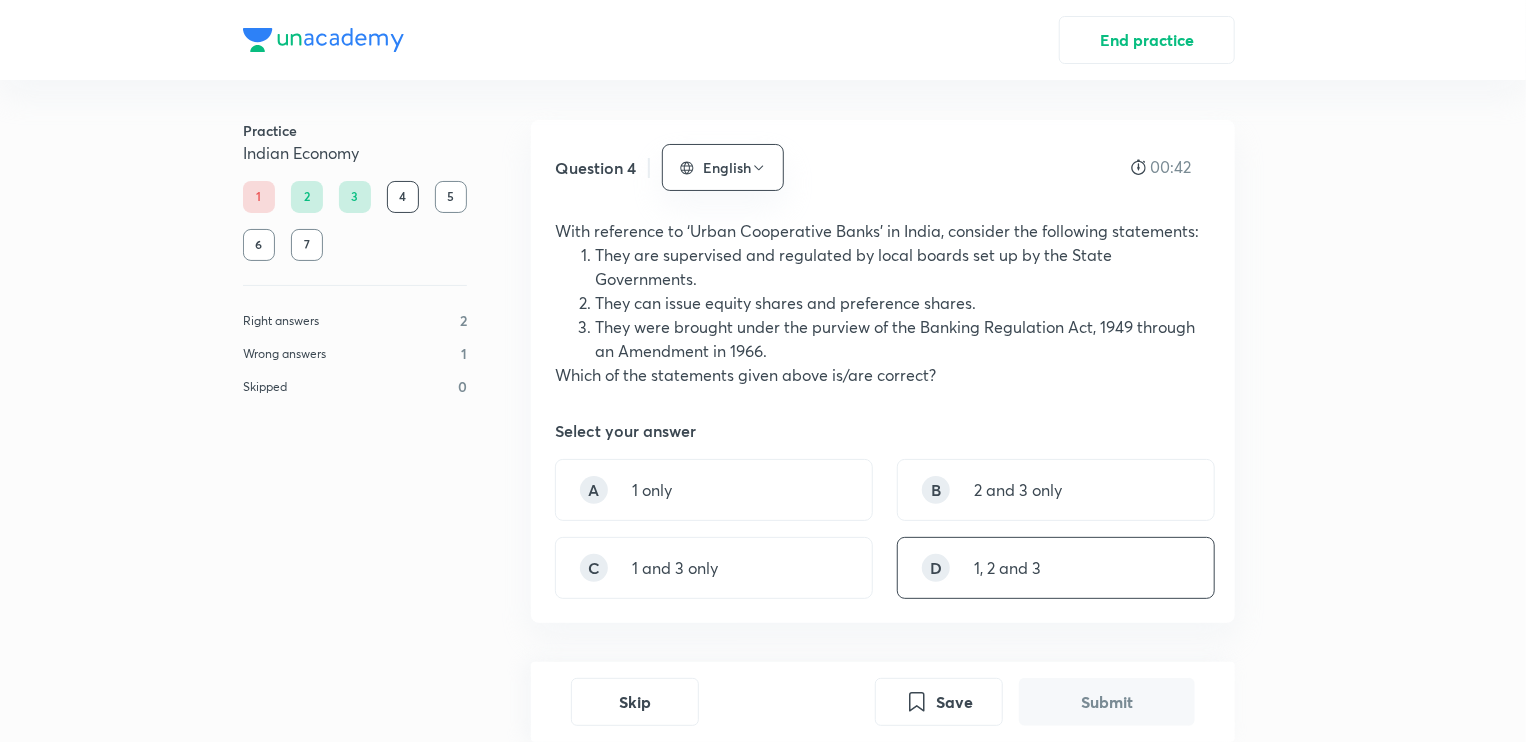 click on "D 1, 2 and 3" at bounding box center (1056, 568) 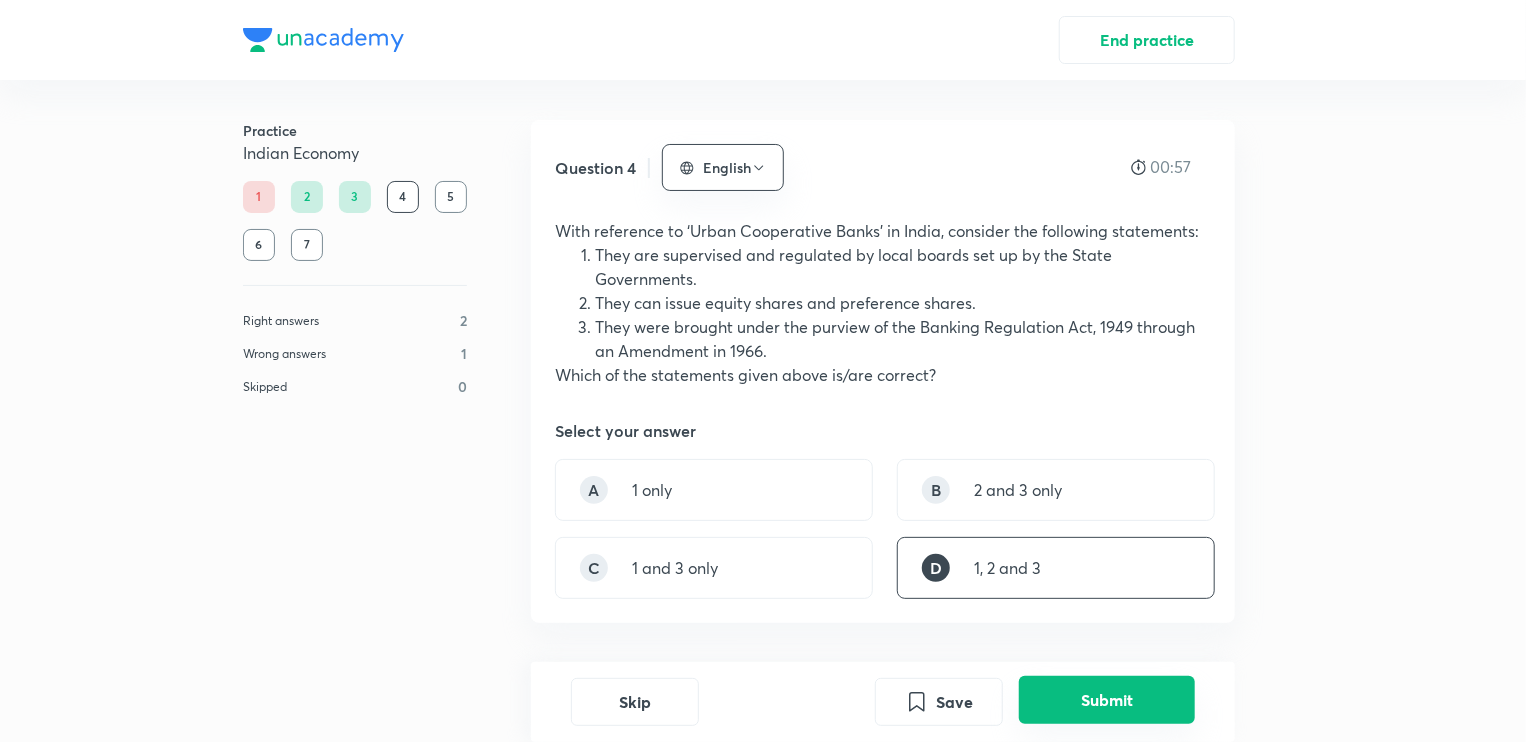 click on "Submit" at bounding box center [1107, 700] 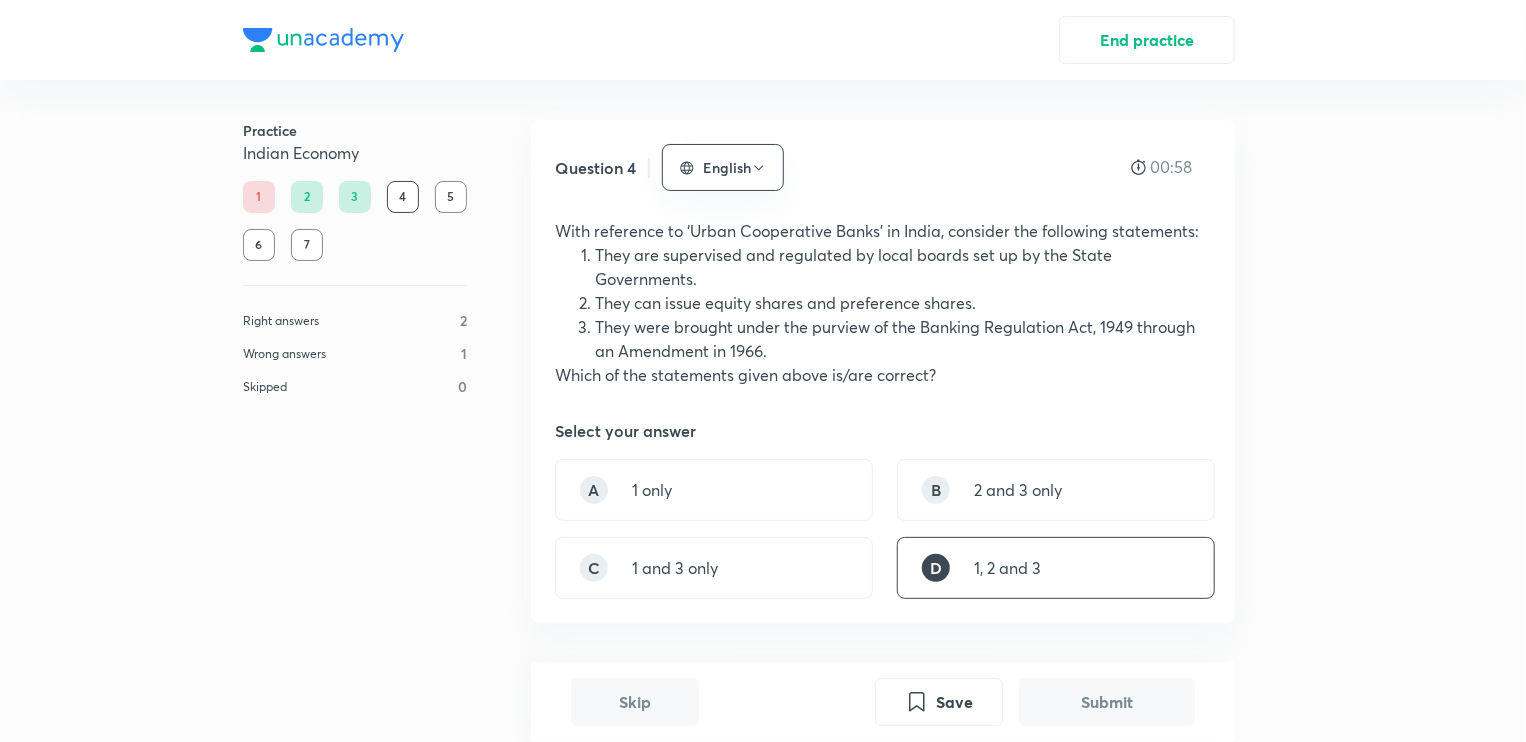 scroll, scrollTop: 661, scrollLeft: 0, axis: vertical 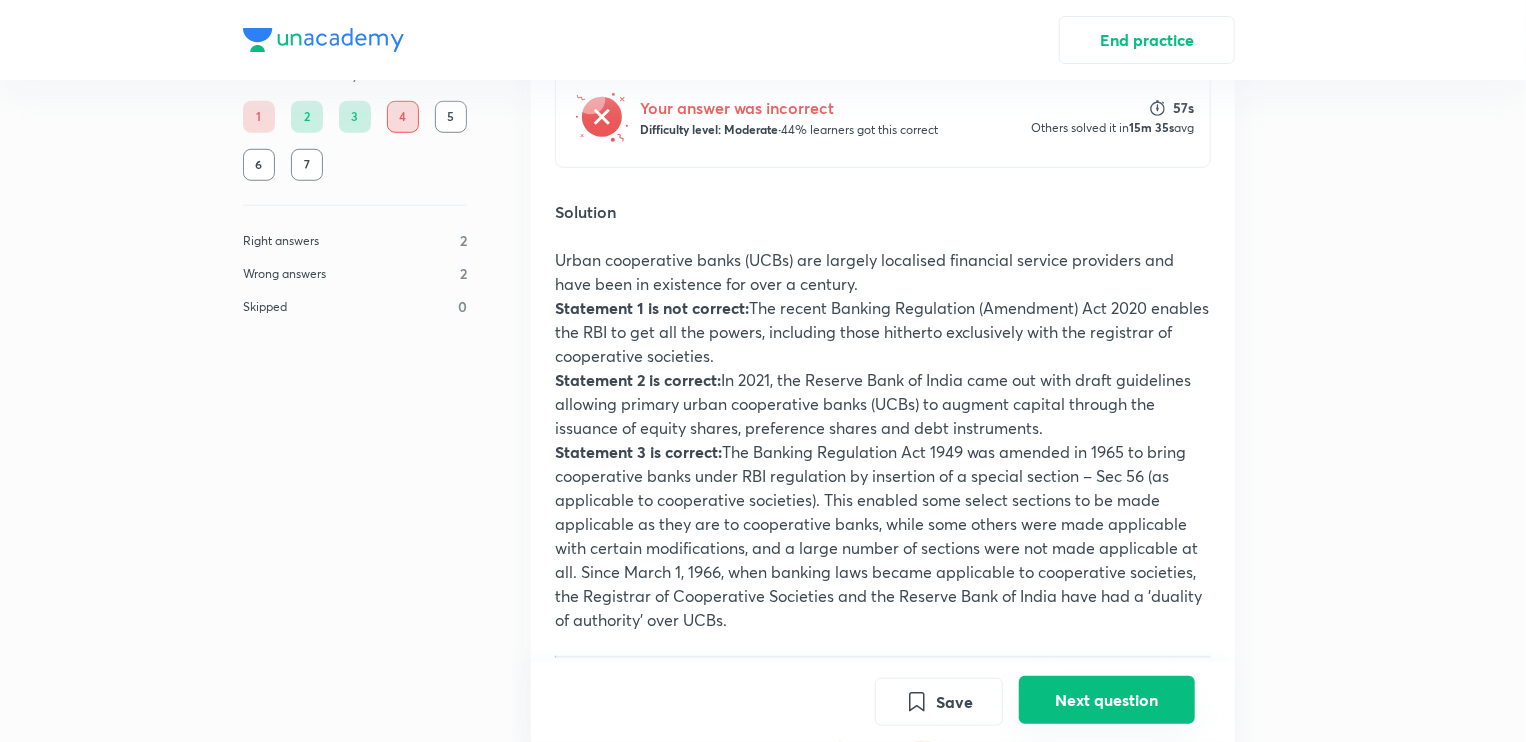 click on "Next question" at bounding box center [1107, 700] 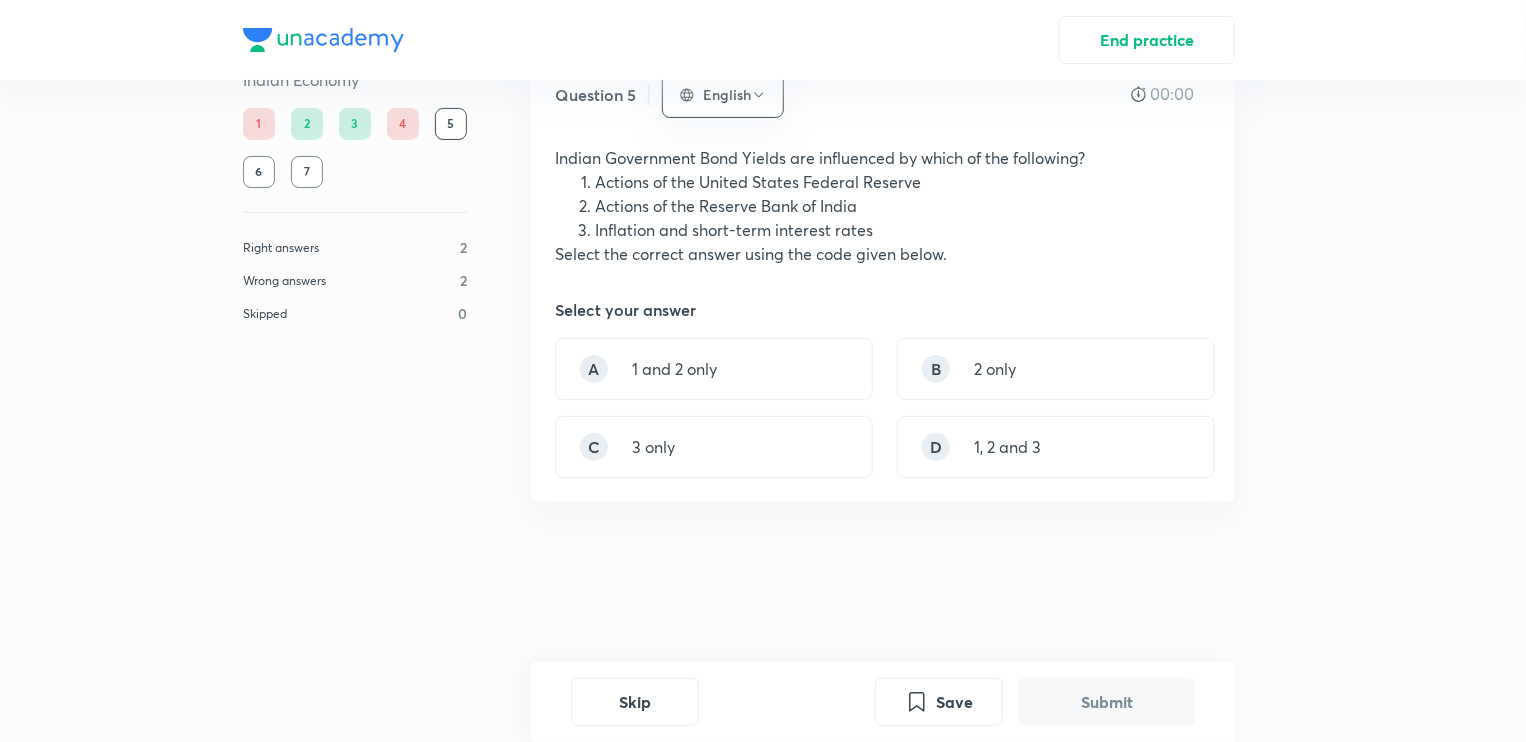 scroll, scrollTop: 0, scrollLeft: 0, axis: both 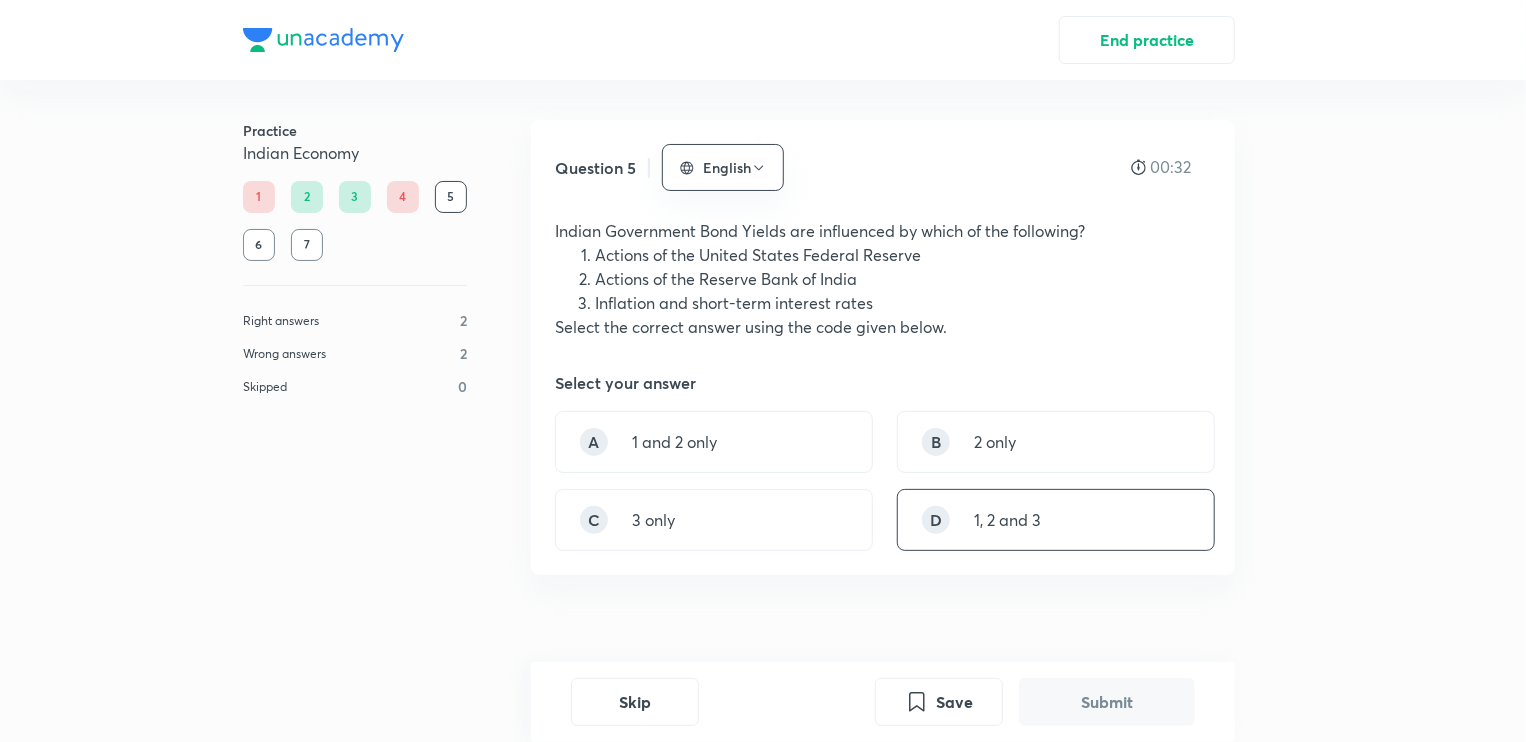 click on "D 1, 2 and 3" at bounding box center [1056, 520] 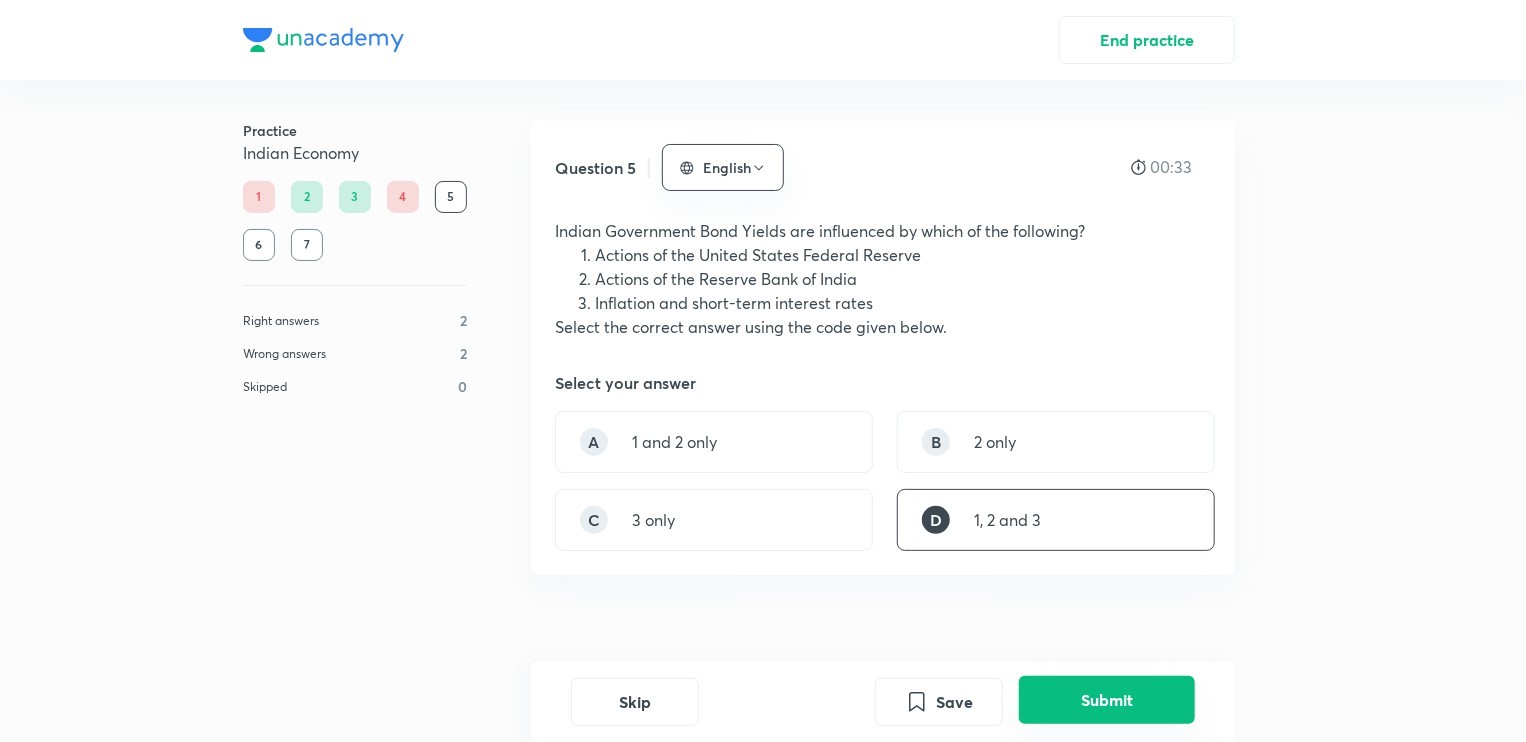 click on "Submit" at bounding box center [1107, 700] 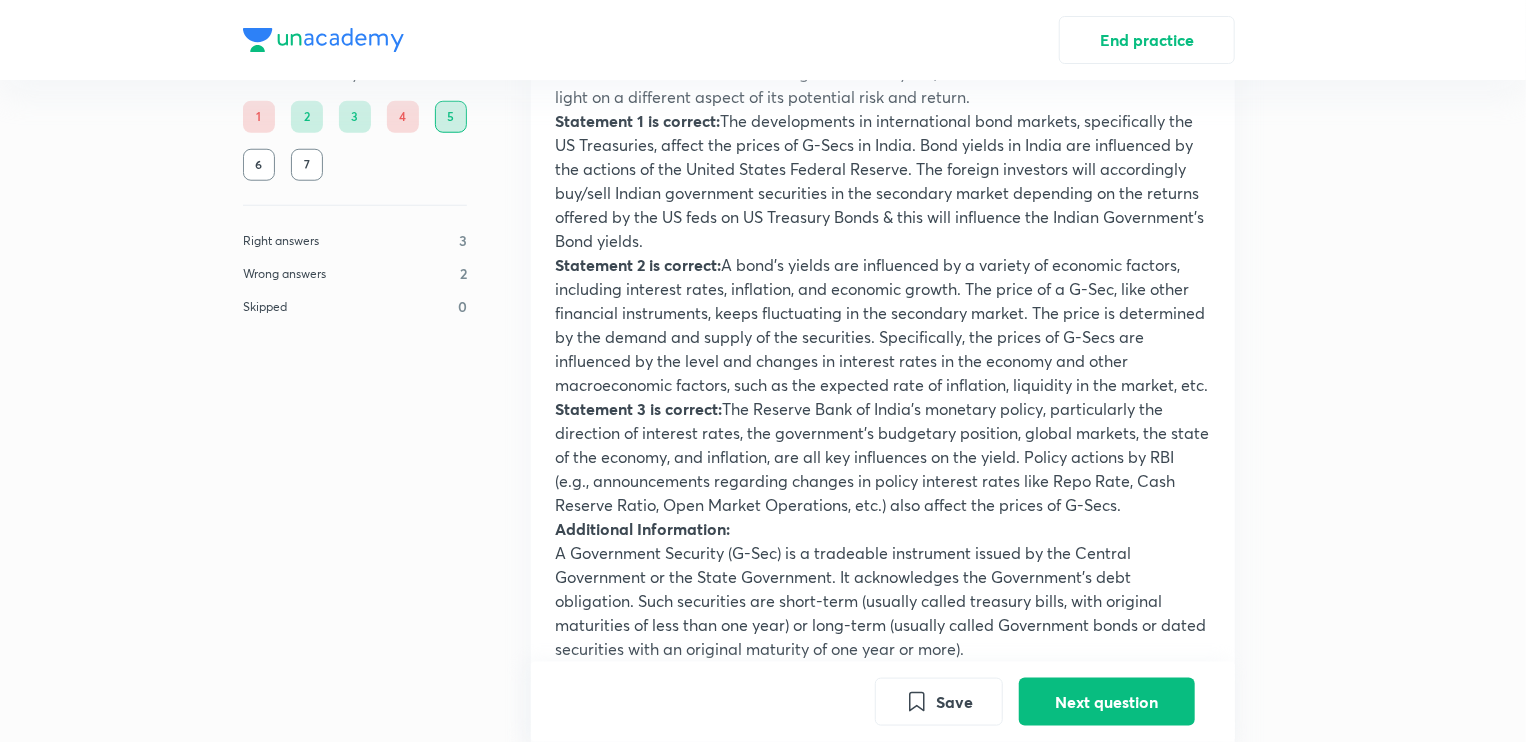 scroll, scrollTop: 853, scrollLeft: 0, axis: vertical 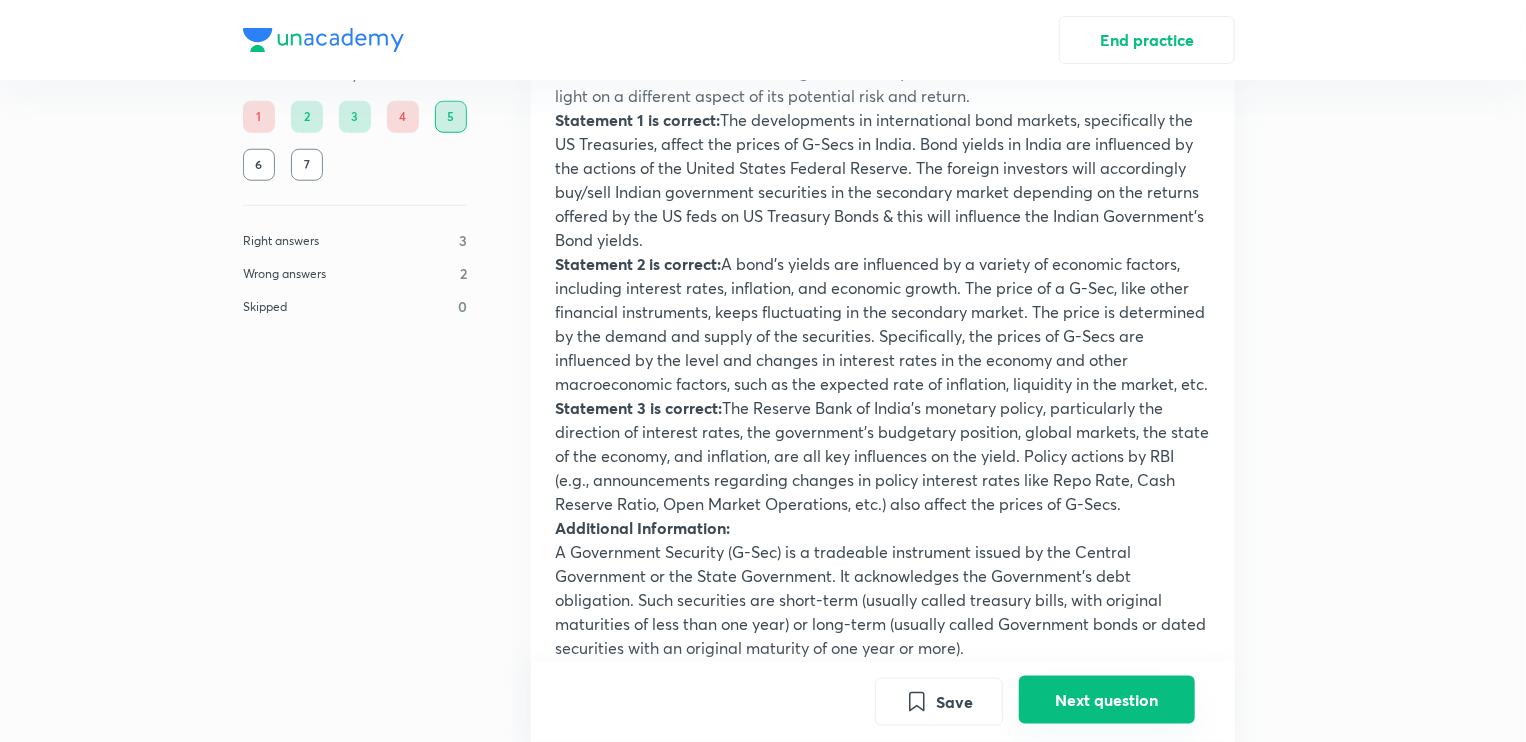 click on "Next question" at bounding box center (1107, 700) 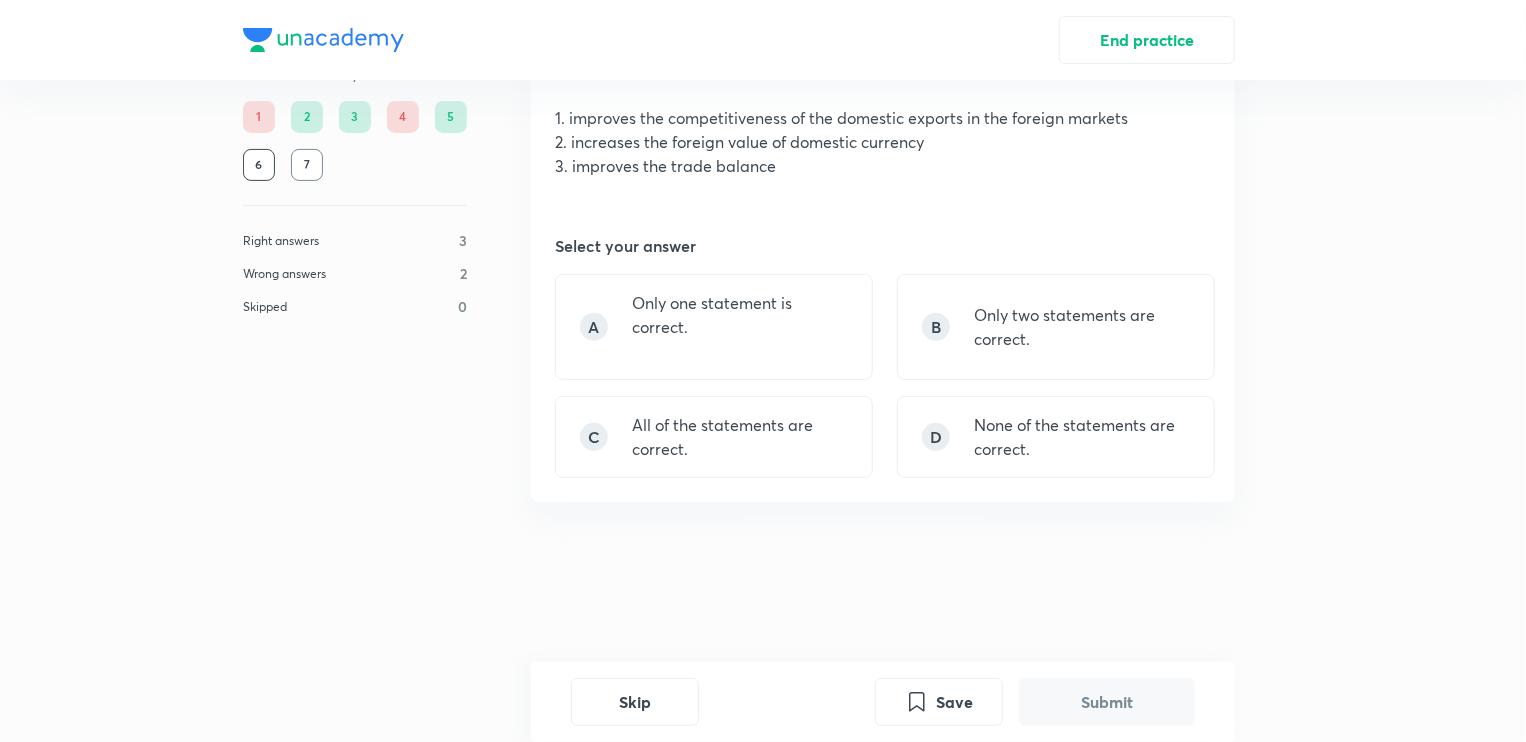 scroll, scrollTop: 0, scrollLeft: 0, axis: both 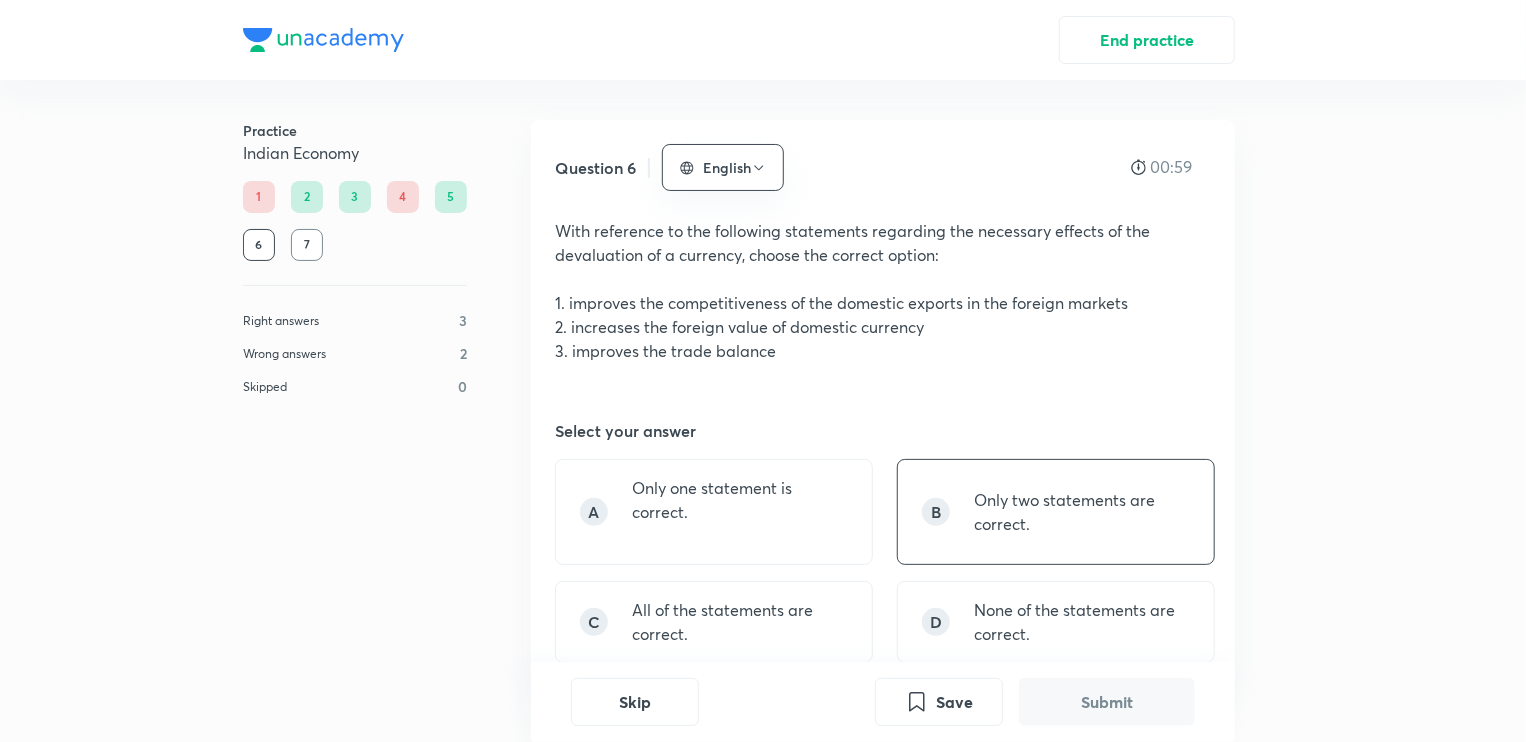 click on "Only two statements are correct." at bounding box center [1082, 512] 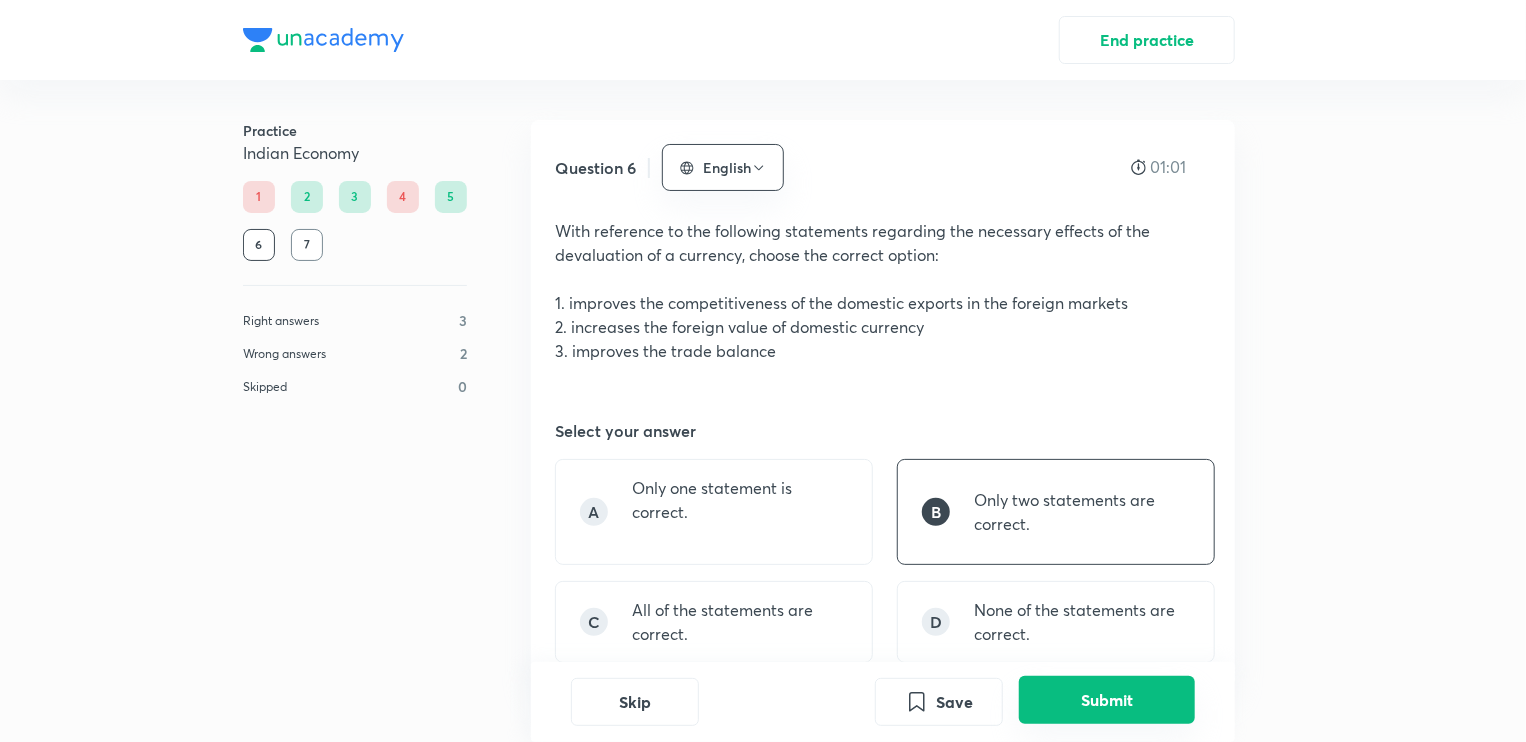 click on "Submit" at bounding box center (1107, 700) 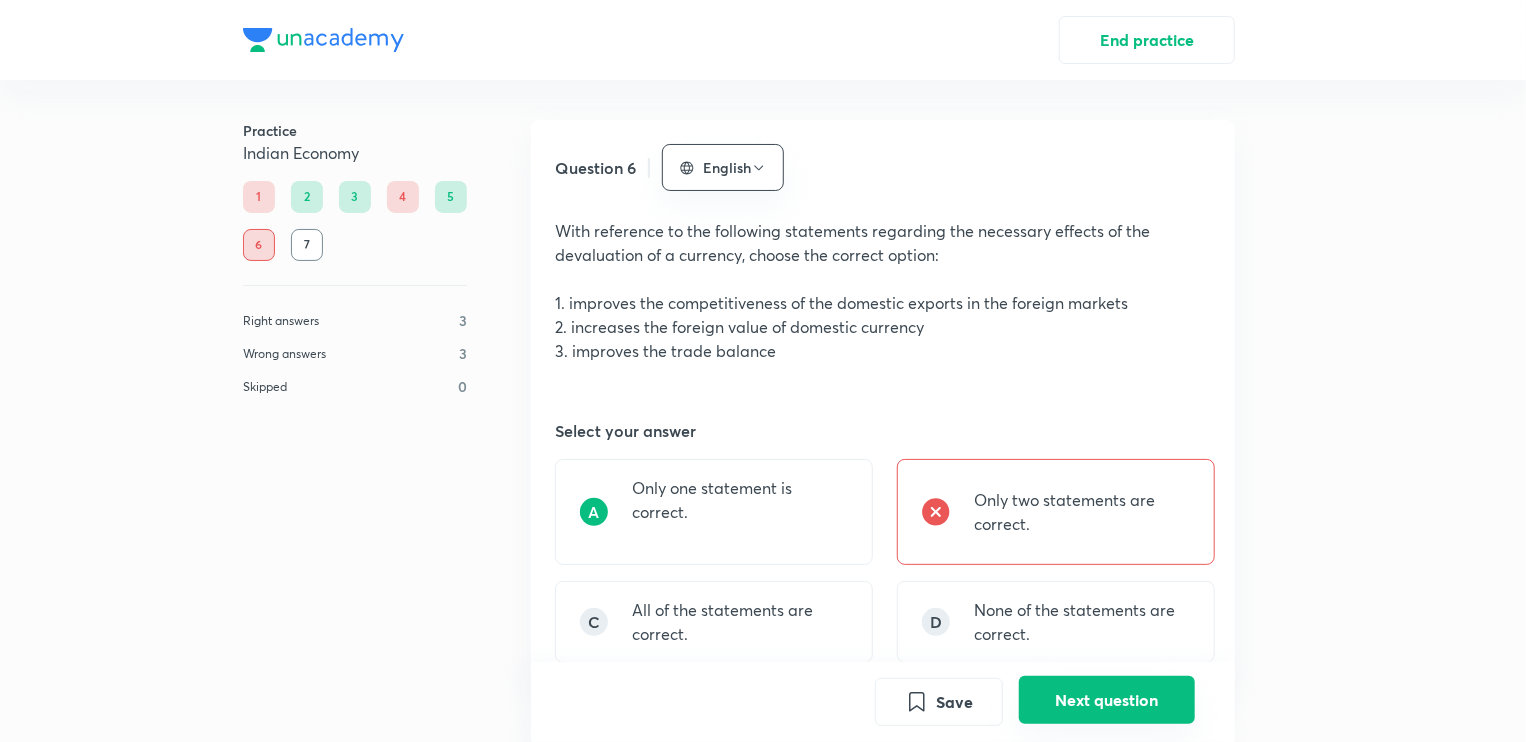 scroll, scrollTop: 725, scrollLeft: 0, axis: vertical 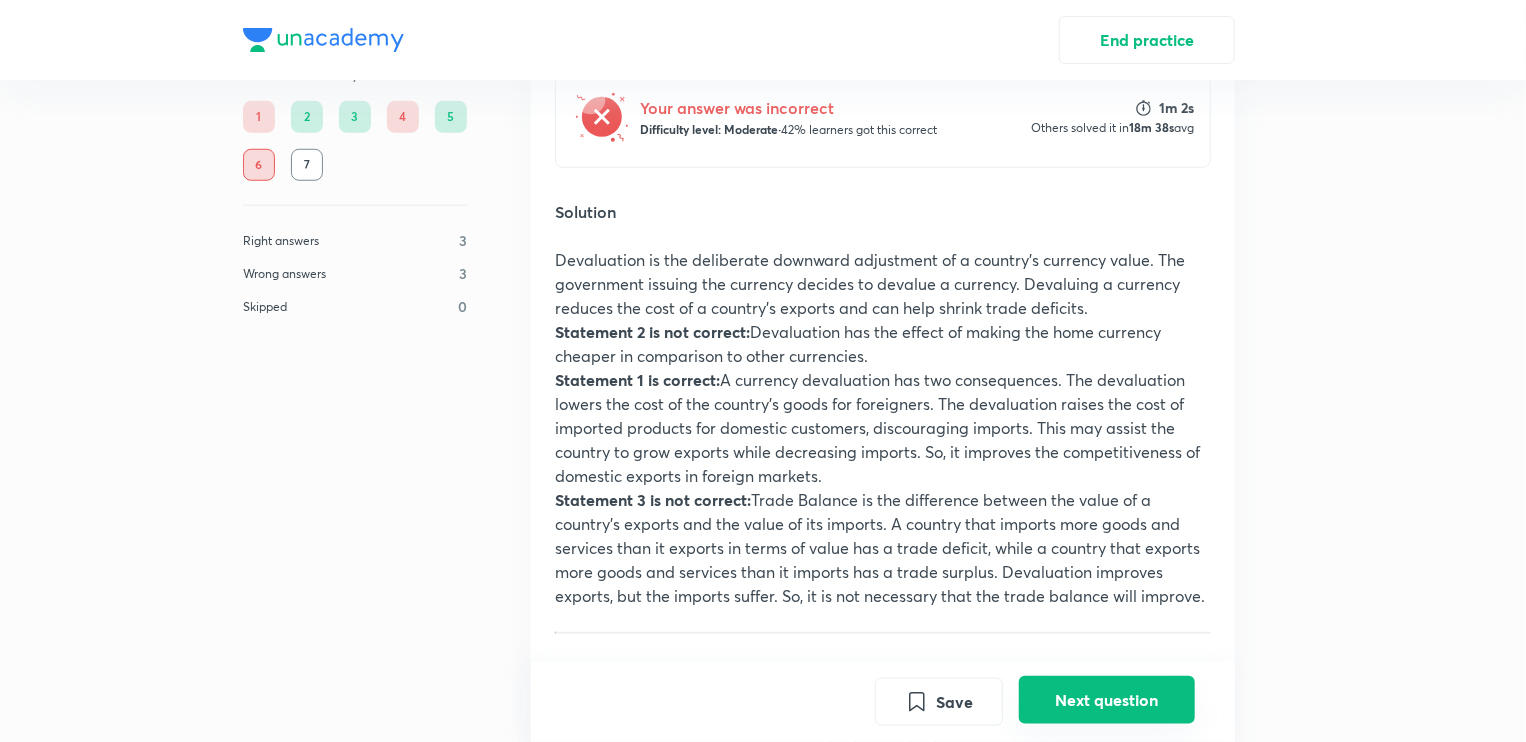 click on "Next question" at bounding box center (1107, 700) 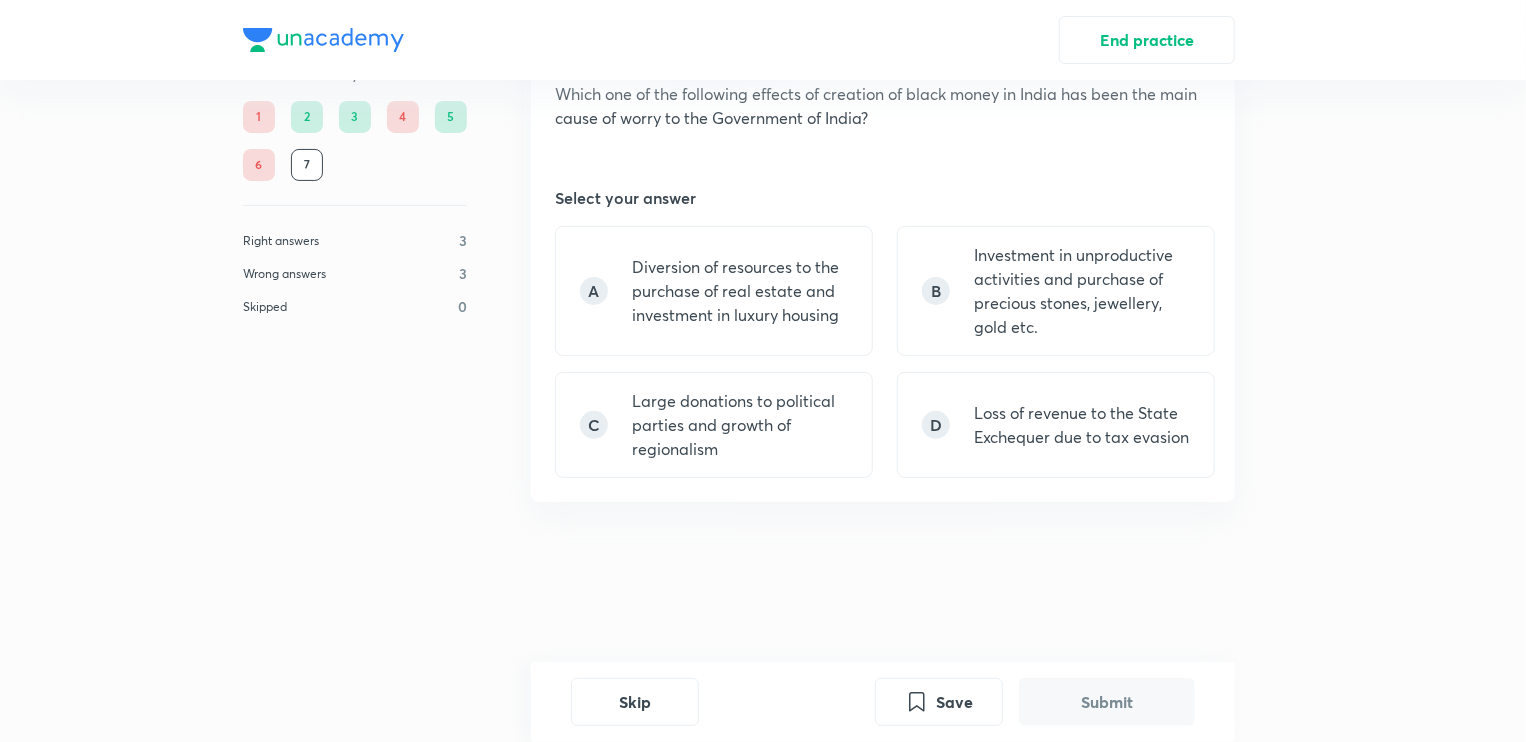 scroll, scrollTop: 0, scrollLeft: 0, axis: both 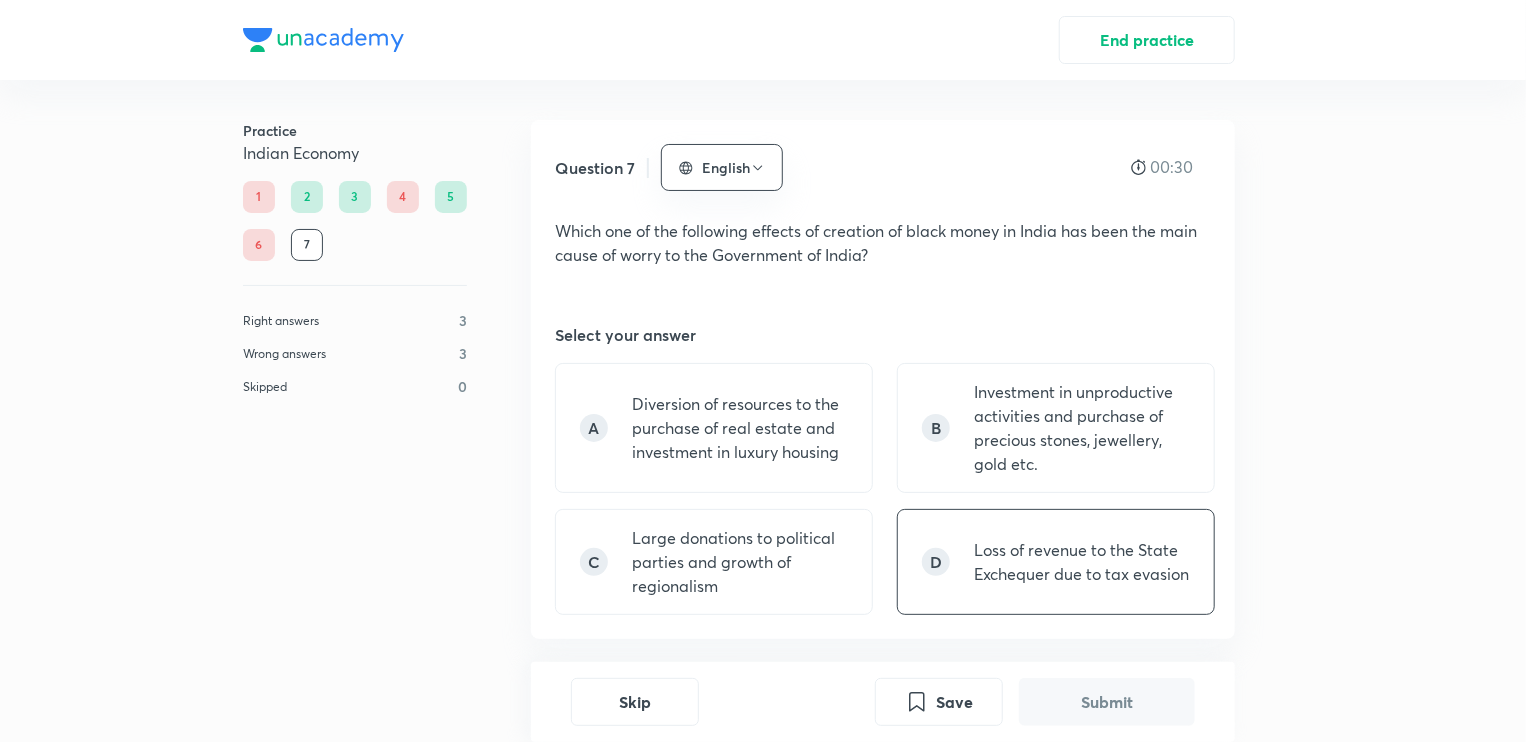 click on "D" at bounding box center (936, 562) 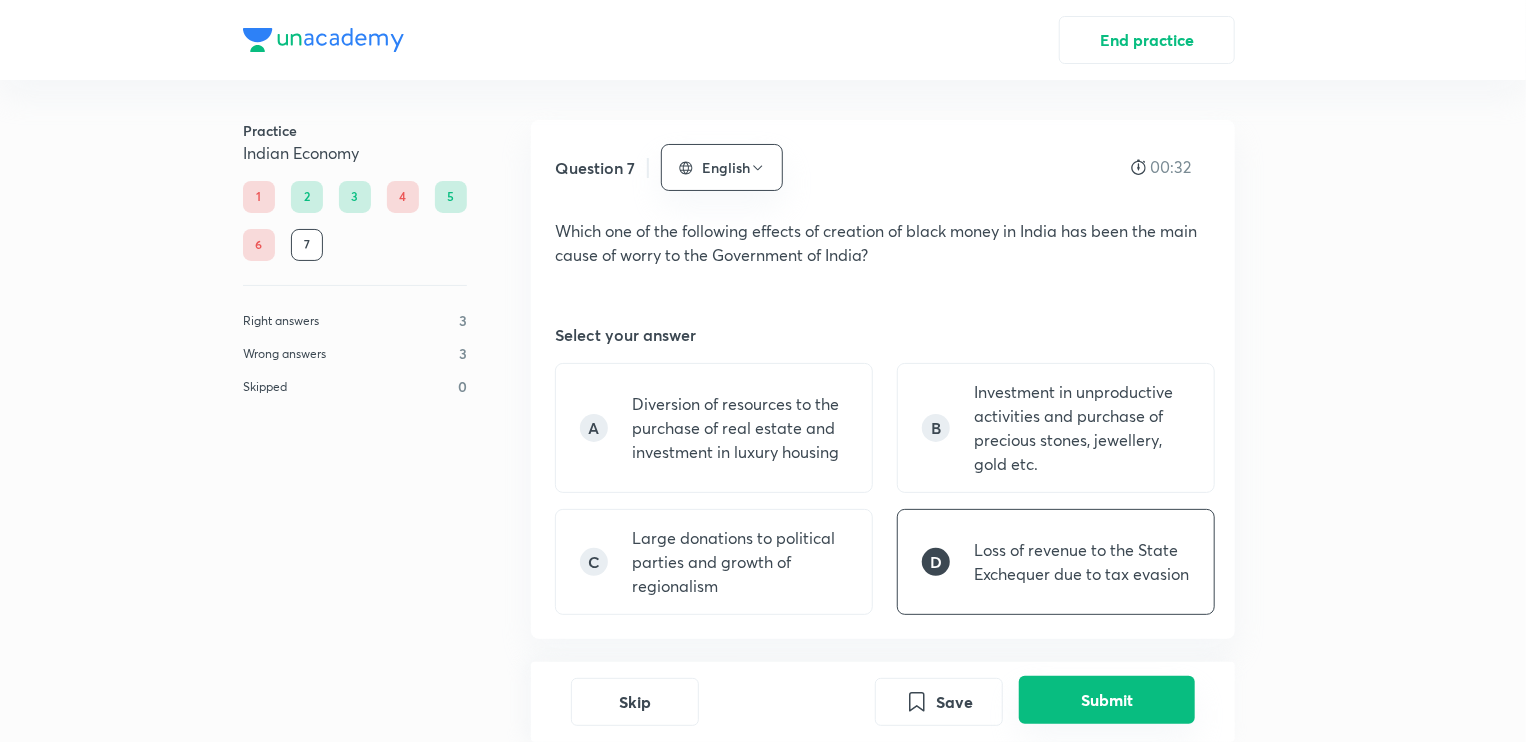 click on "Submit" at bounding box center (1107, 700) 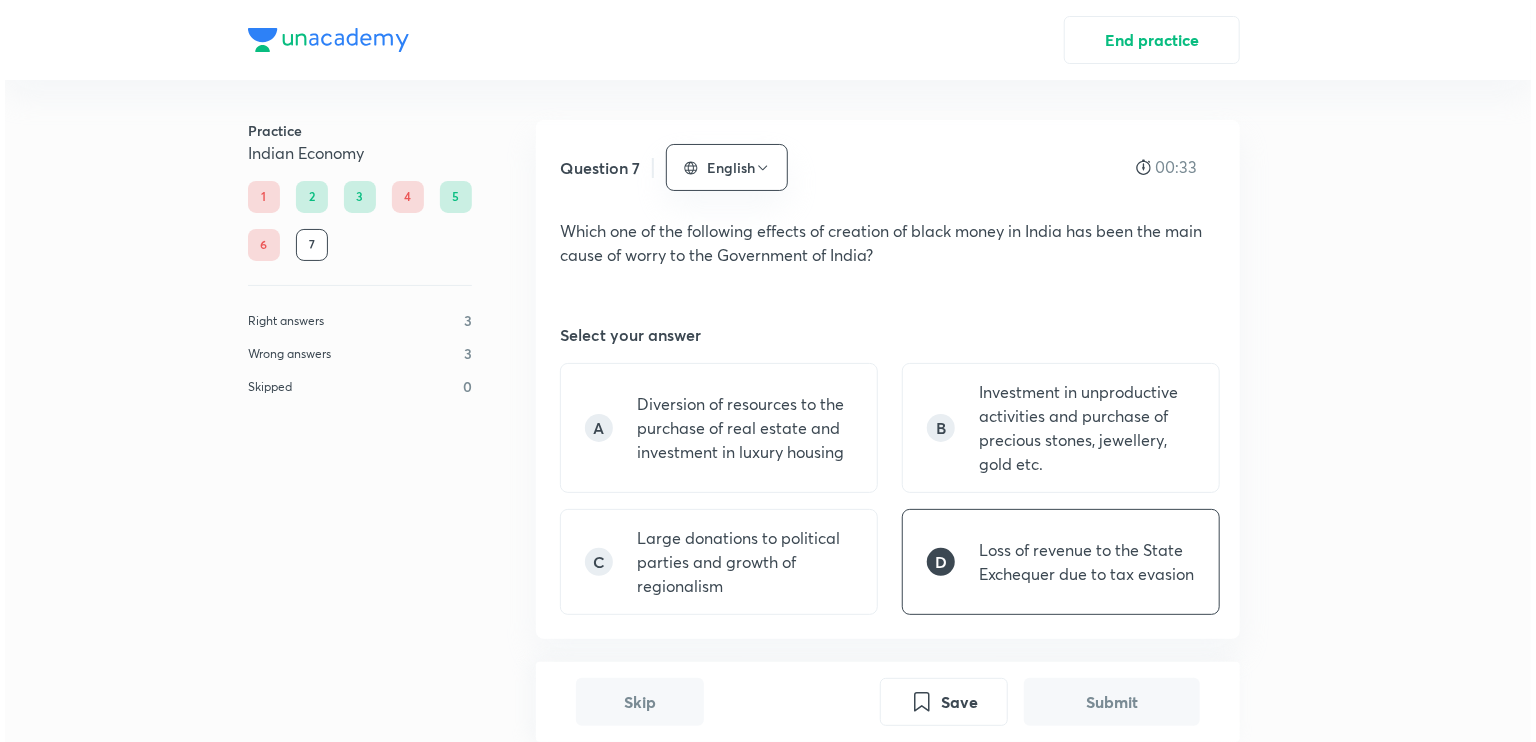scroll, scrollTop: 677, scrollLeft: 0, axis: vertical 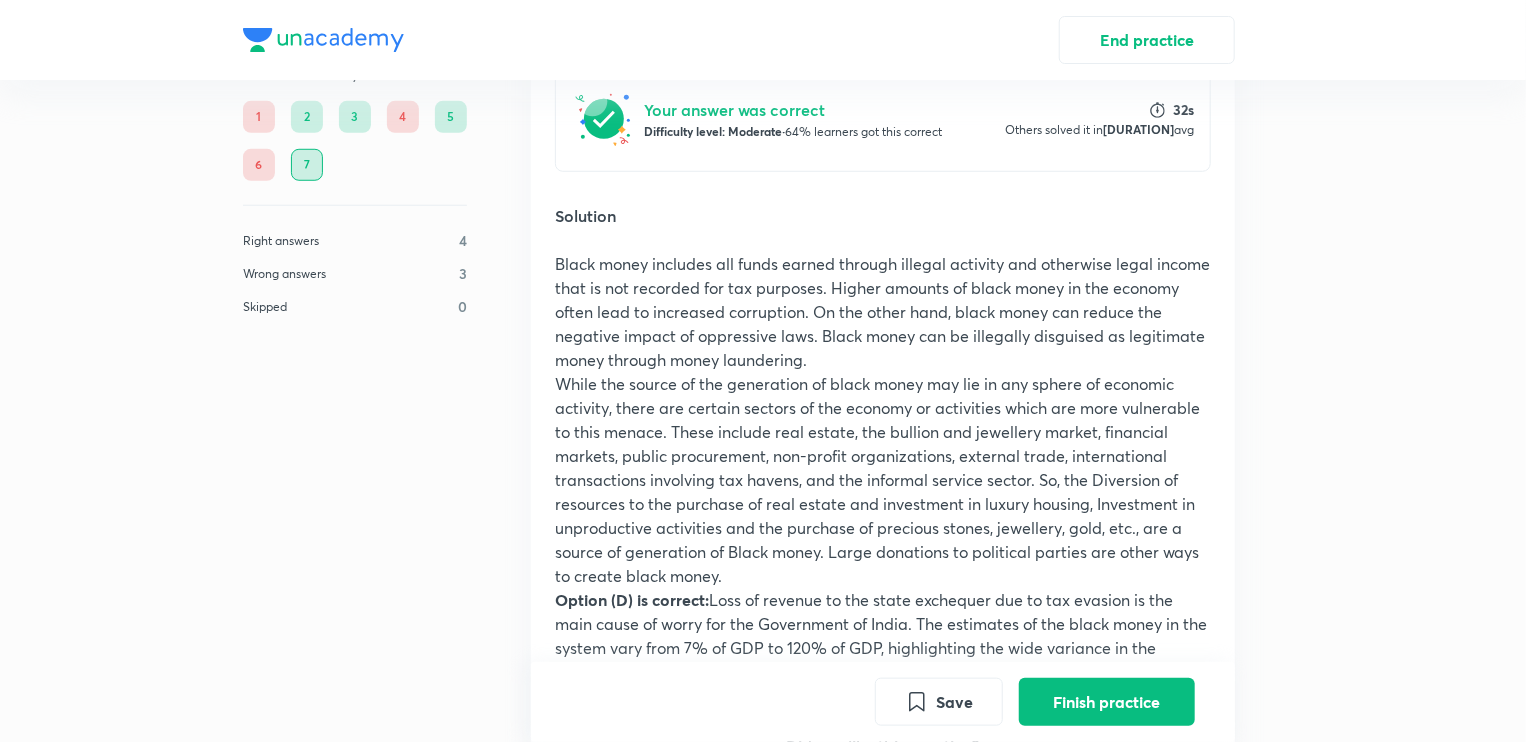 click on "Finish practice" at bounding box center [1107, 702] 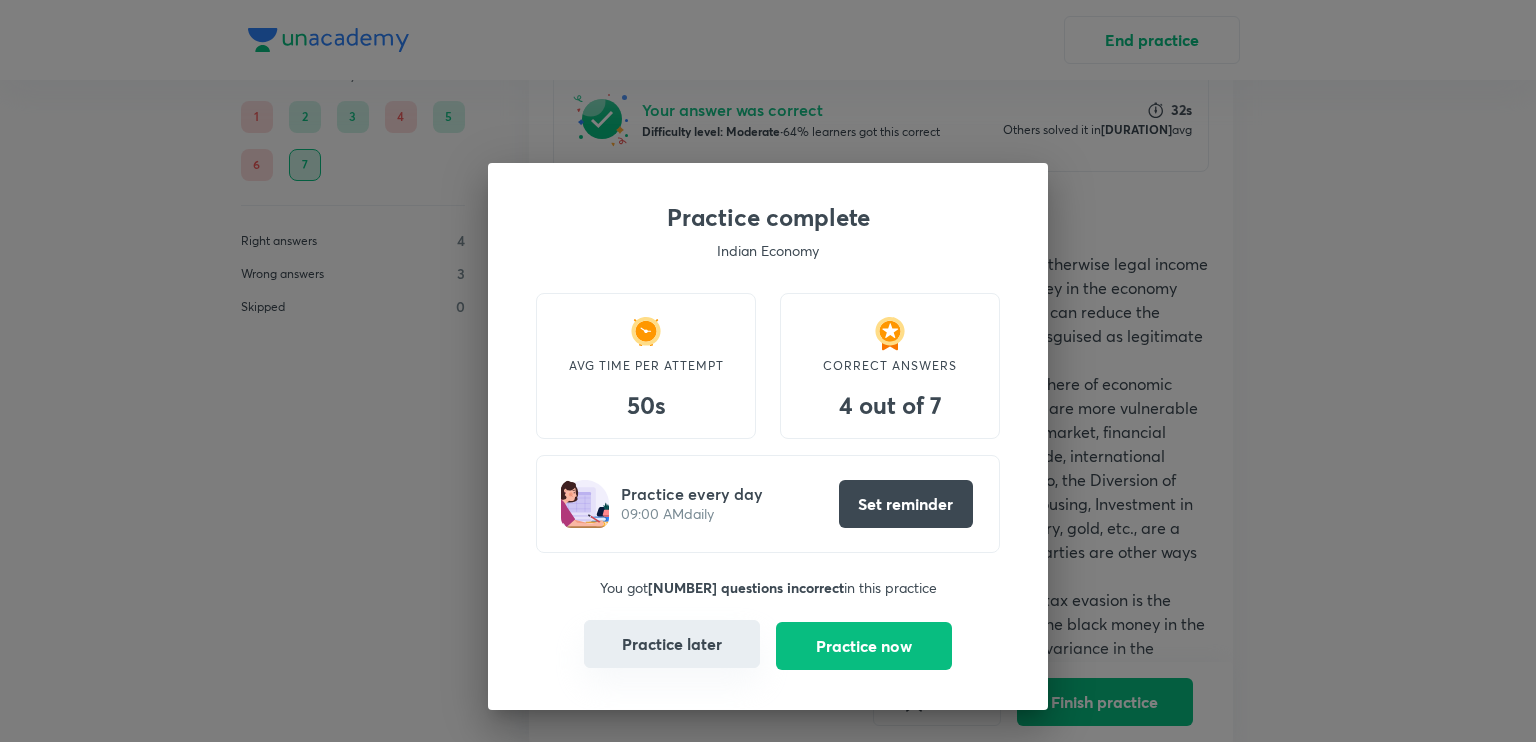 click on "Practice later" at bounding box center [672, 644] 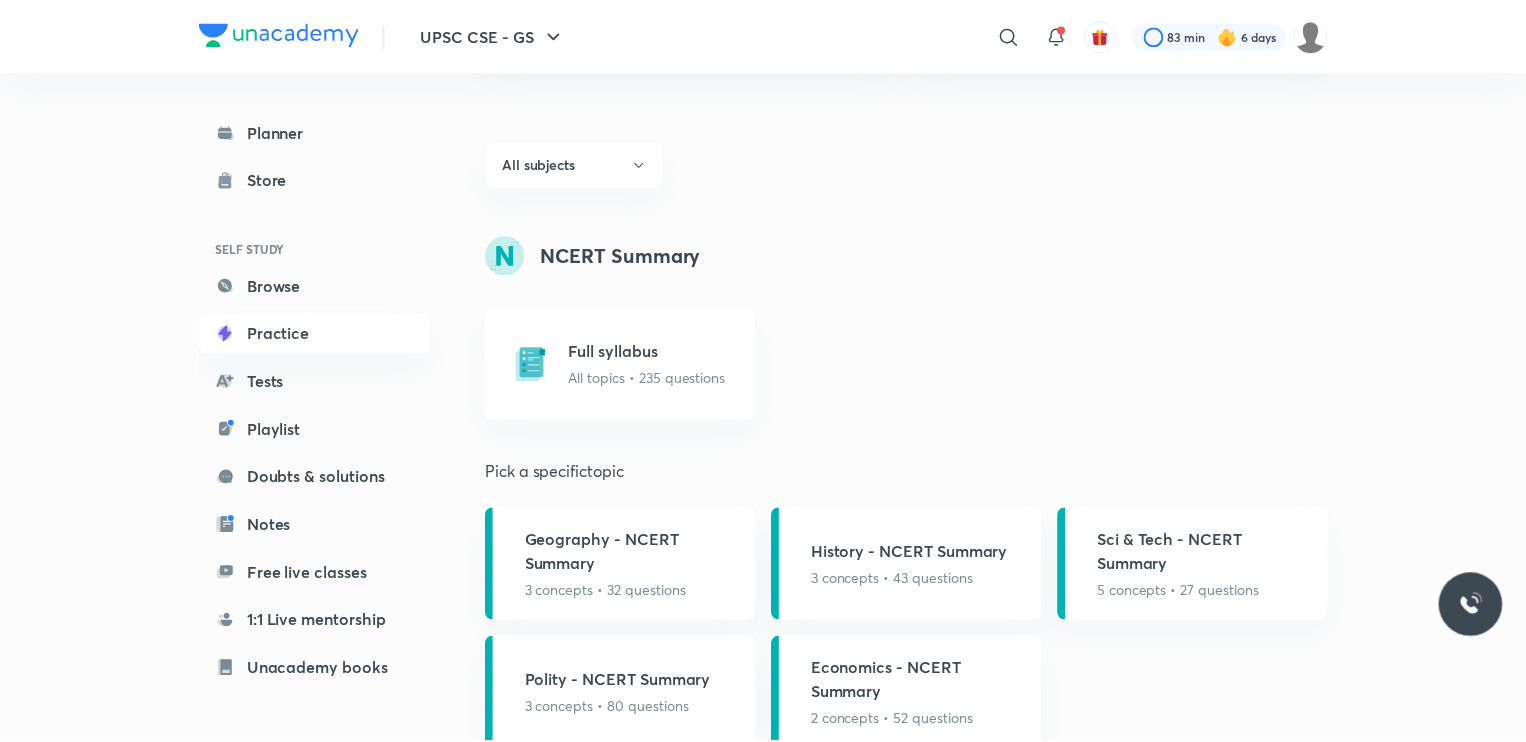 scroll, scrollTop: 0, scrollLeft: 0, axis: both 